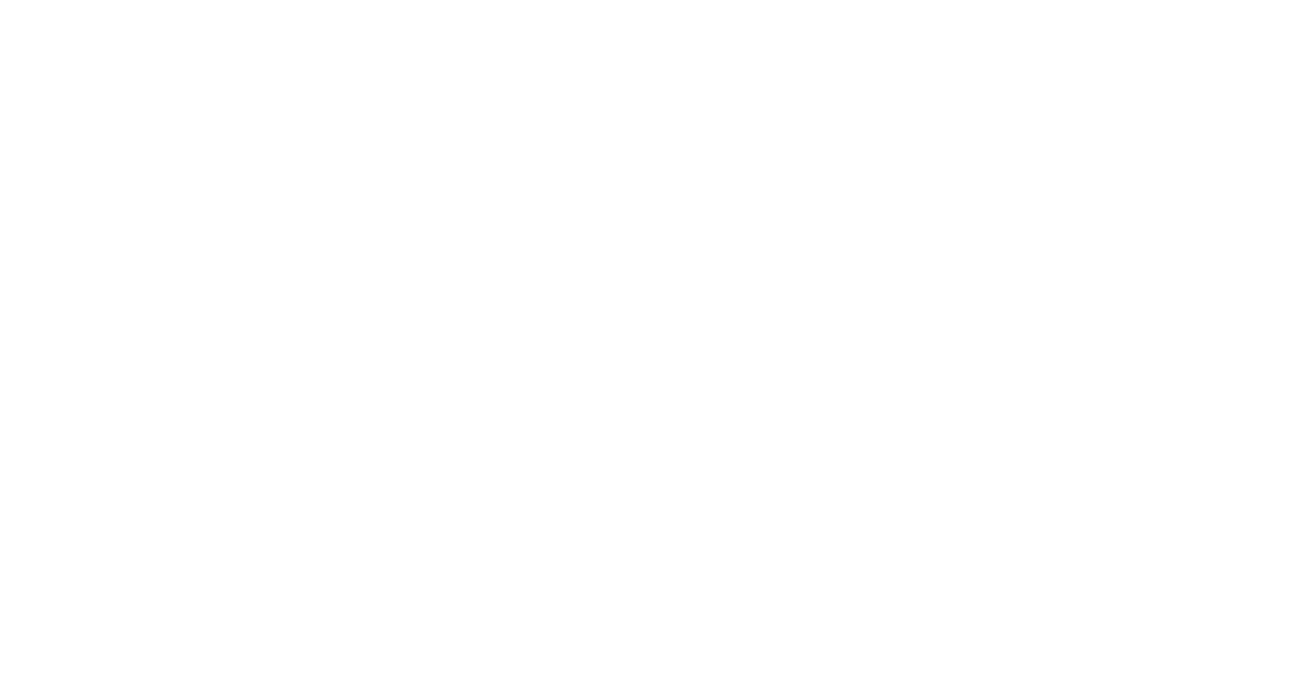 scroll, scrollTop: 0, scrollLeft: 0, axis: both 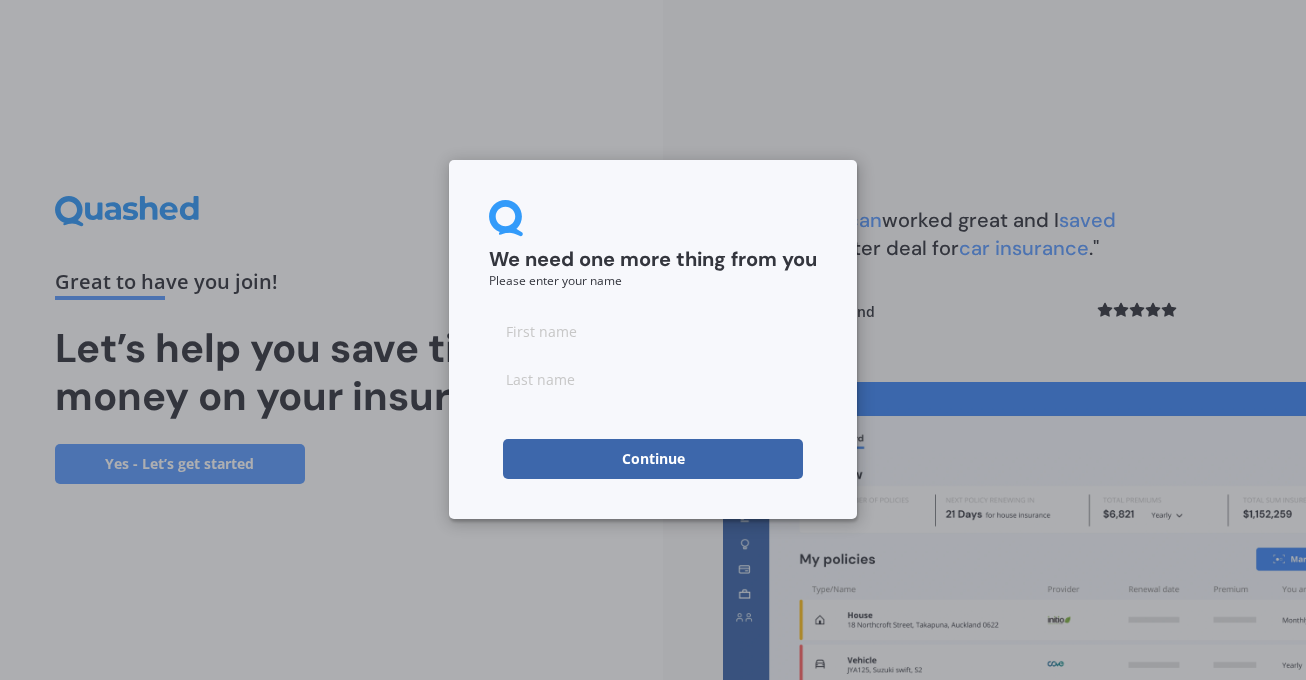 click on "Continue" at bounding box center [653, 459] 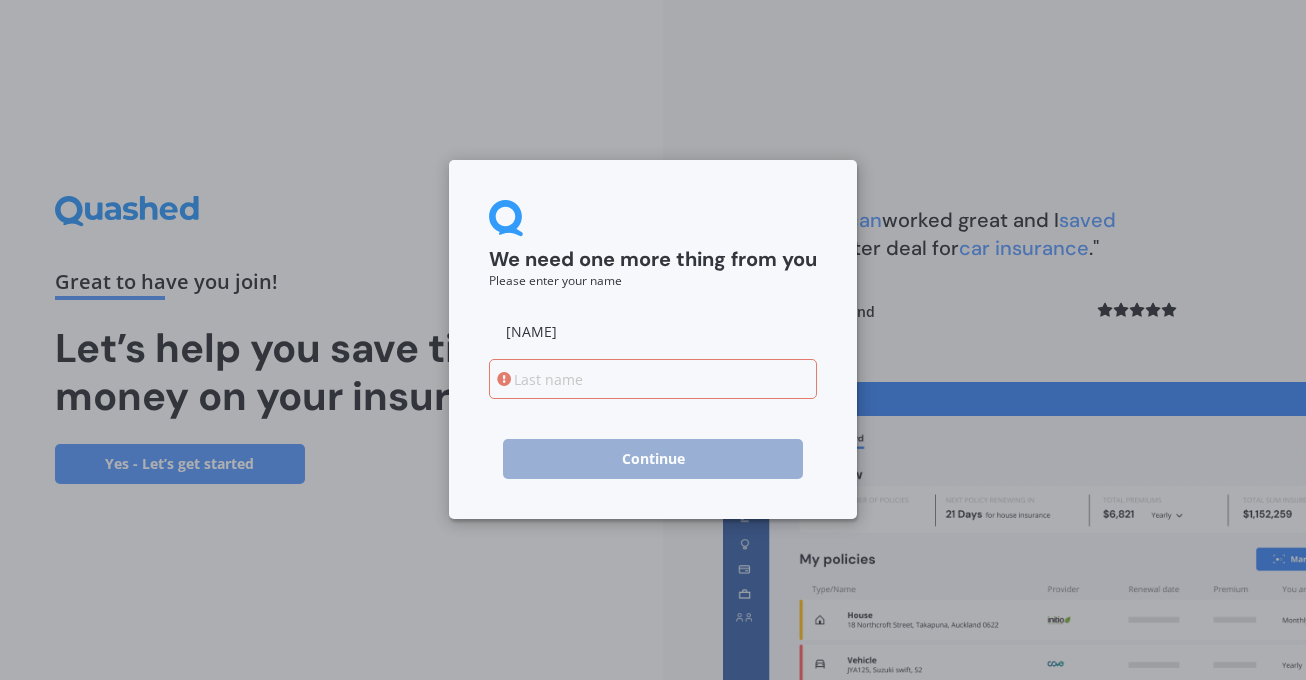 type on "[NAME]" 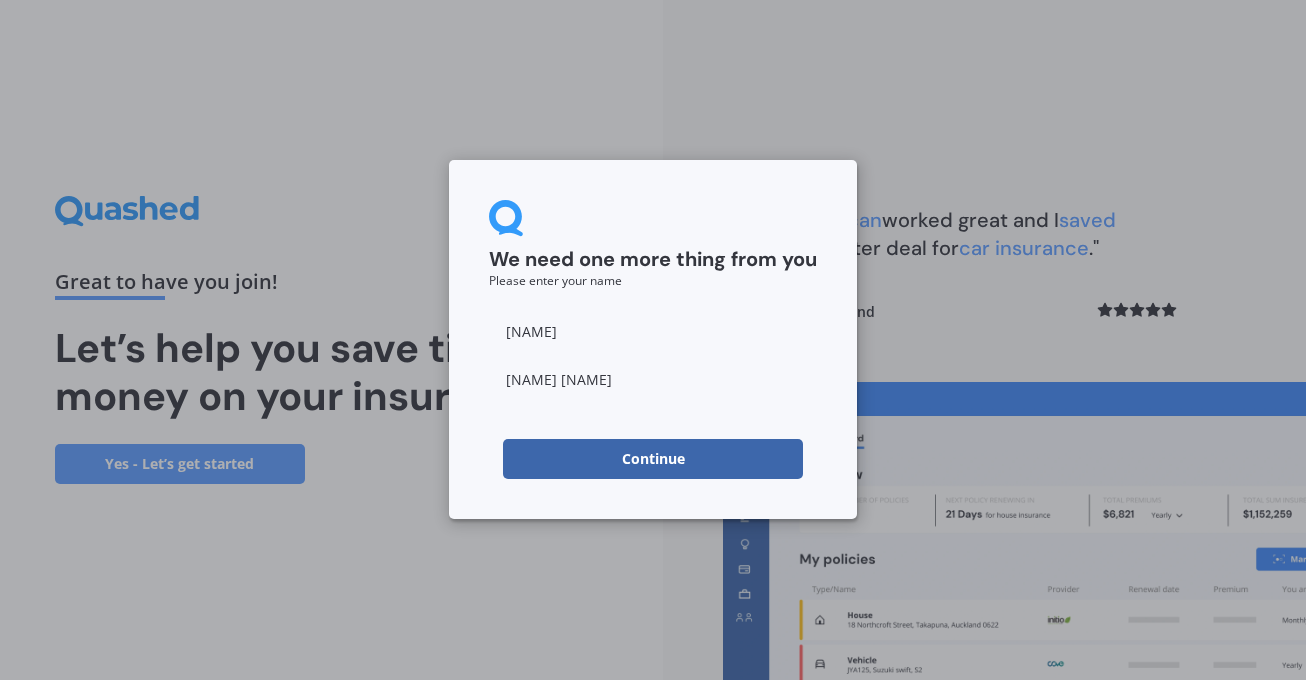 type on "[NAME] [NAME]" 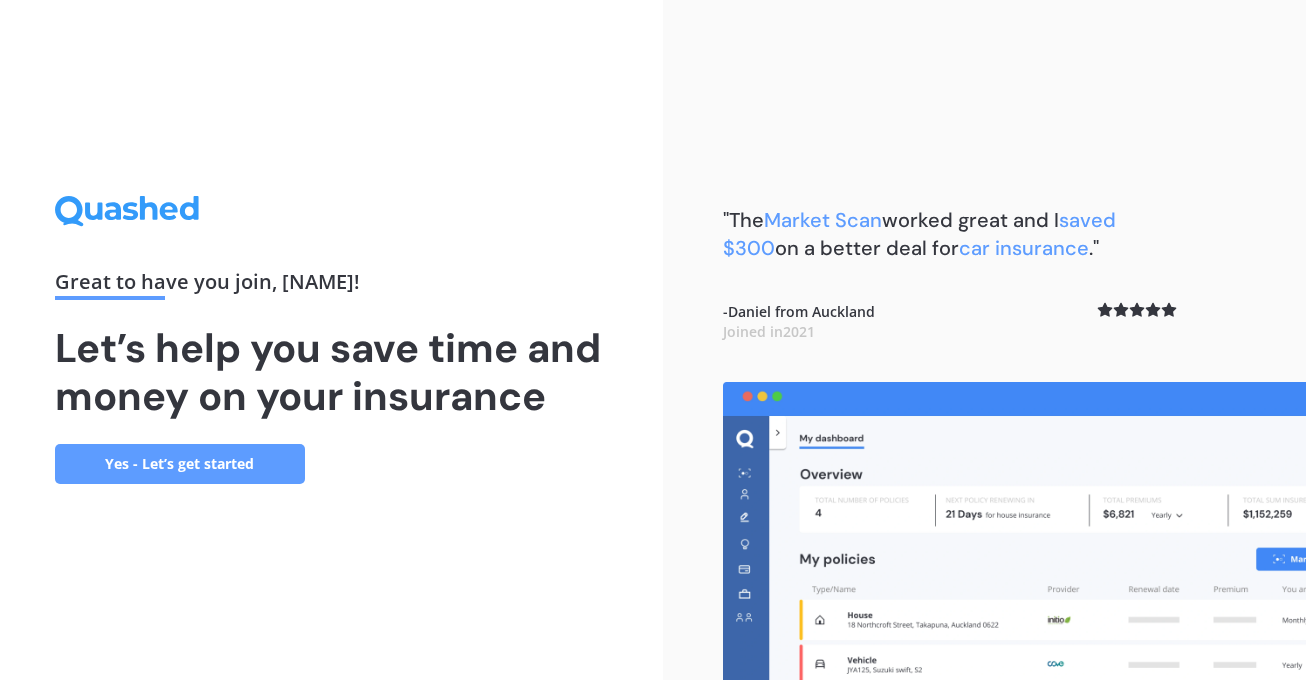 click on "Yes - Let’s get started" at bounding box center (180, 464) 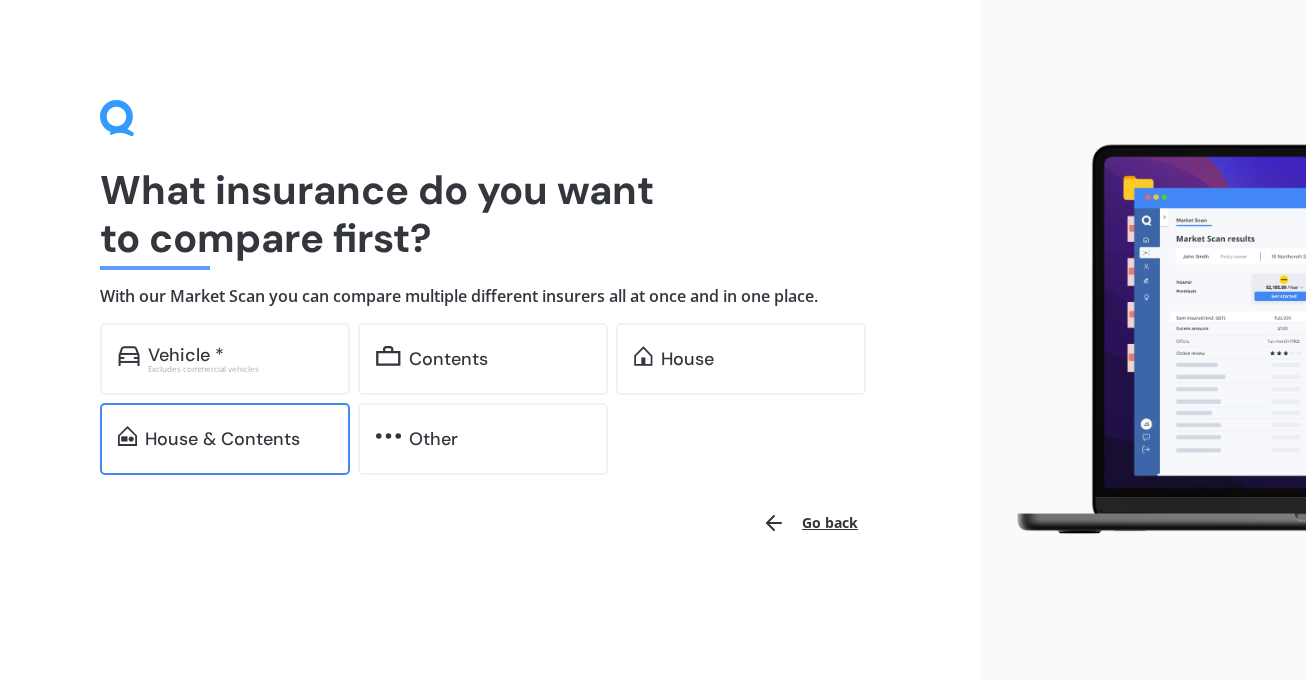 click on "House & Contents" at bounding box center [186, 355] 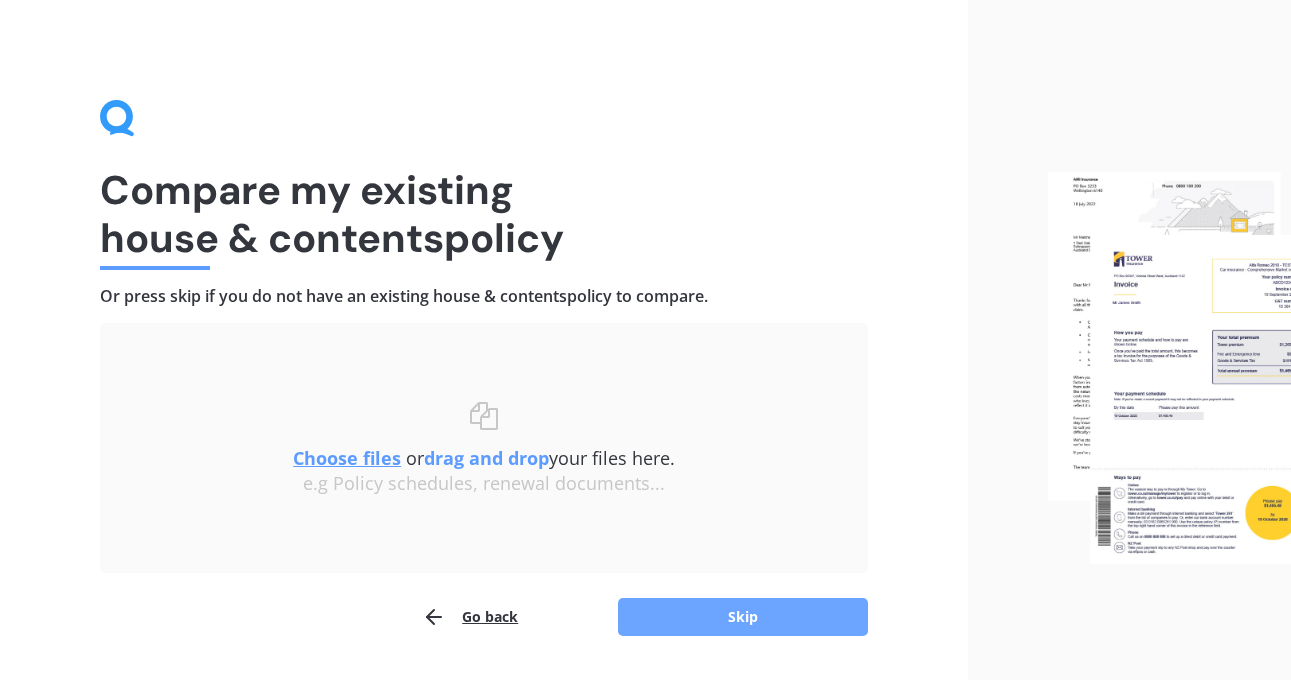 click on "Skip" at bounding box center (743, 617) 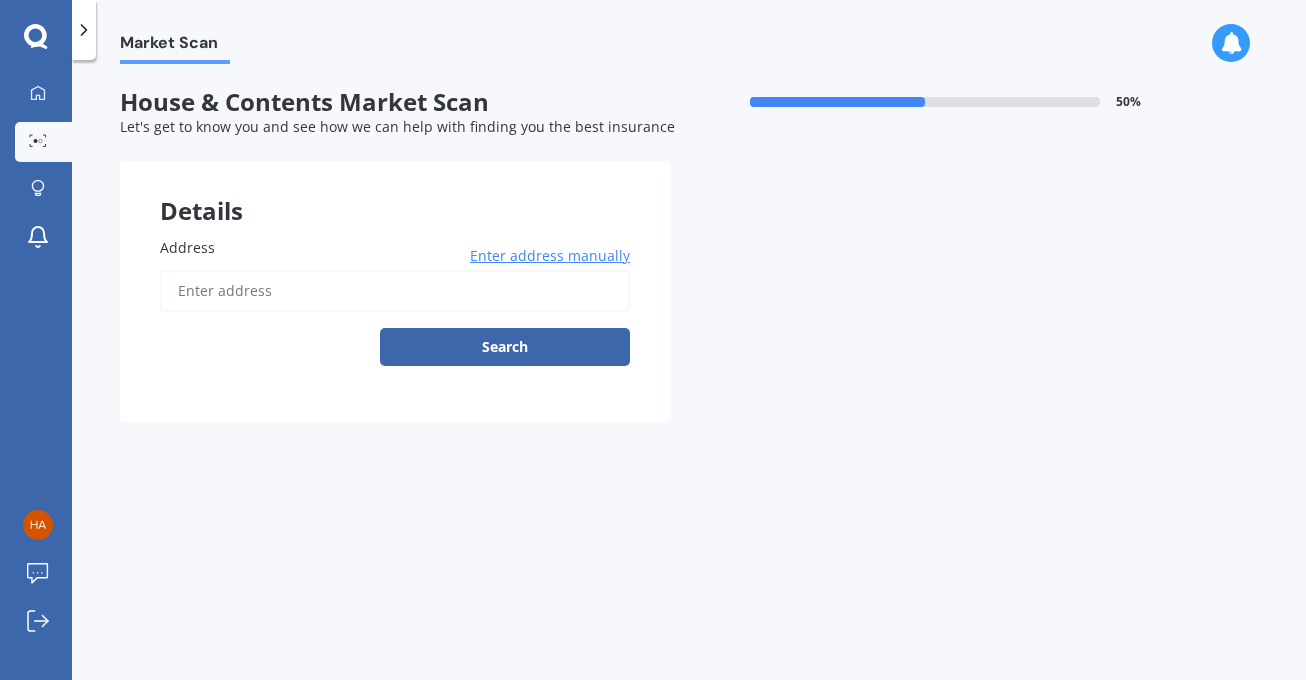 click on "Address" at bounding box center (395, 291) 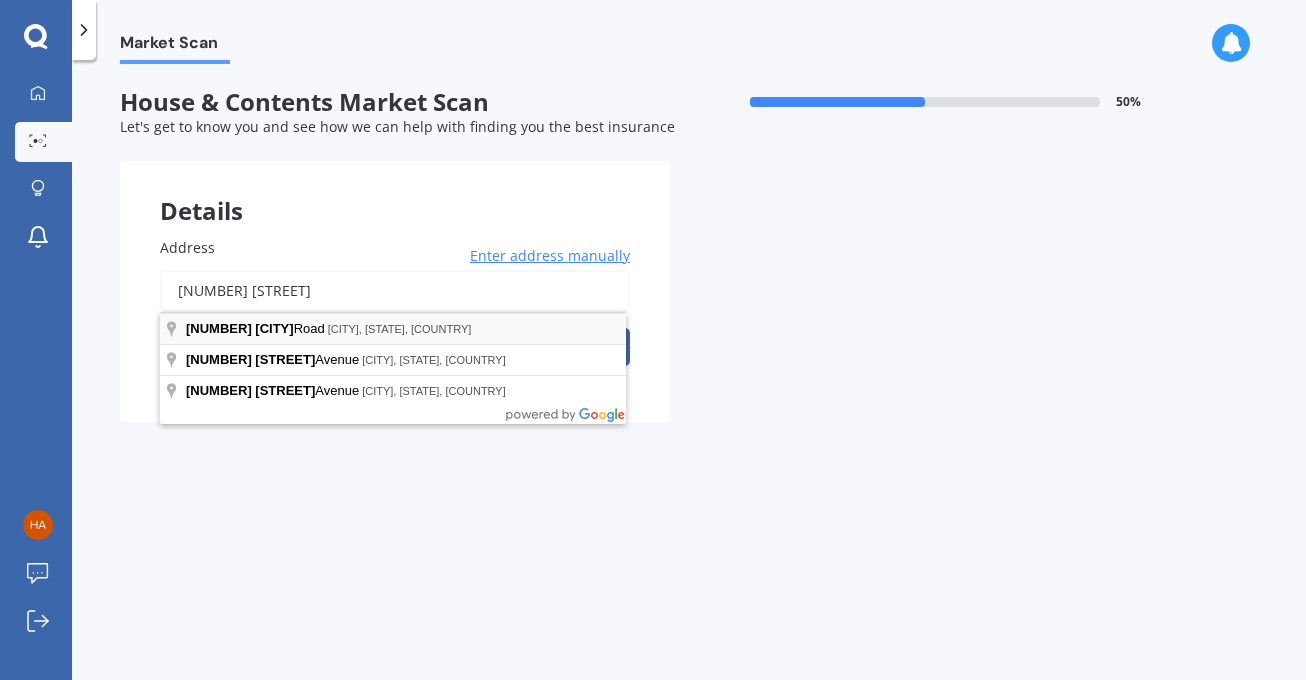 type on "[NUMBER] [STREET]" 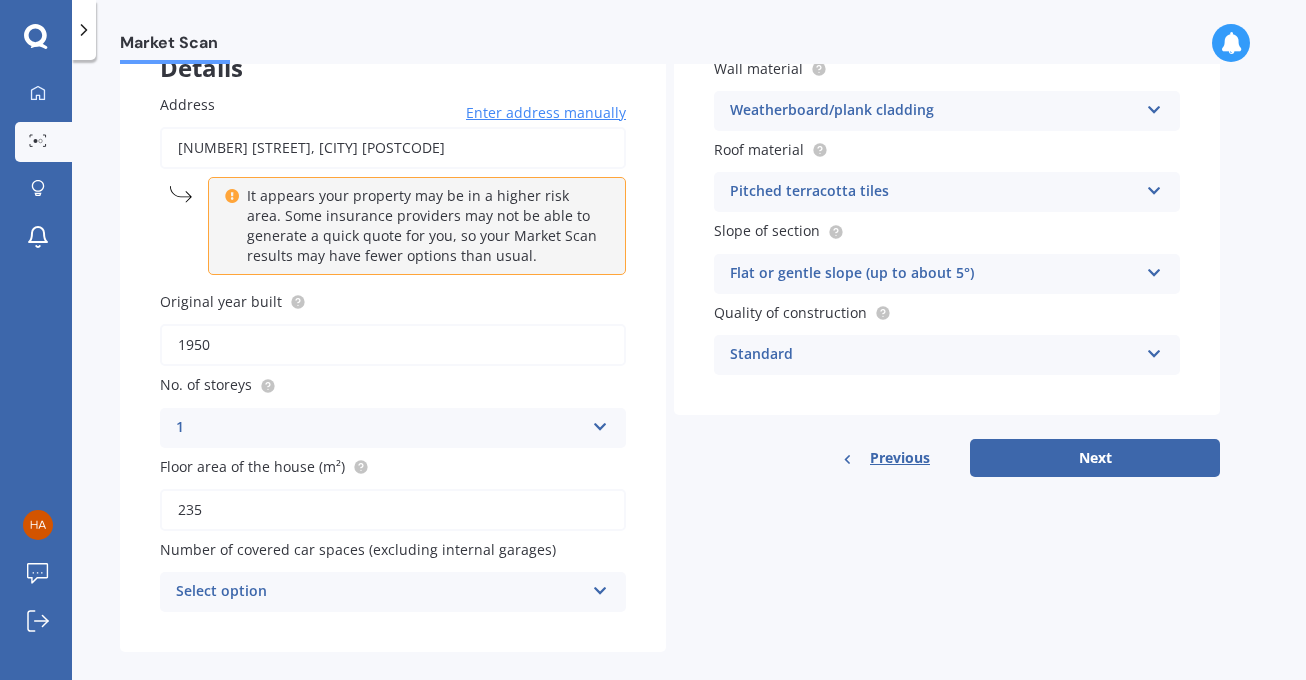 scroll, scrollTop: 167, scrollLeft: 0, axis: vertical 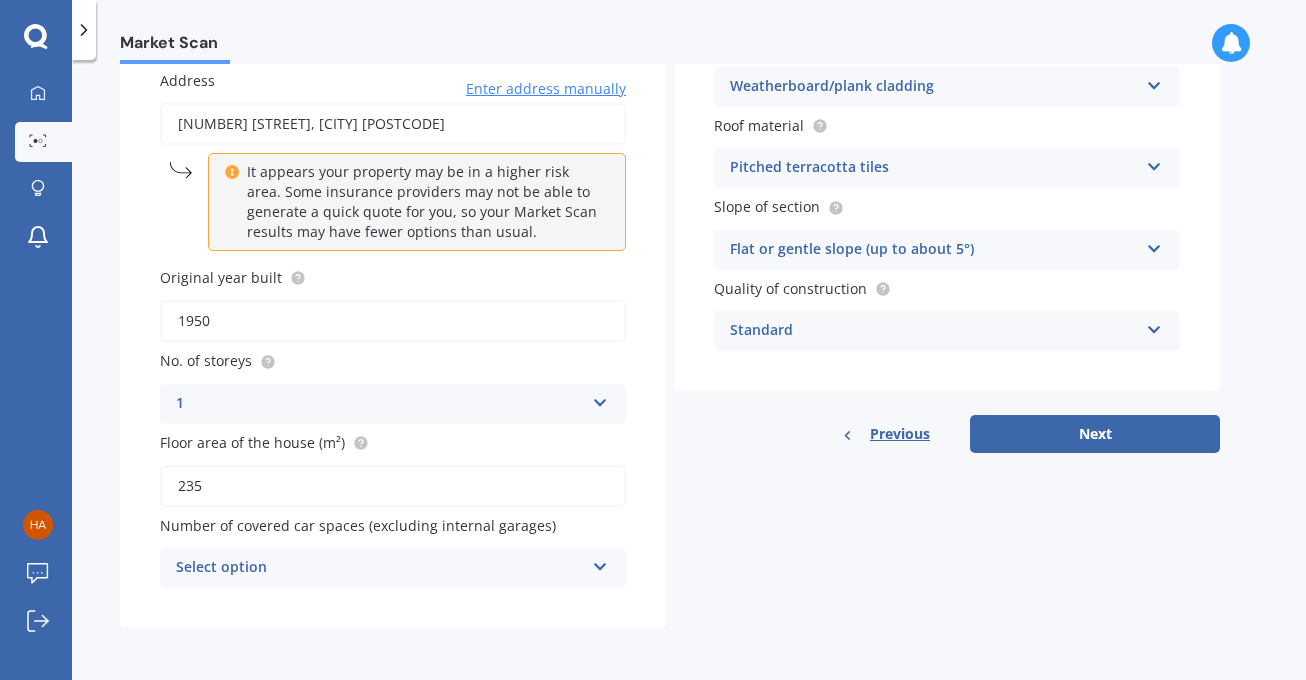 click at bounding box center (600, 399) 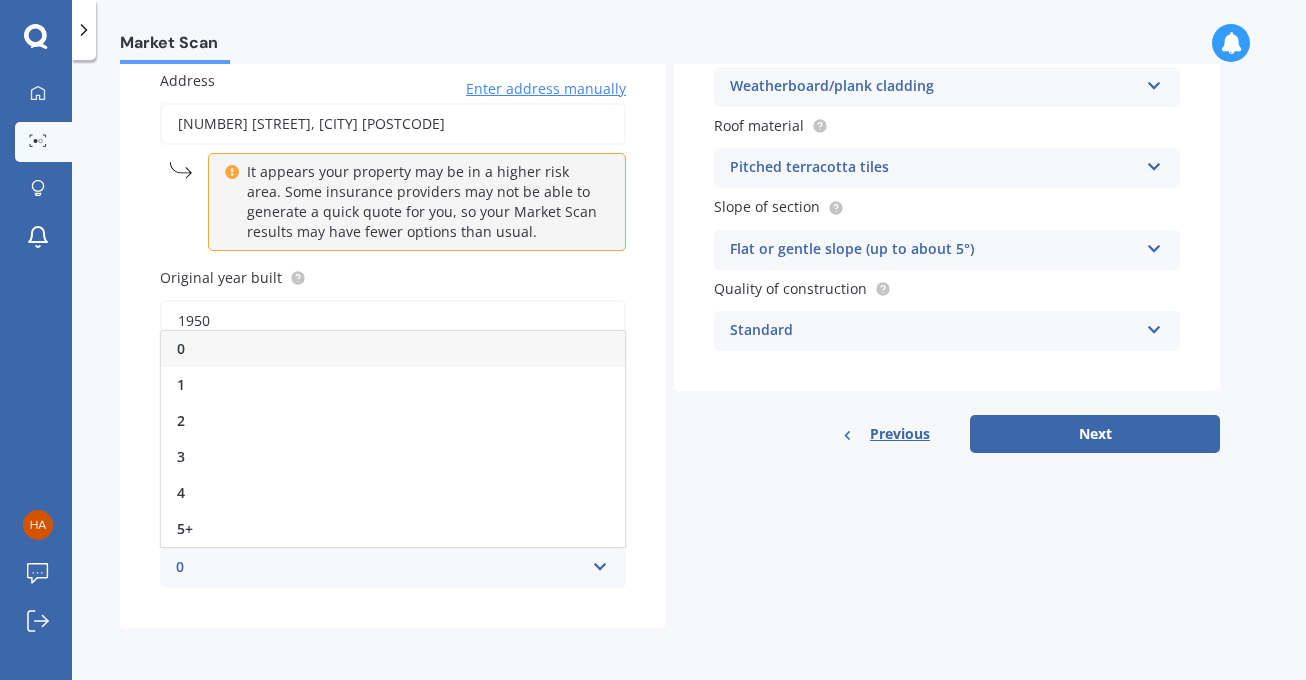 click on "0" at bounding box center [393, 349] 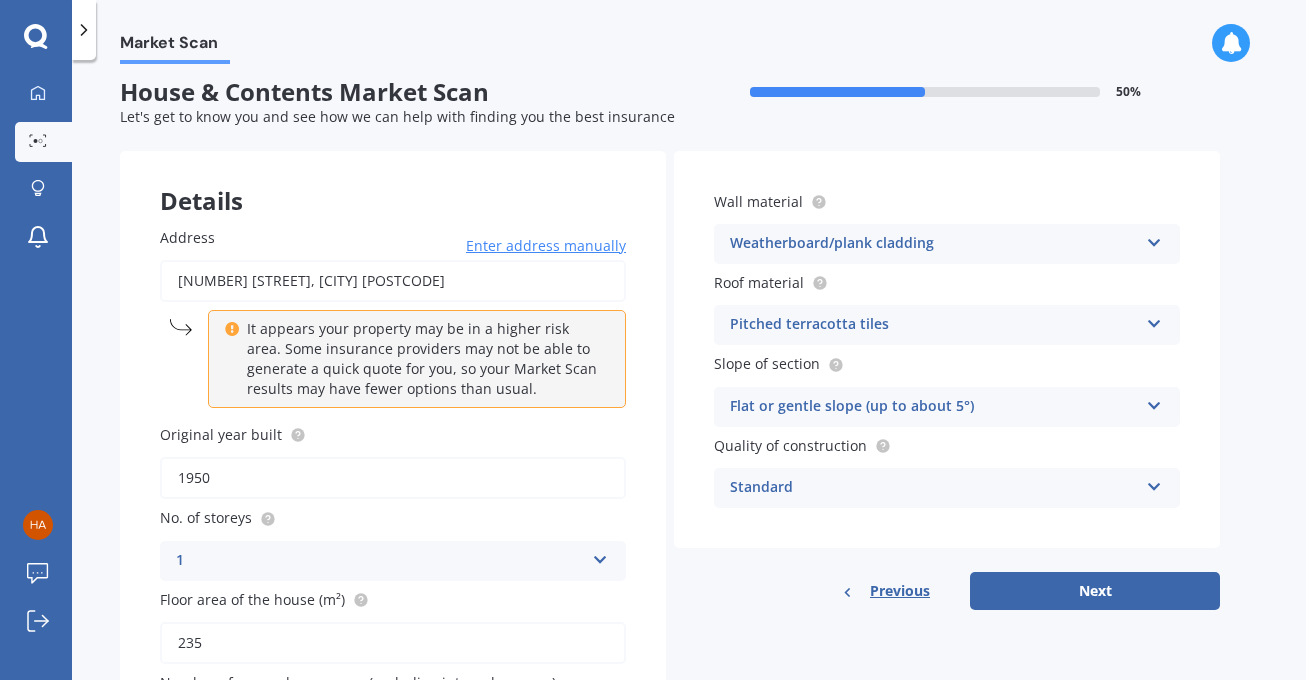 scroll, scrollTop: 0, scrollLeft: 0, axis: both 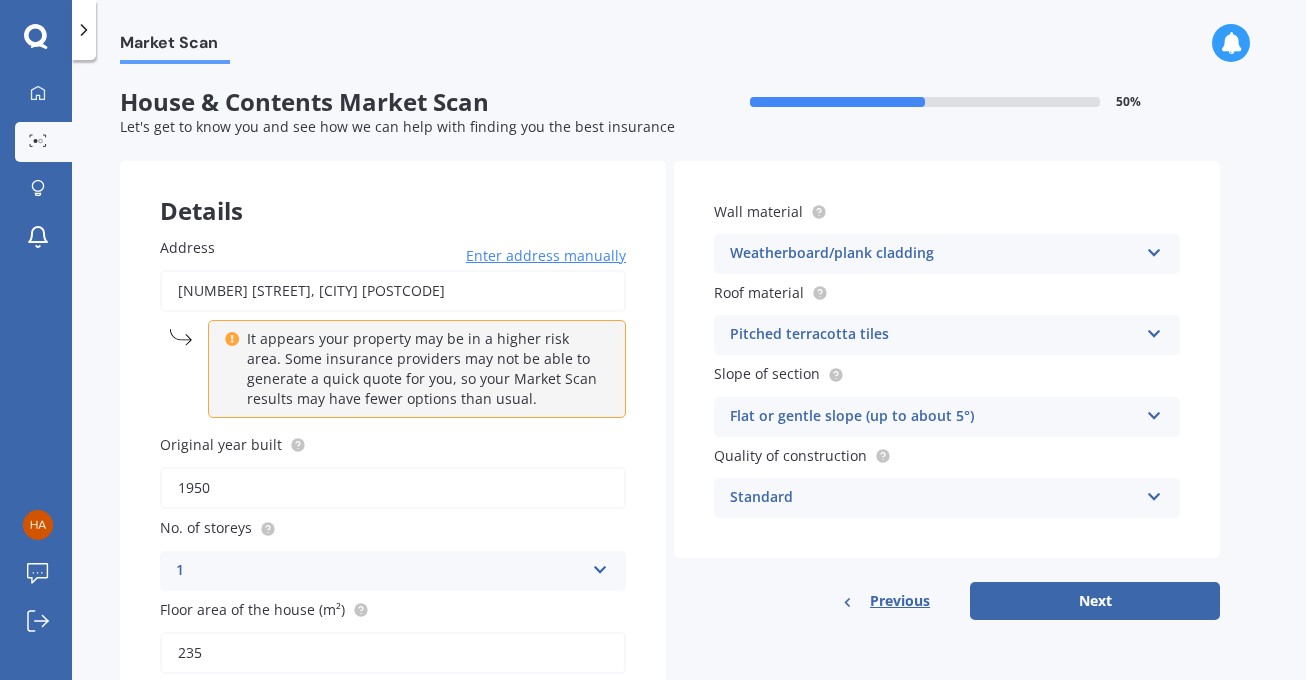 click at bounding box center [600, 566] 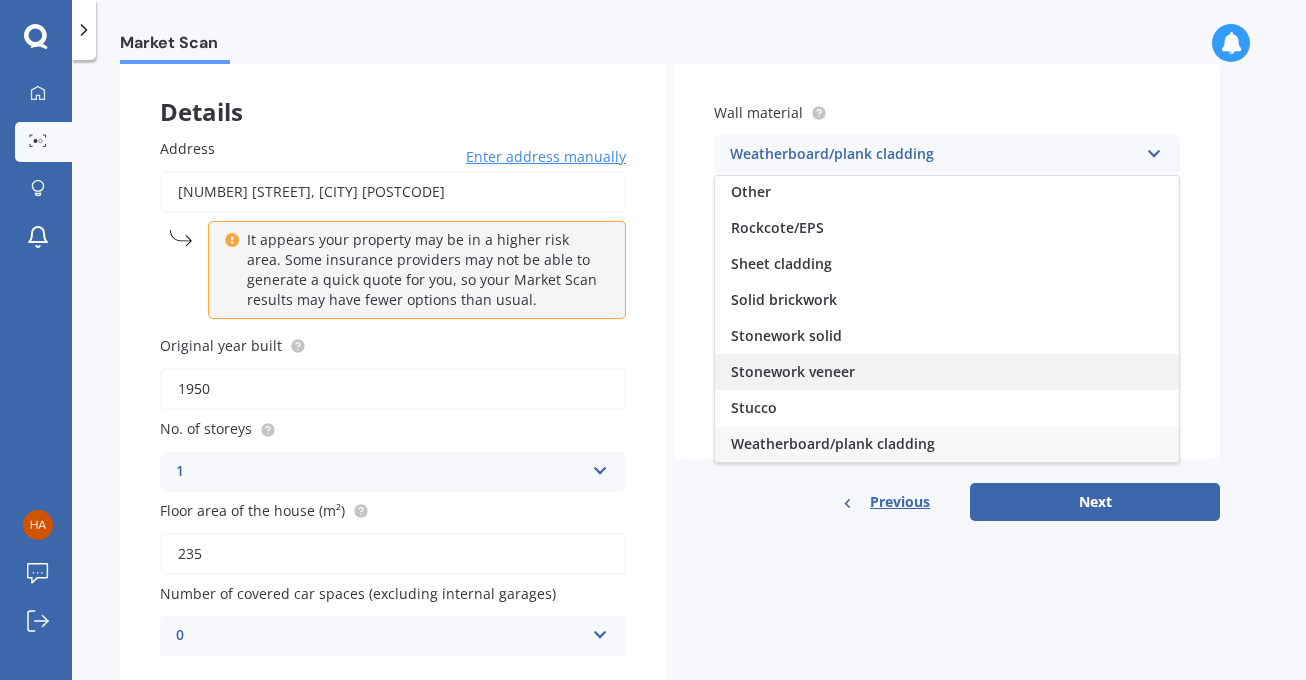 scroll, scrollTop: 100, scrollLeft: 0, axis: vertical 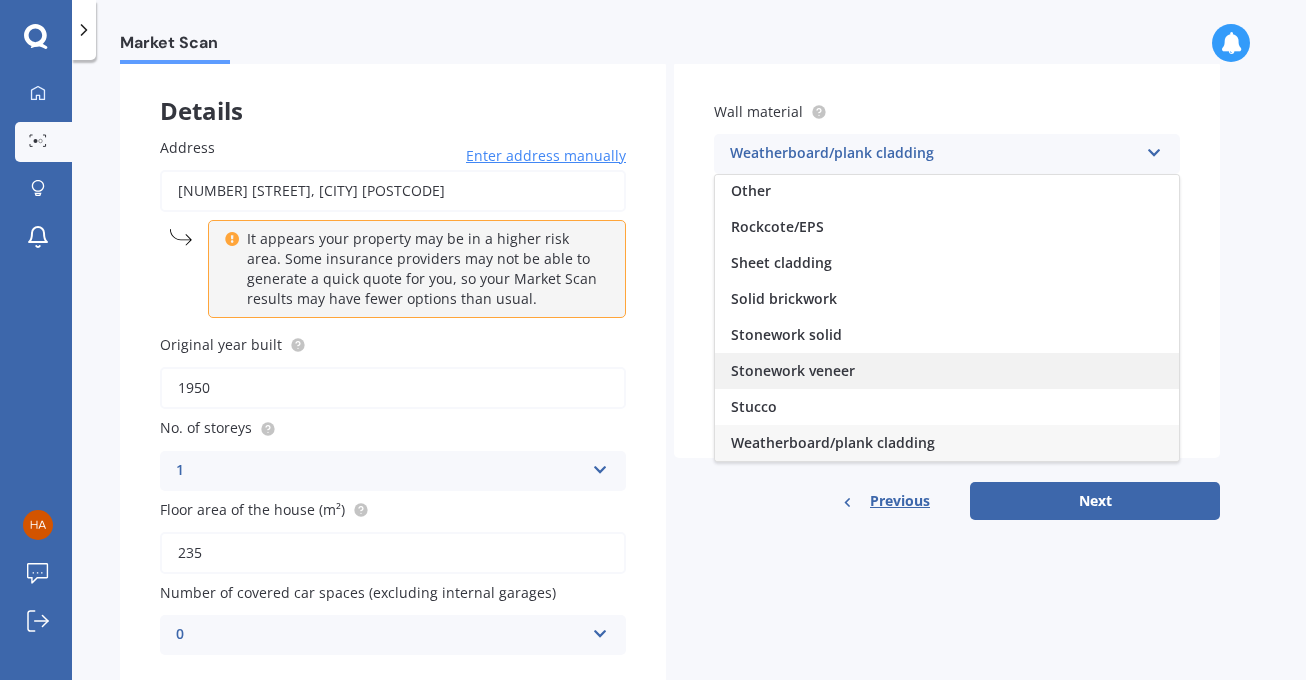 click on "Stonework veneer" at bounding box center [947, 371] 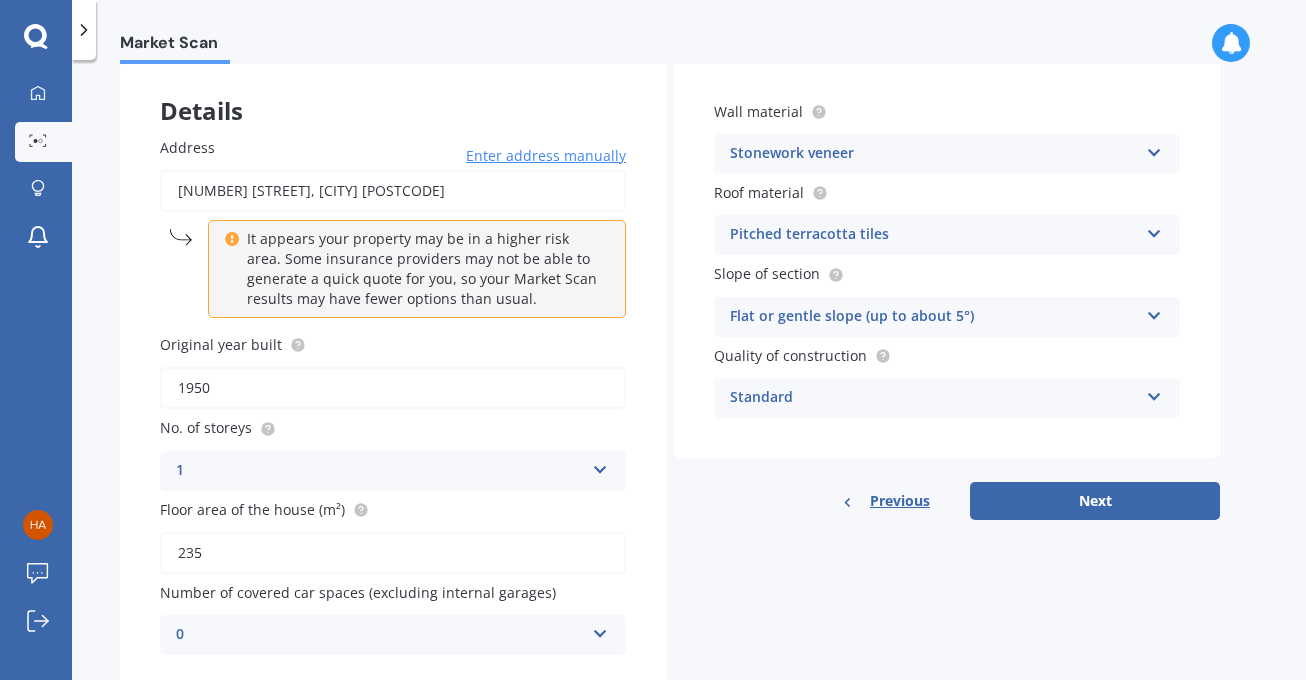 click on "Pitched terracotta tiles" at bounding box center [380, 471] 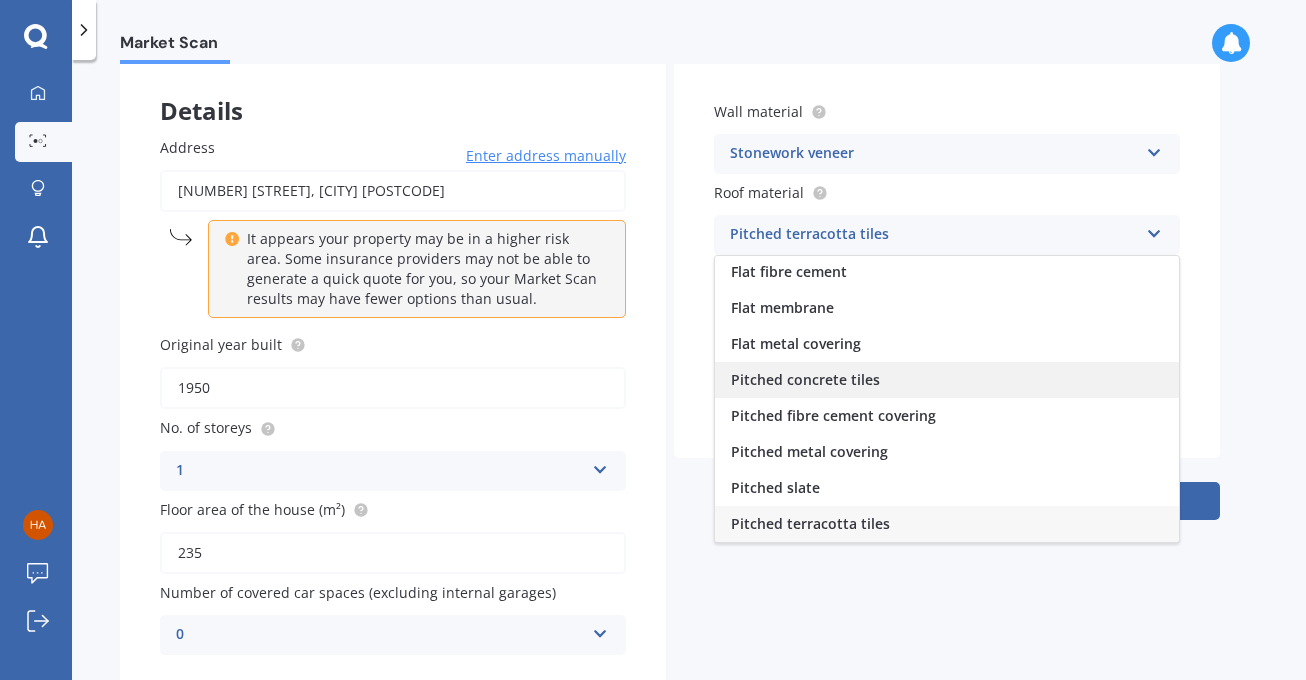 click on "Pitched concrete tiles" at bounding box center [789, 271] 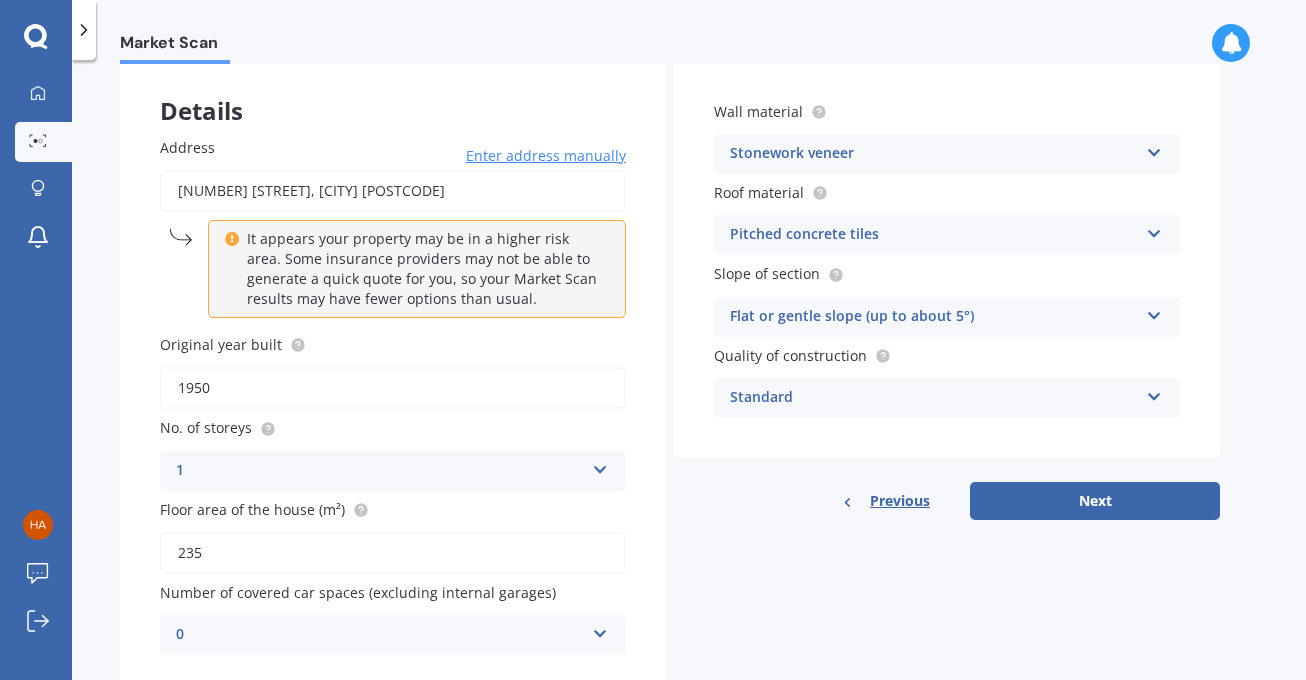 click on "Flat or gentle slope (up to about 5°)" at bounding box center (380, 471) 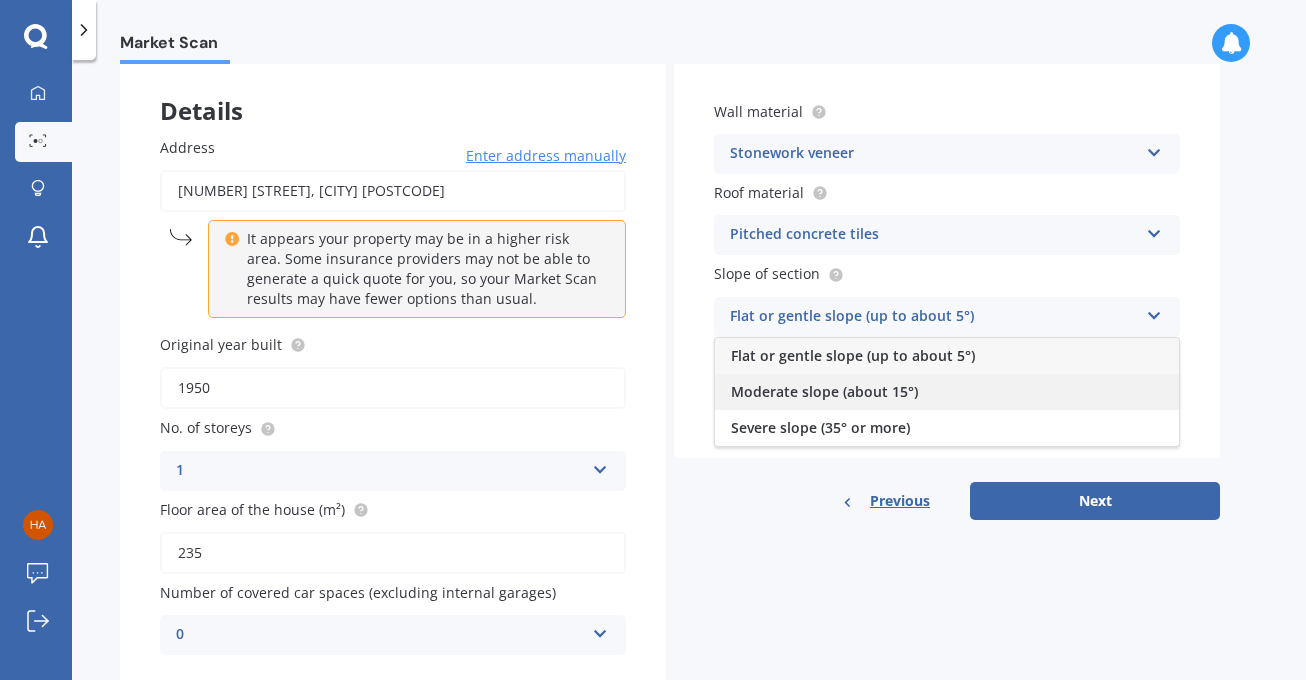 click on "Moderate slope (about 15°)" at bounding box center [947, 392] 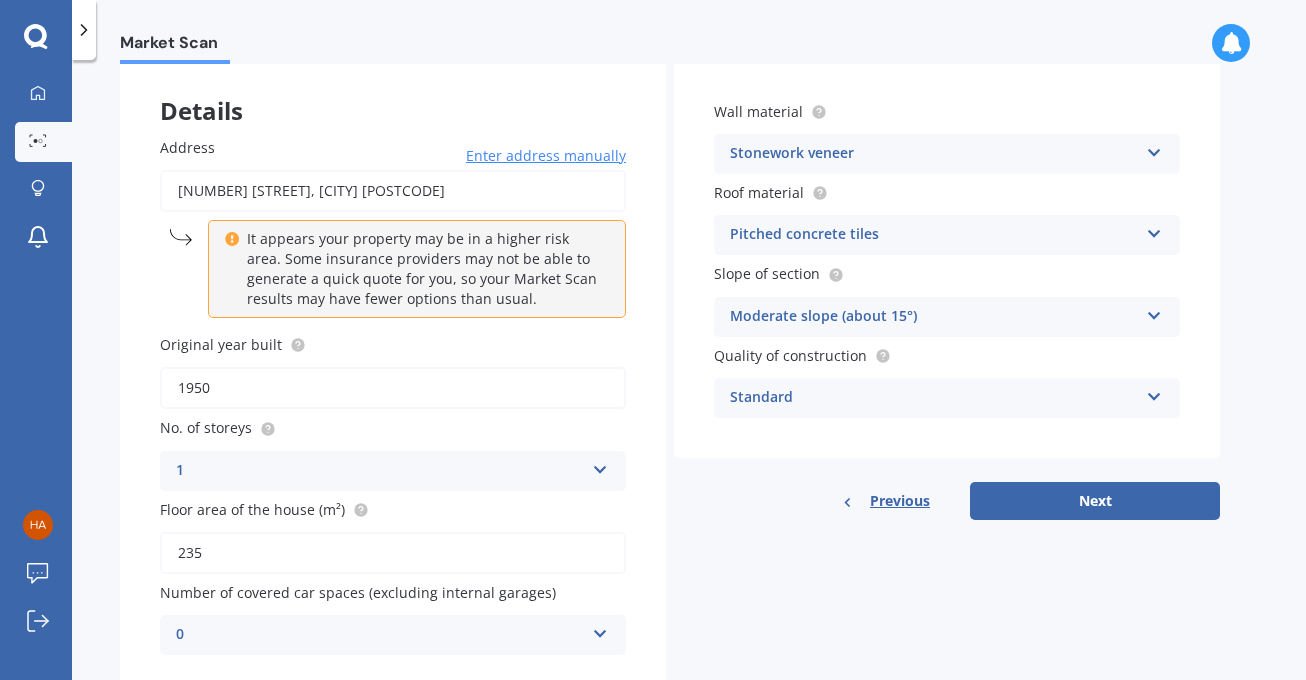click on "Standard" at bounding box center (380, 471) 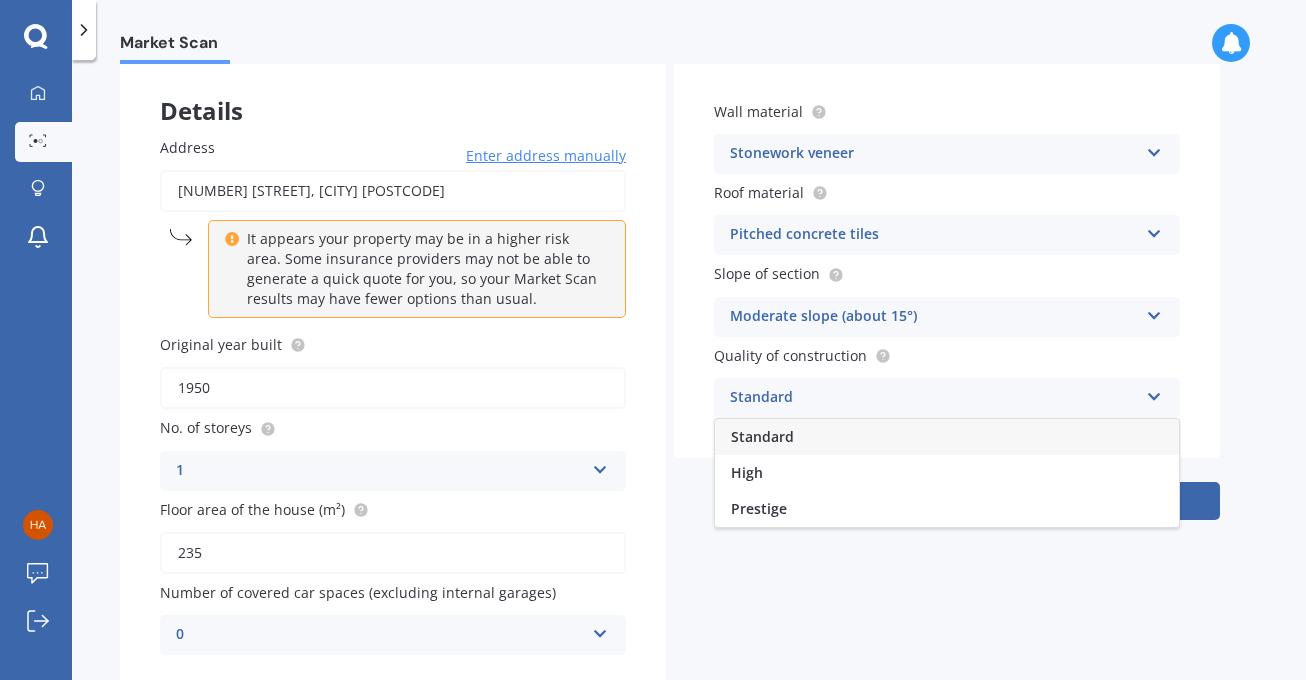 click on "Standard" at bounding box center (934, 398) 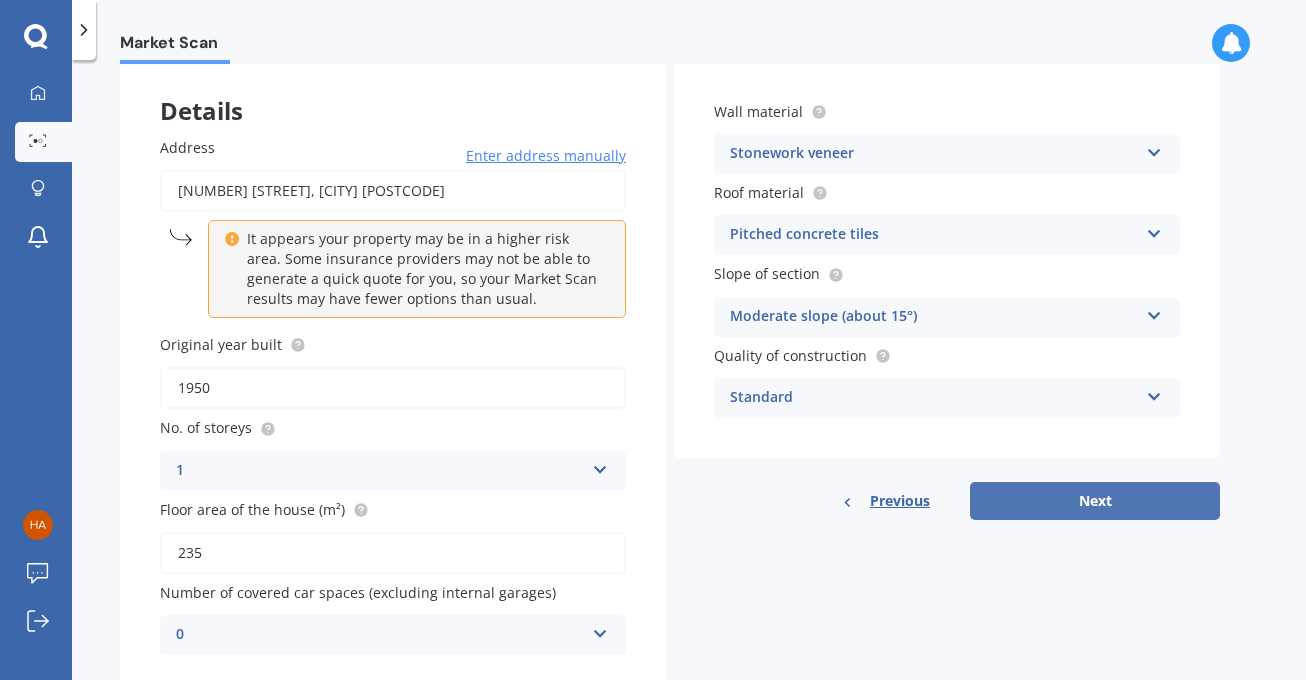click on "Next" at bounding box center (1095, 501) 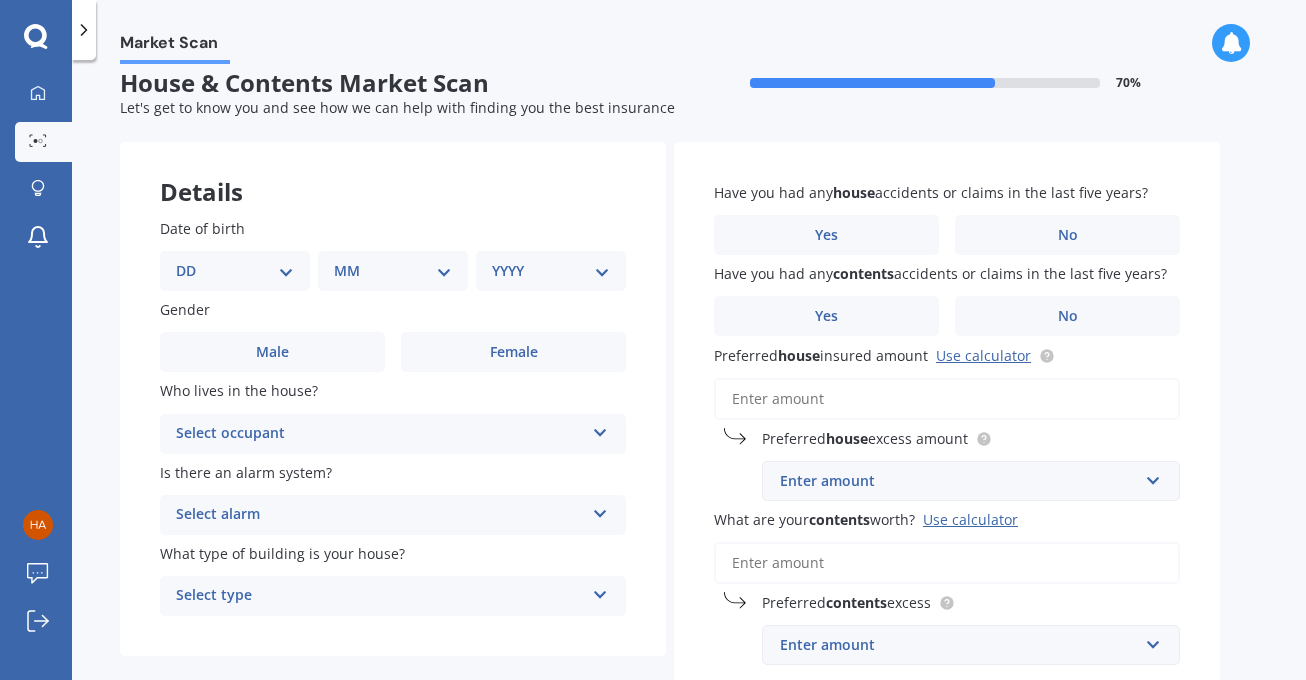 scroll, scrollTop: 0, scrollLeft: 0, axis: both 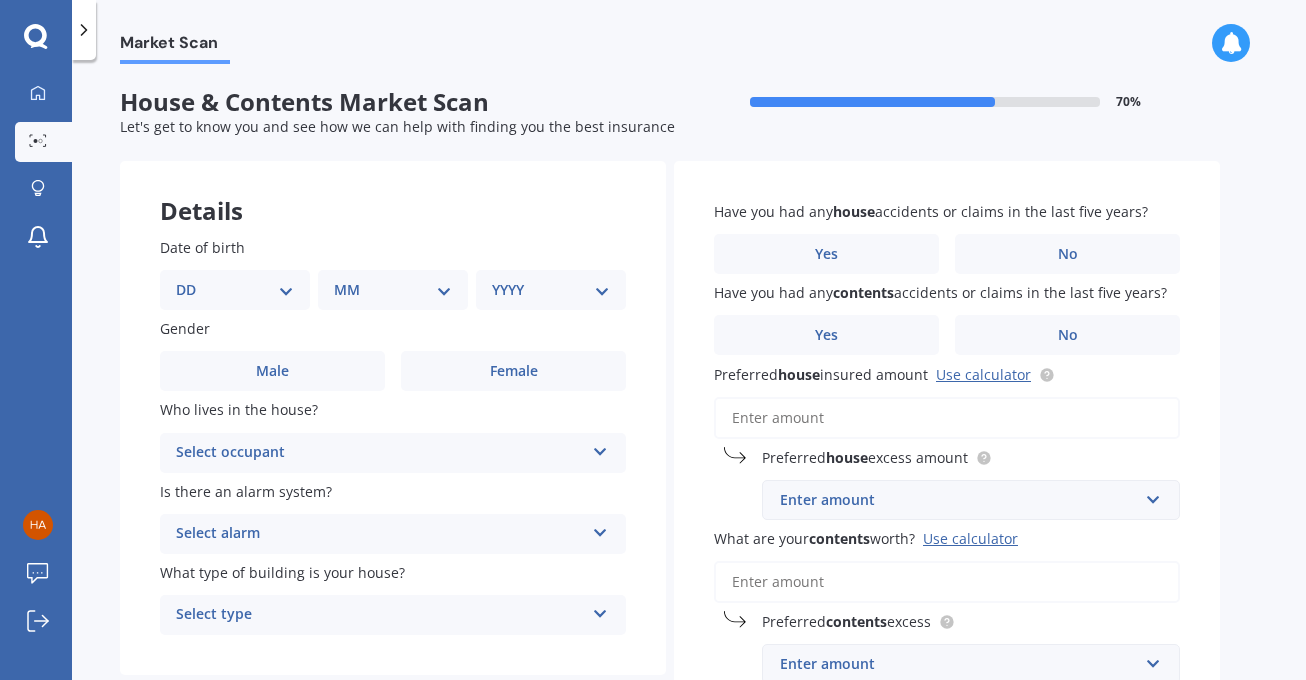 click on "DD 01 02 03 04 05 06 07 08 09 10 11 12 13 14 15 16 17 18 19 20 21 22 23 24 25 26 27 28 29 30 31" at bounding box center [235, 290] 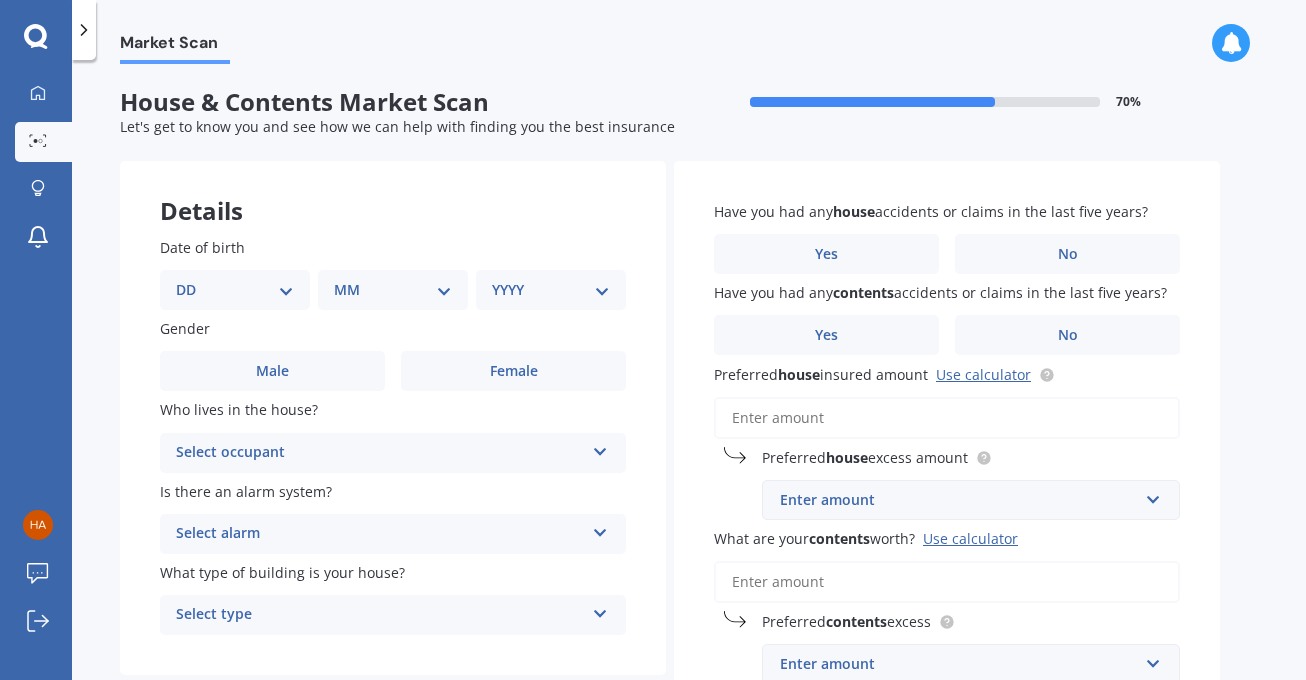 select on "15" 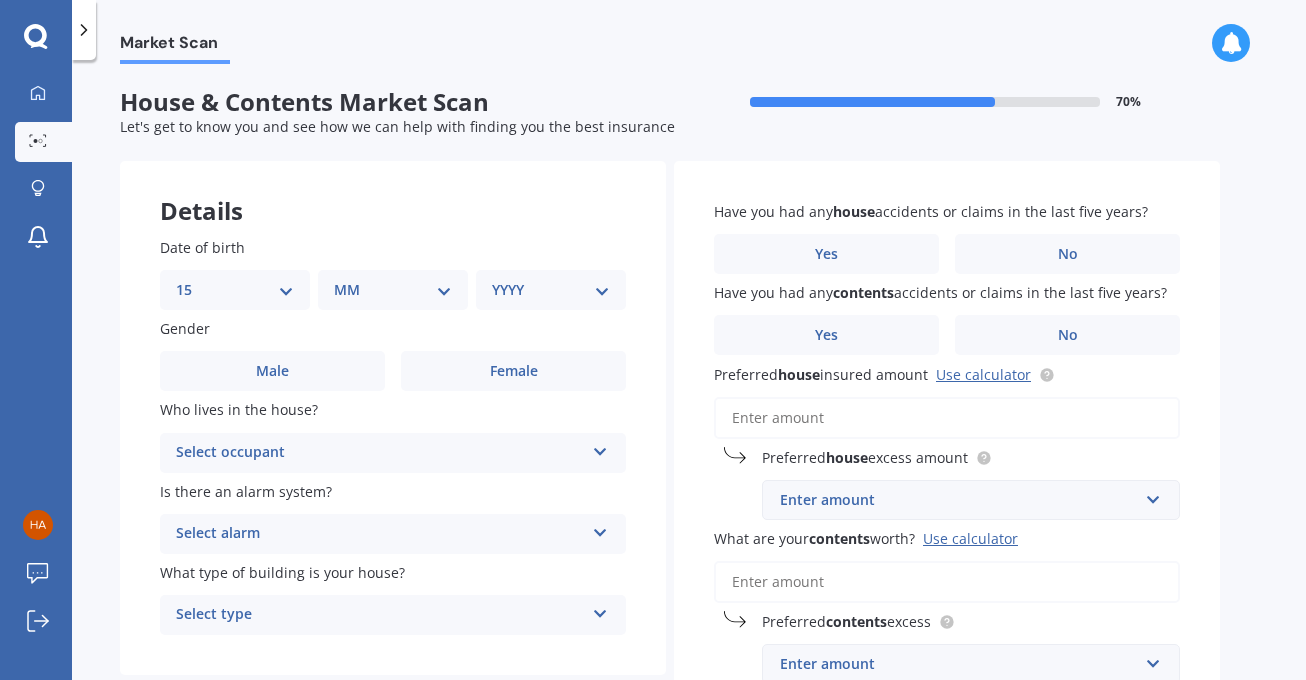 click on "DD 01 02 03 04 05 06 07 08 09 10 11 12 13 14 15 16 17 18 19 20 21 22 23 24 25 26 27 28 29 30 31" at bounding box center (235, 290) 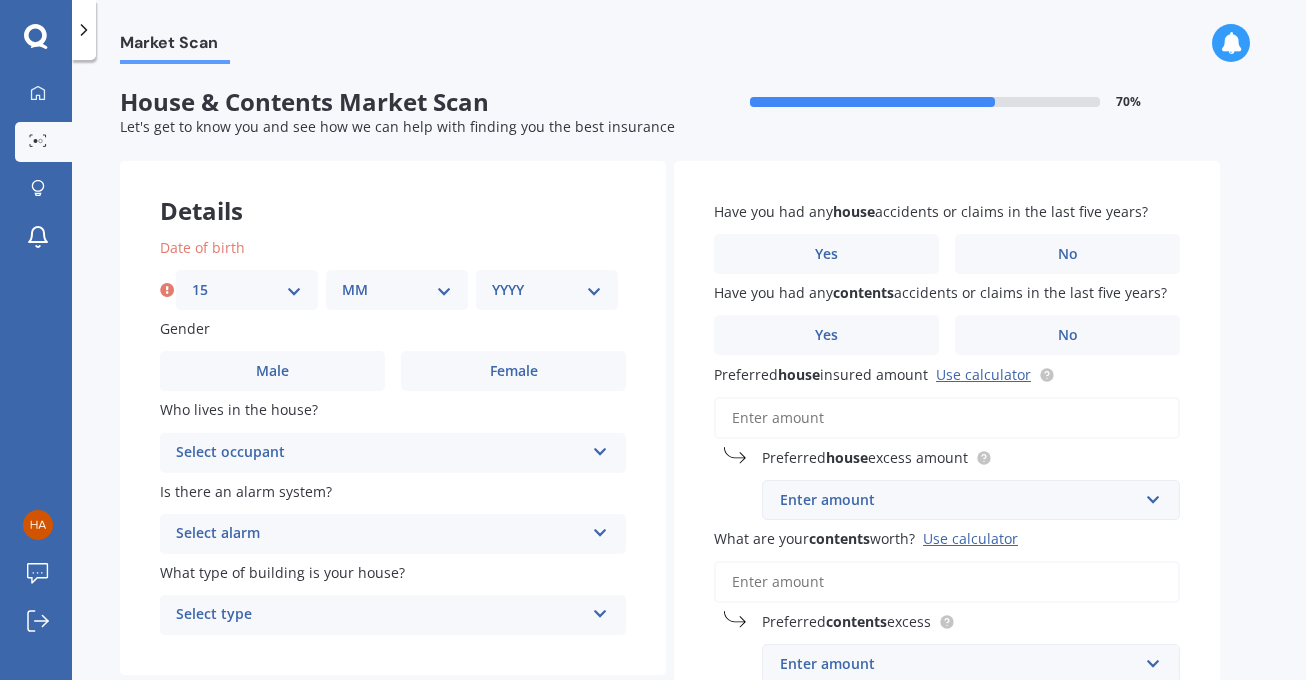 click on "MM 01 02 03 04 05 06 07 08 09 10 11 12" at bounding box center (397, 290) 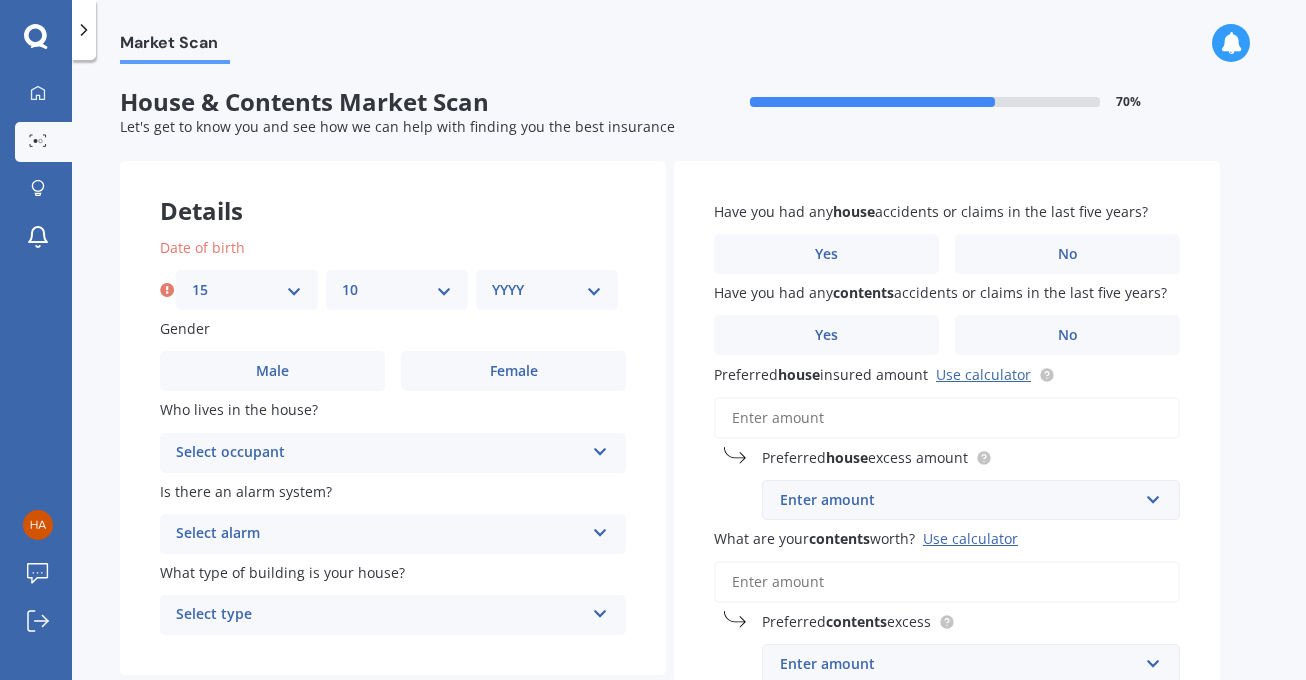 click on "MM 01 02 03 04 05 06 07 08 09 10 11 12" at bounding box center [397, 290] 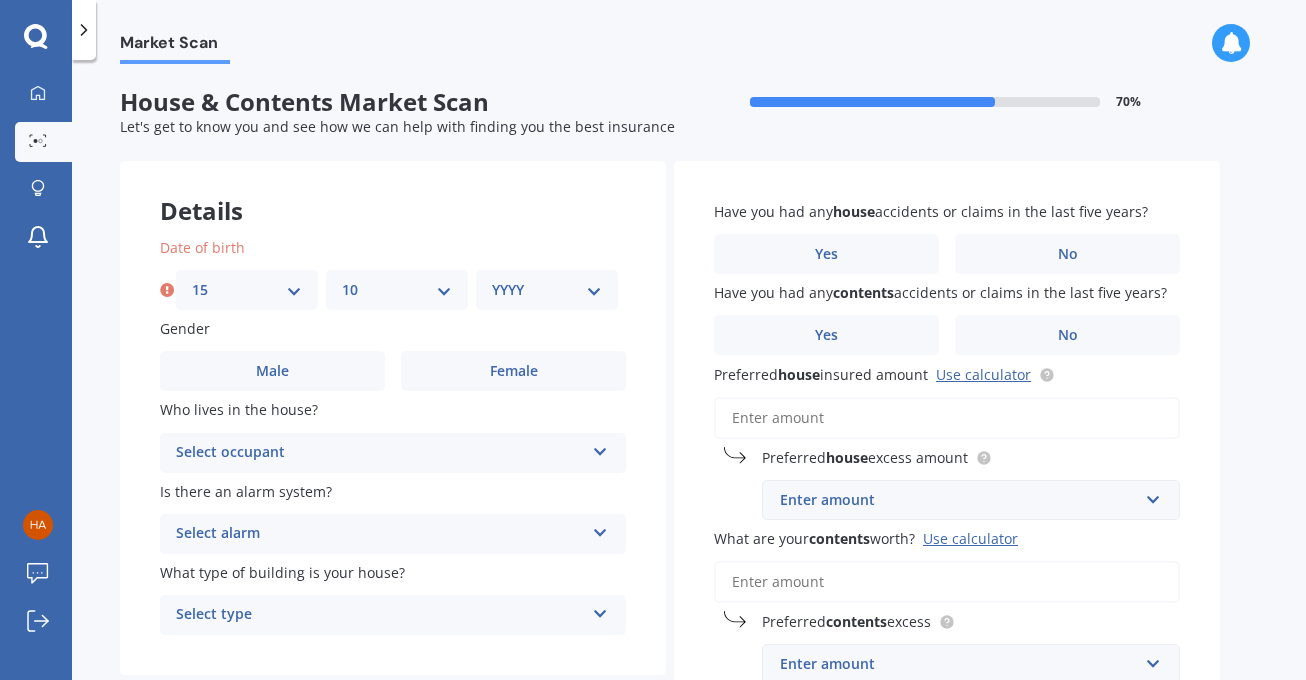 select on "11" 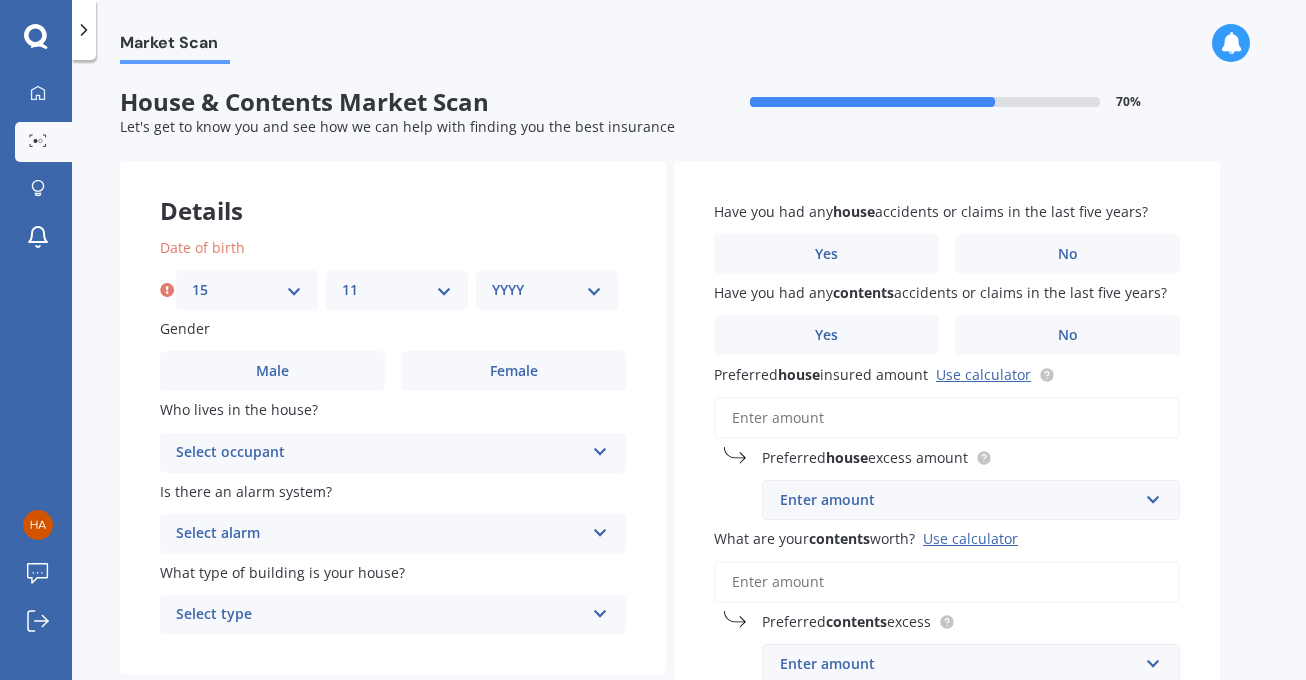 click on "YYYY 2009 2008 2007 2006 2005 2004 2003 2002 2001 2000 1999 1998 1997 1996 1995 1994 1993 1992 1991 1990 1989 1988 1987 1986 1985 1984 1983 1982 1981 1980 1979 1978 1977 1976 1975 1974 1973 1972 1971 1970 1969 1968 1967 1966 1965 1964 1963 1962 1961 1960 1959 1958 1957 1956 1955 1954 1953 1952 1951 1950 1949 1948 1947 1946 1945 1944 1943 1942 1941 1940 1939 1938 1937 1936 1935 1934 1933 1932 1931 1930 1929 1928 1927 1926 1925 1924 1923 1922 1921 1920 1919 1918 1917 1916 1915 1914 1913 1912 1911 1910" at bounding box center (547, 290) 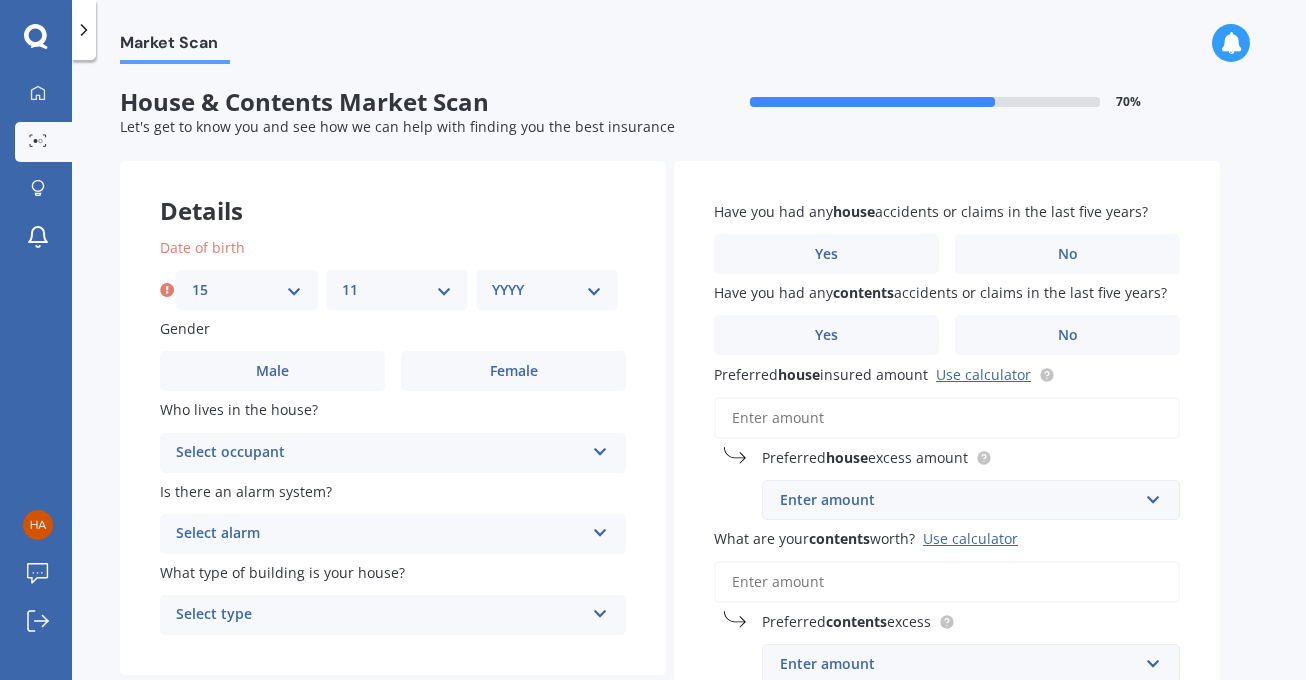 select on "1973" 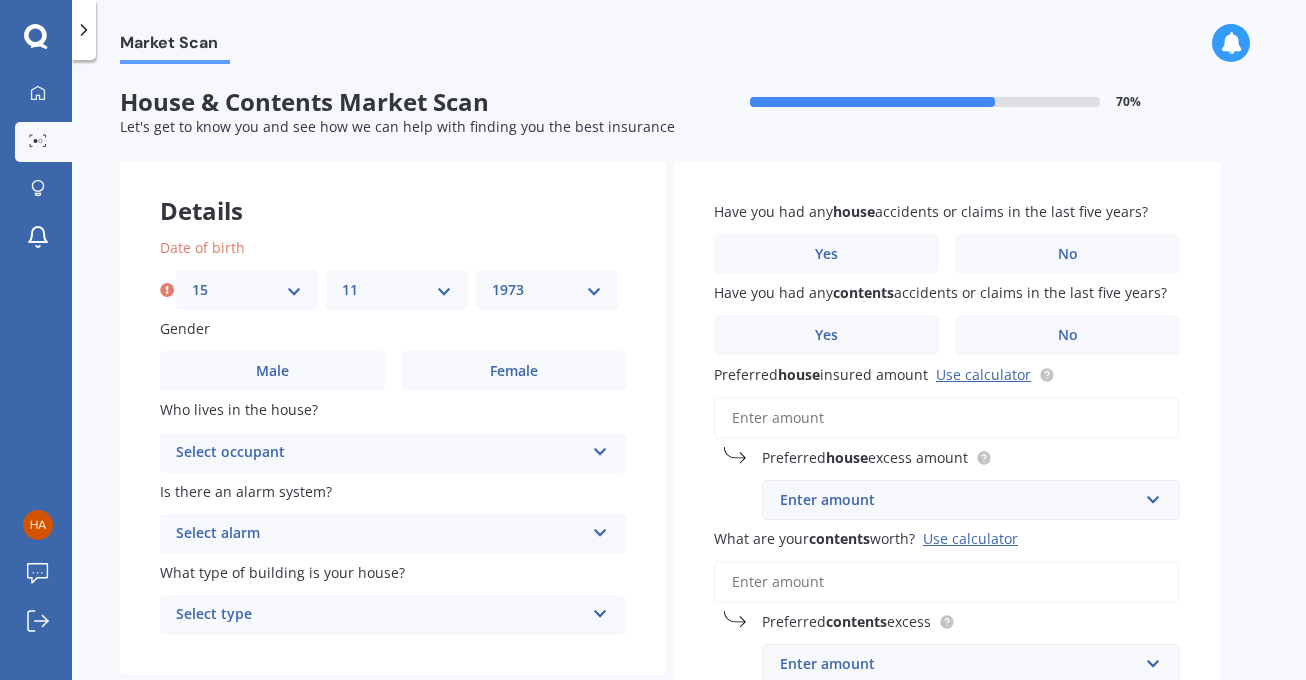 click on "YYYY 2009 2008 2007 2006 2005 2004 2003 2002 2001 2000 1999 1998 1997 1996 1995 1994 1993 1992 1991 1990 1989 1988 1987 1986 1985 1984 1983 1982 1981 1980 1979 1978 1977 1976 1975 1974 1973 1972 1971 1970 1969 1968 1967 1966 1965 1964 1963 1962 1961 1960 1959 1958 1957 1956 1955 1954 1953 1952 1951 1950 1949 1948 1947 1946 1945 1944 1943 1942 1941 1940 1939 1938 1937 1936 1935 1934 1933 1932 1931 1930 1929 1928 1927 1926 1925 1924 1923 1922 1921 1920 1919 1918 1917 1916 1915 1914 1913 1912 1911 1910" at bounding box center [547, 290] 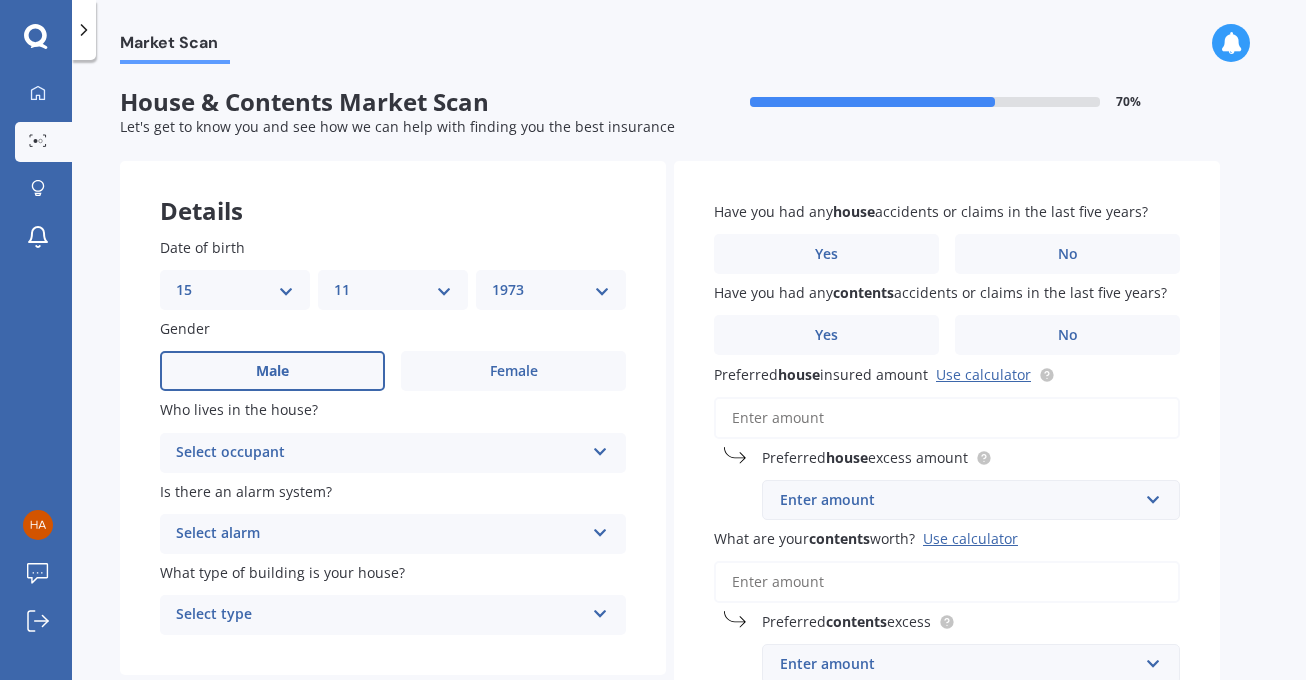 click on "Male" at bounding box center [272, 371] 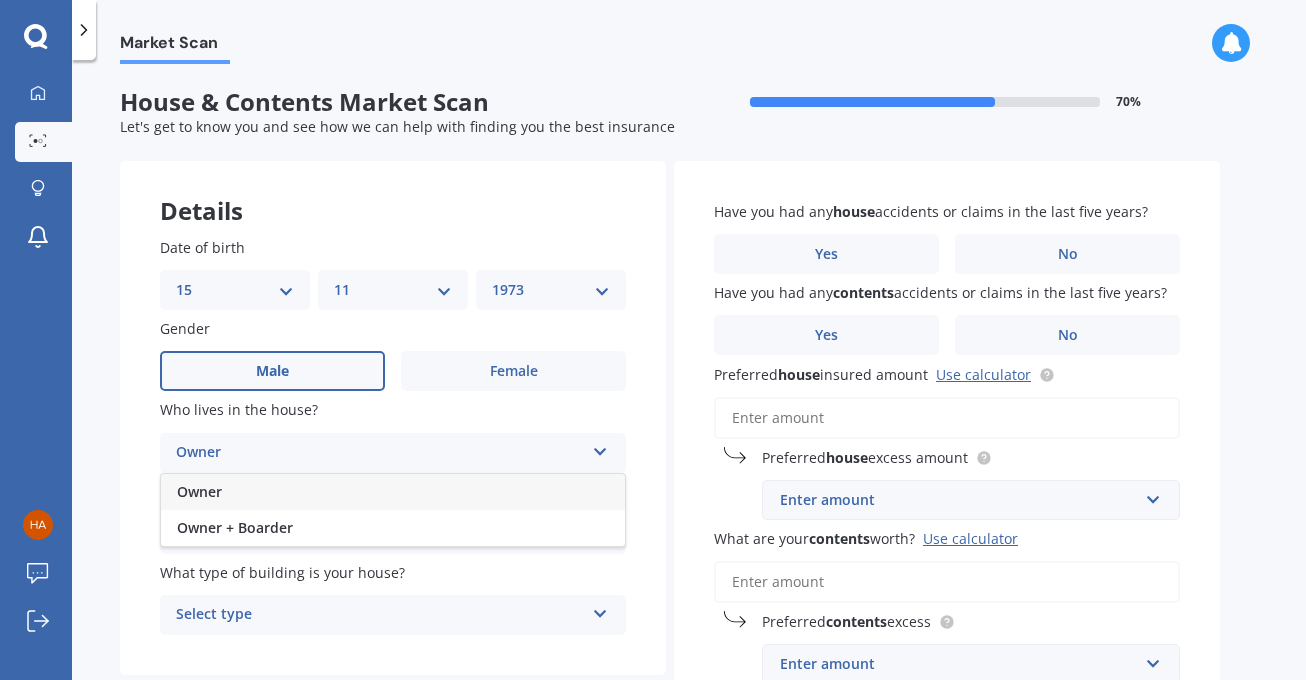 click on "Owner" at bounding box center (393, 492) 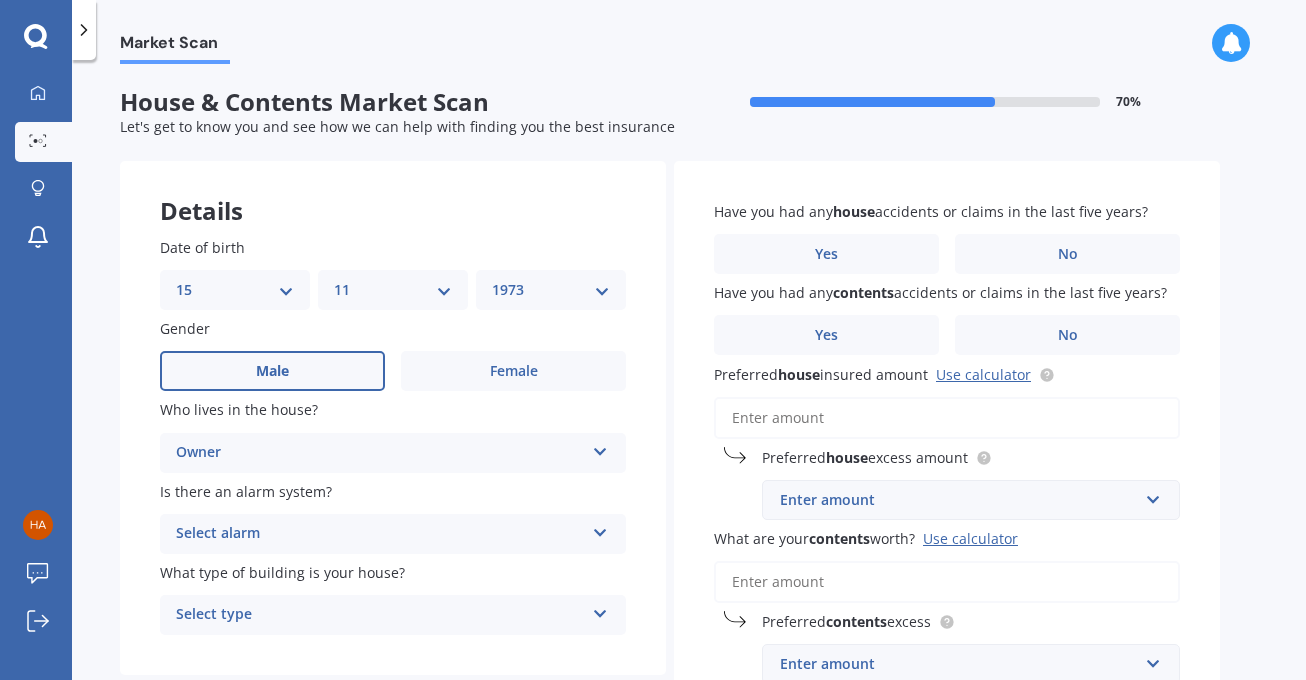 click on "Select alarm" at bounding box center (380, 534) 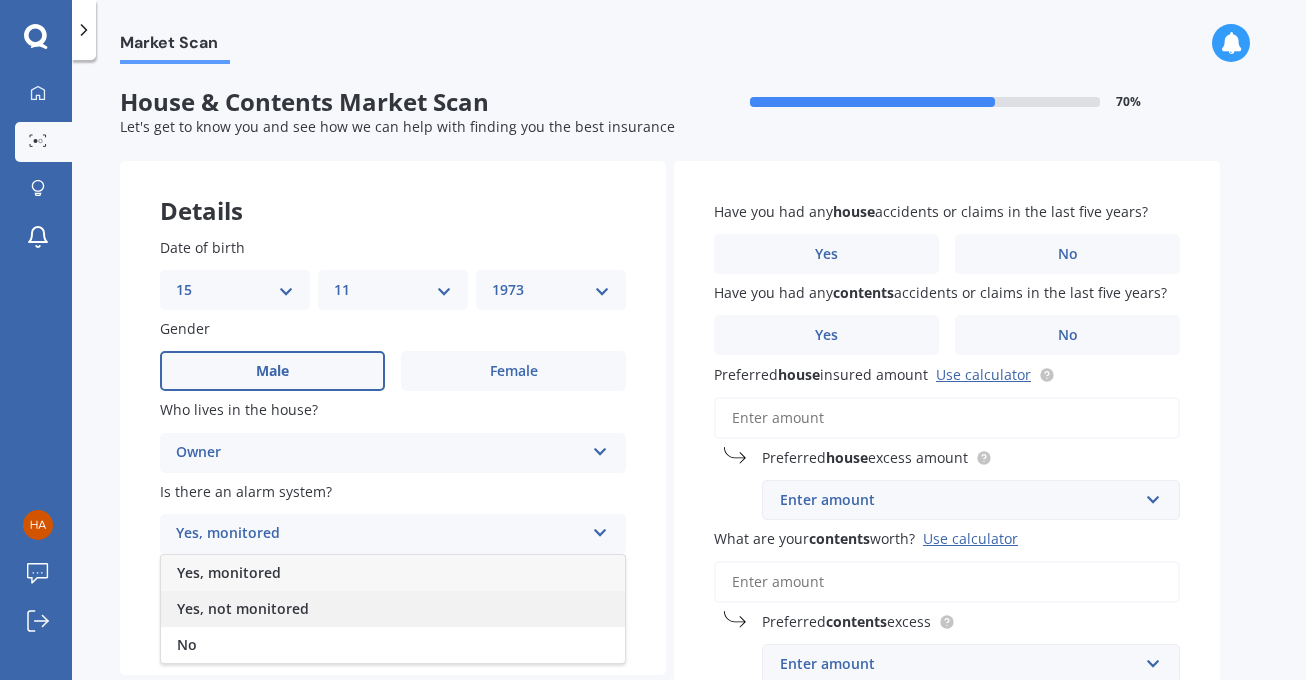 click on "Yes, not monitored" at bounding box center [393, 609] 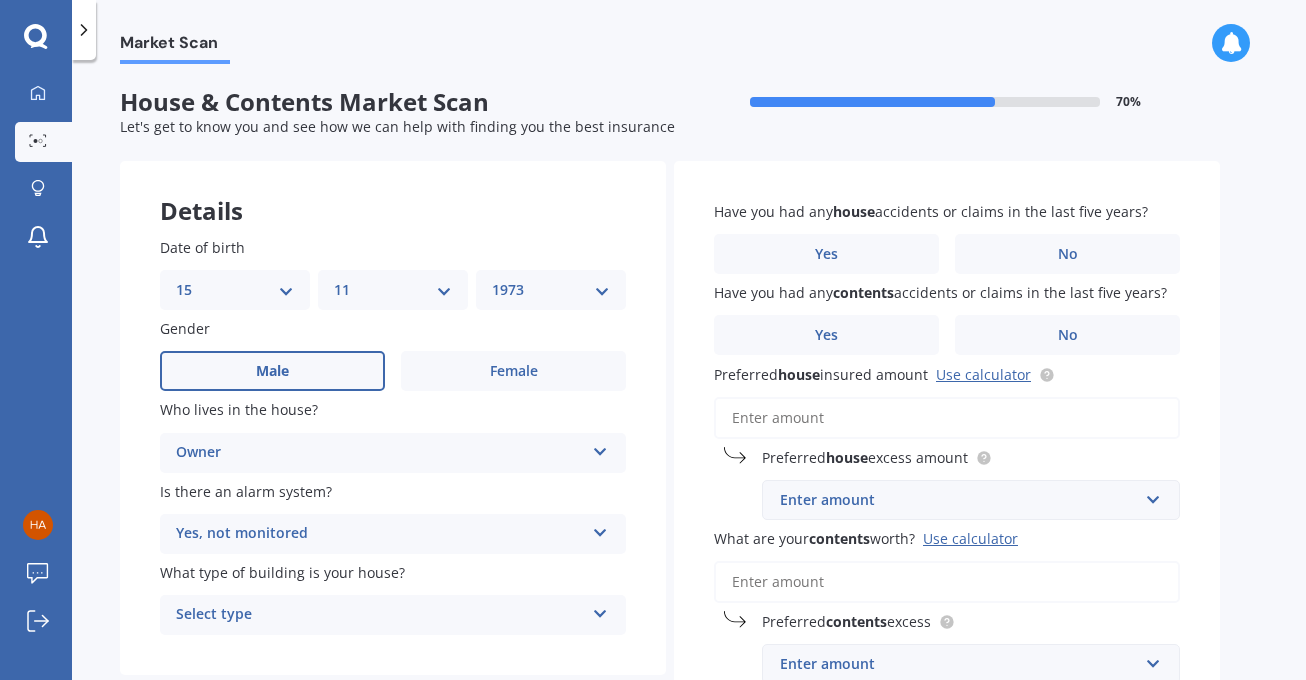 scroll, scrollTop: 100, scrollLeft: 0, axis: vertical 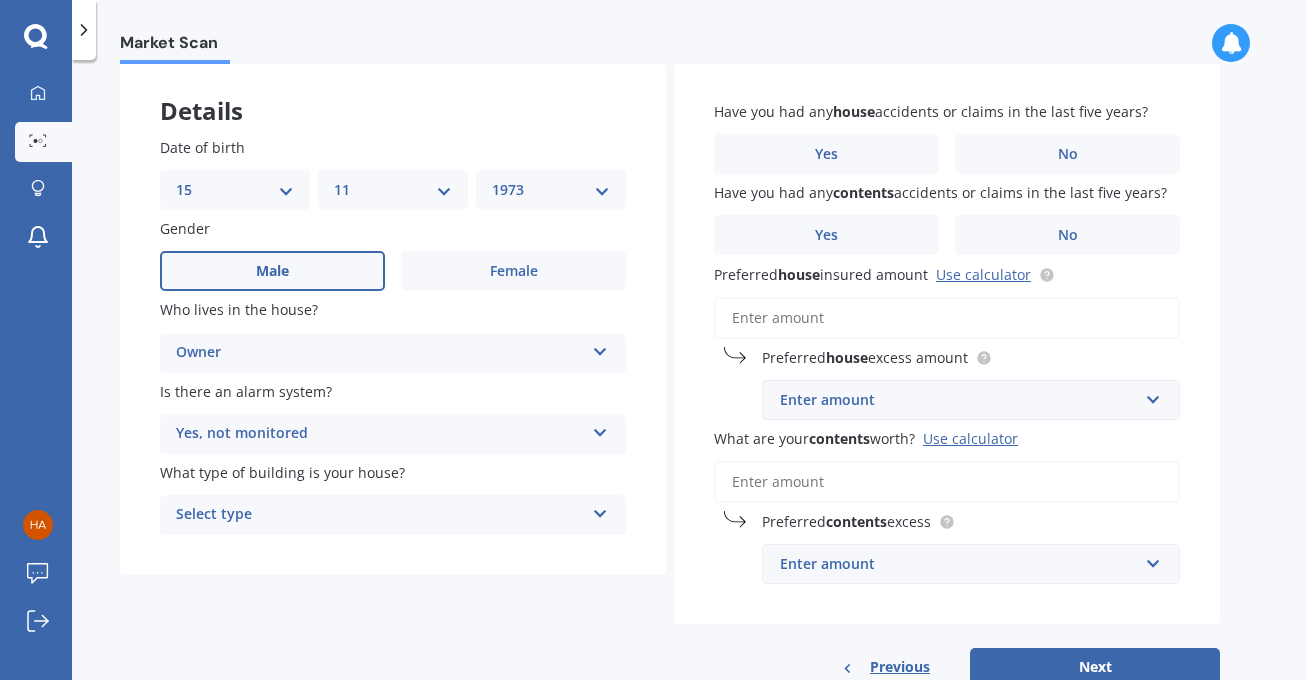 click on "Select type" at bounding box center (380, 515) 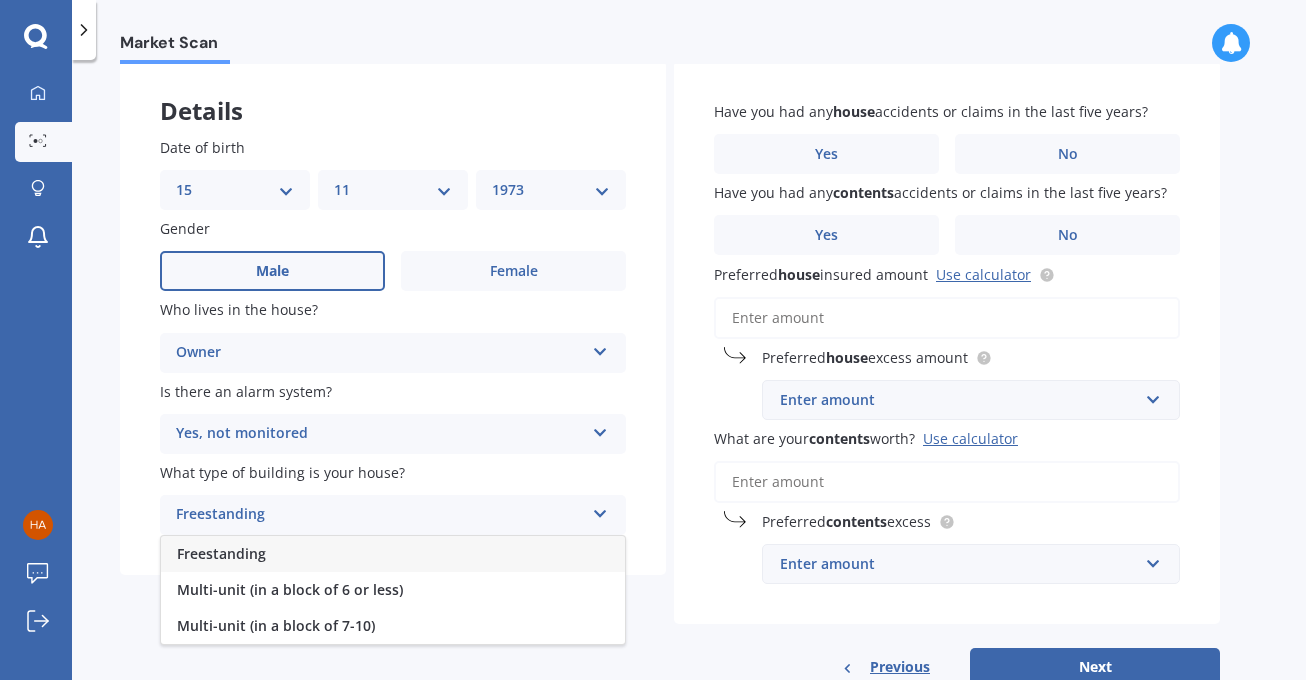 click on "Freestanding" at bounding box center [393, 554] 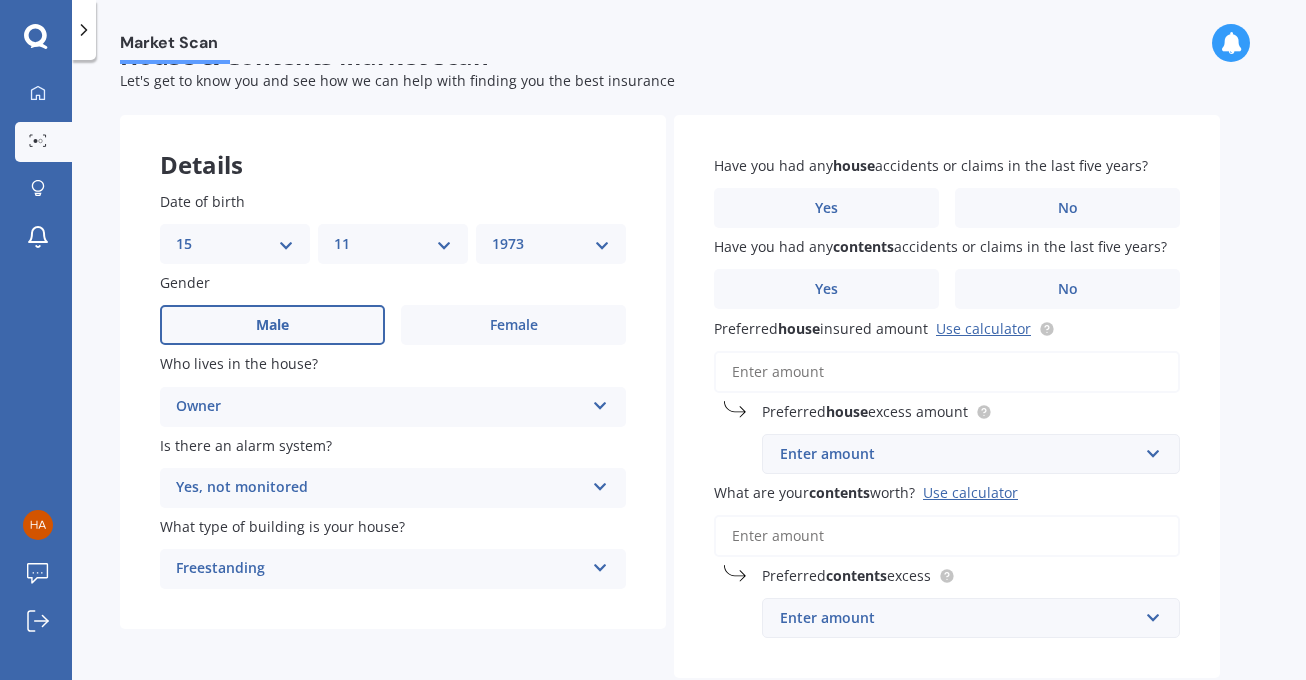 scroll, scrollTop: 0, scrollLeft: 0, axis: both 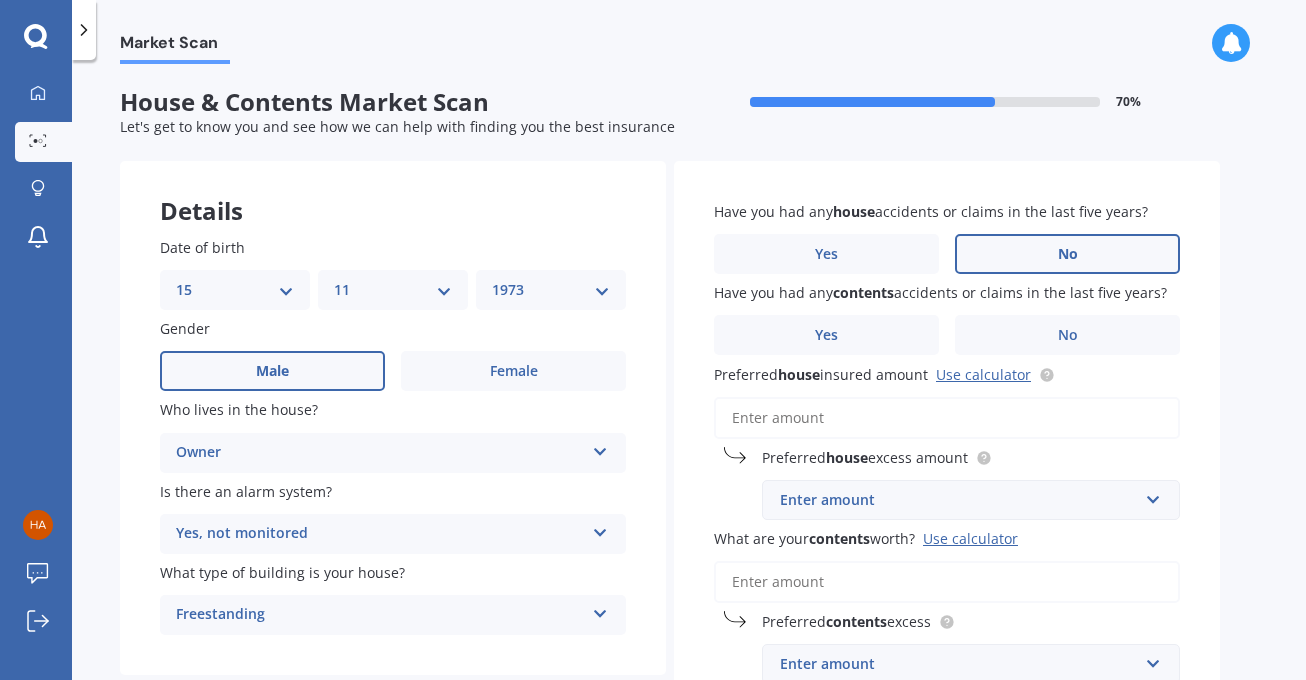 click on "No" at bounding box center (513, 371) 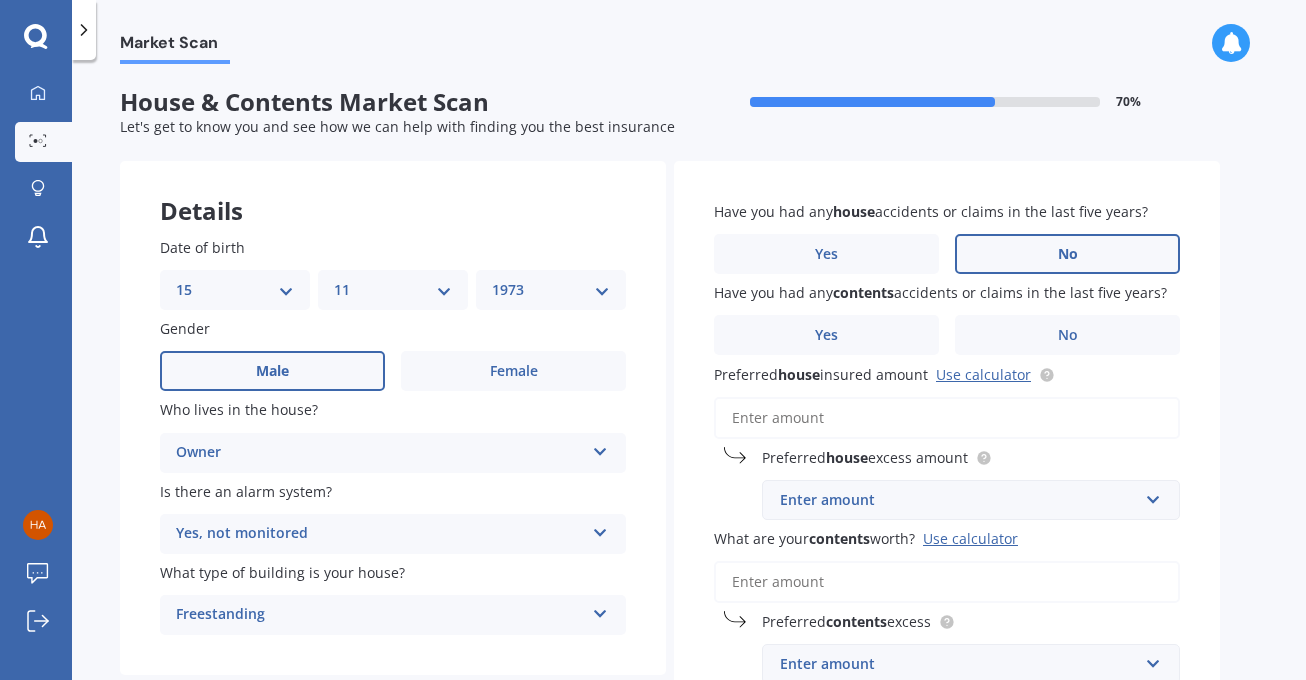 click on "No" at bounding box center (0, 0) 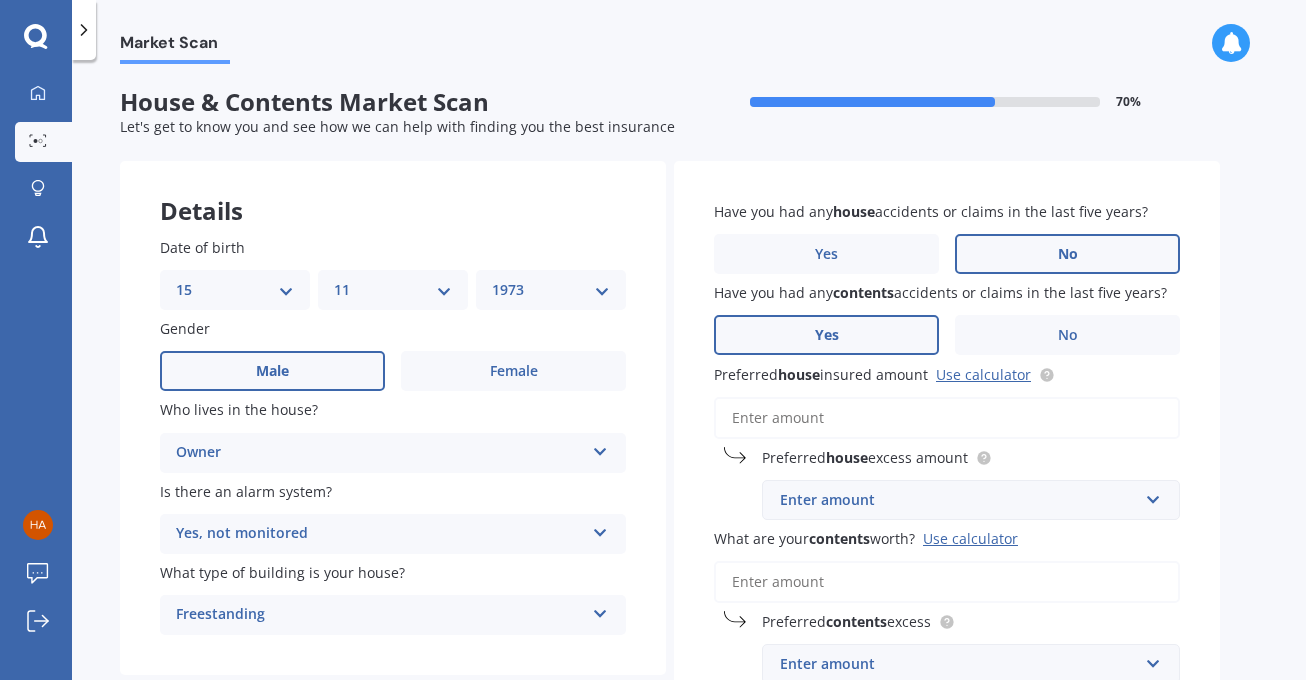 click on "Yes" at bounding box center (272, 371) 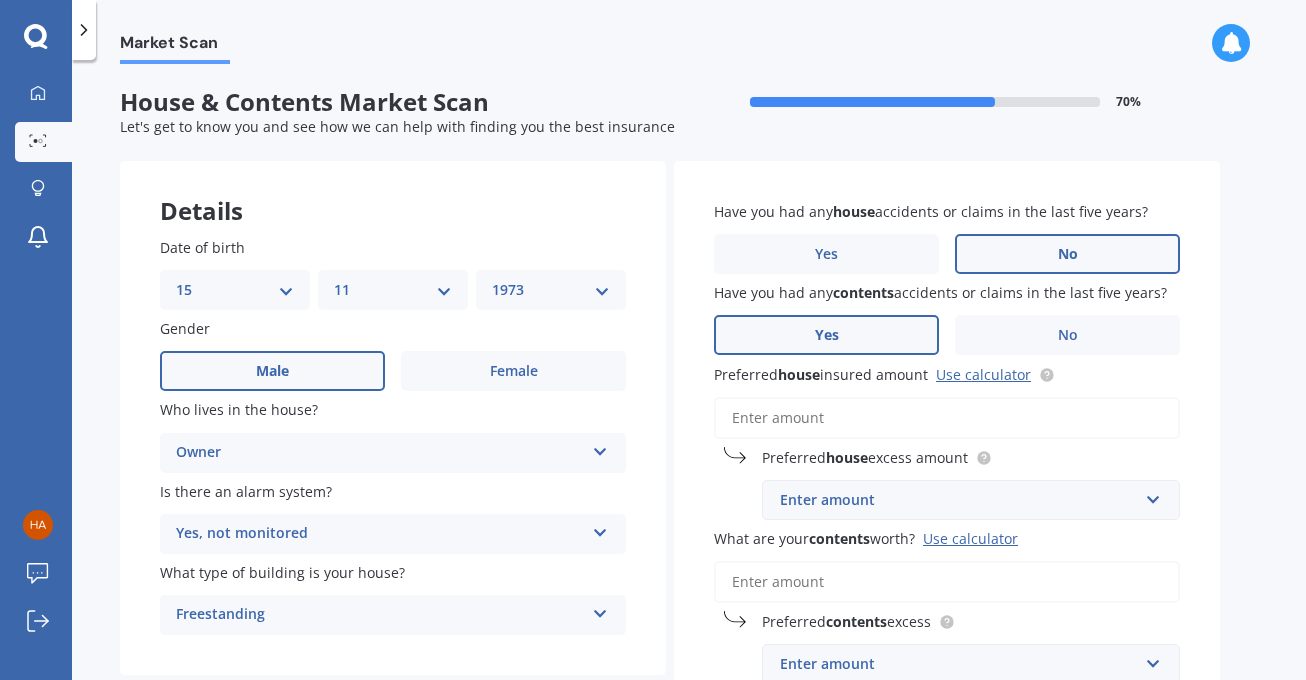 click on "Yes" at bounding box center (0, 0) 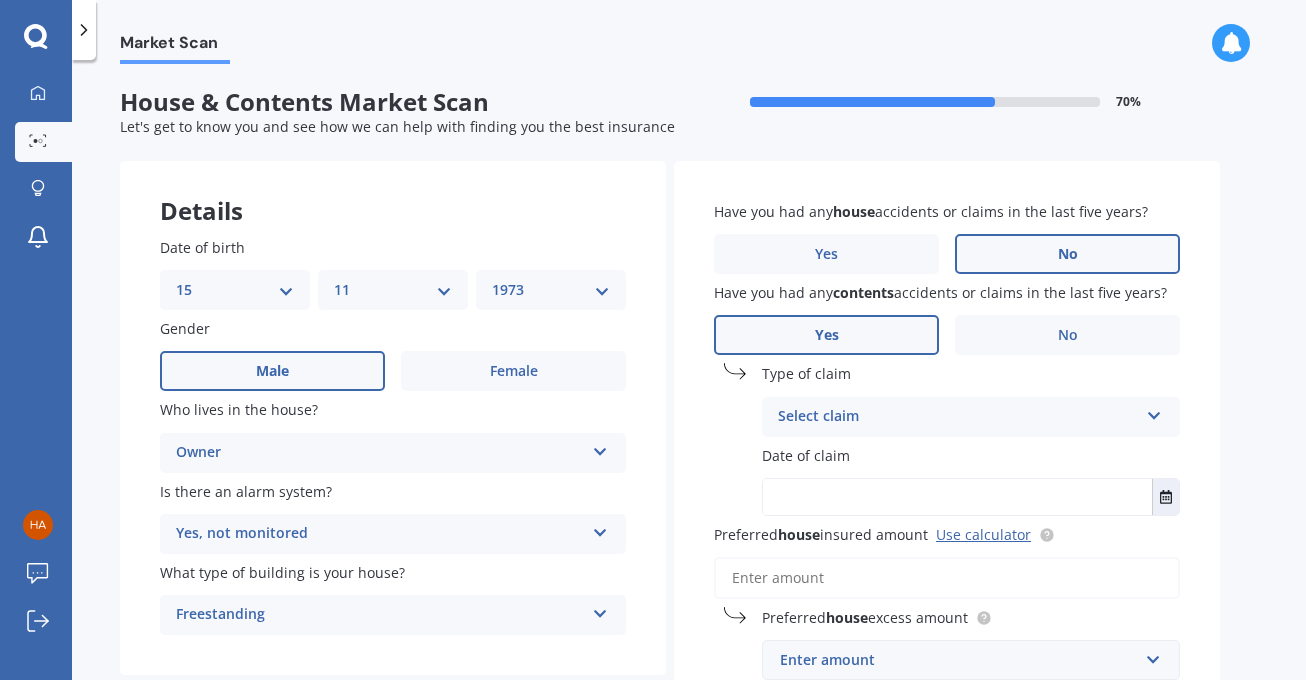 click on "Select claim Accidental damage Broken glass Earthquake Fire Flood Fusion Gradual damage Lost or misplaced Malicious damage Storm damage Water damage Other" at bounding box center (971, 417) 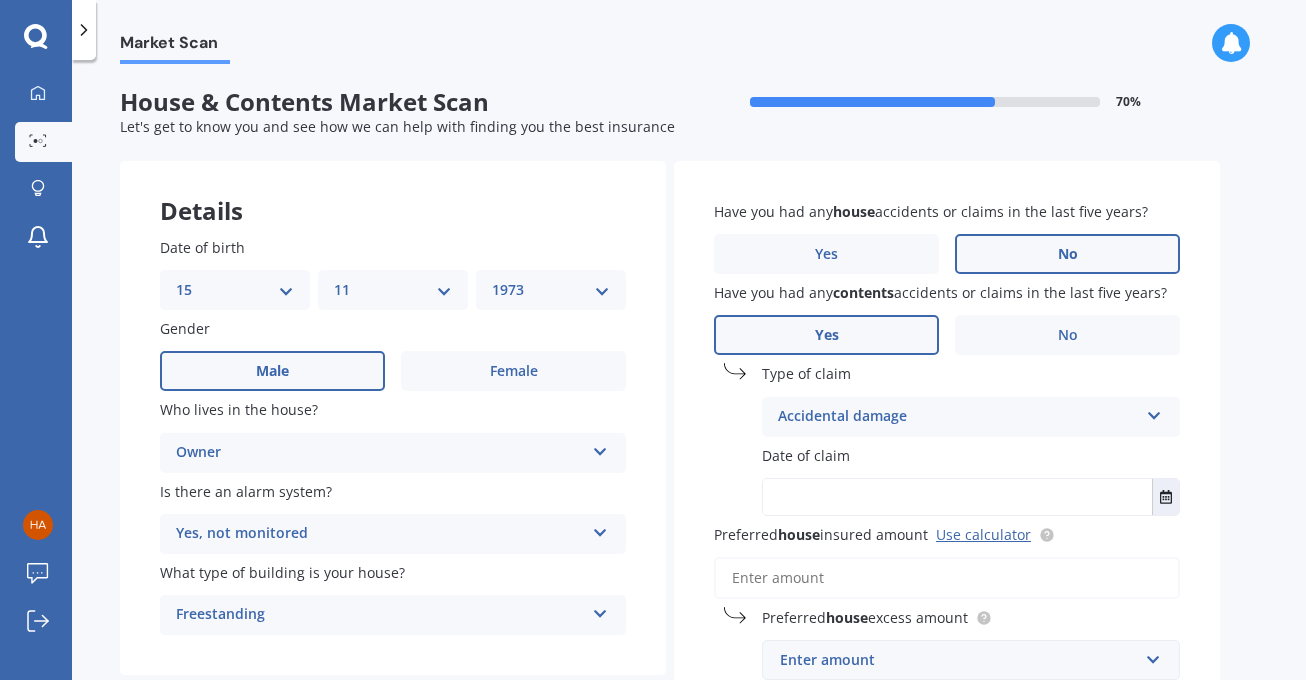 click on "Have you had any  house  accidents or claims in the last five years? Yes No Have you had any  contents  accidents or claims in the last five years? Yes No Type of claim Accidental damage Accidental damage Broken glass Earthquake Fire Flood Fusion Gradual damage Lost or misplaced Malicious damage Storm damage Water damage Other Date of claim Preferred  house  insured amount Use calculator Preferred  house  excess amount Enter amount [PRICE] [PRICE] [PRICE] [PRICE] [PRICE] [PRICE] What are your  contents  worth? Use calculator Preferred  contents  excess Enter amount [PRICE] [PRICE] [PRICE] [PRICE] [PRICE] [PRICE]" at bounding box center [947, 523] 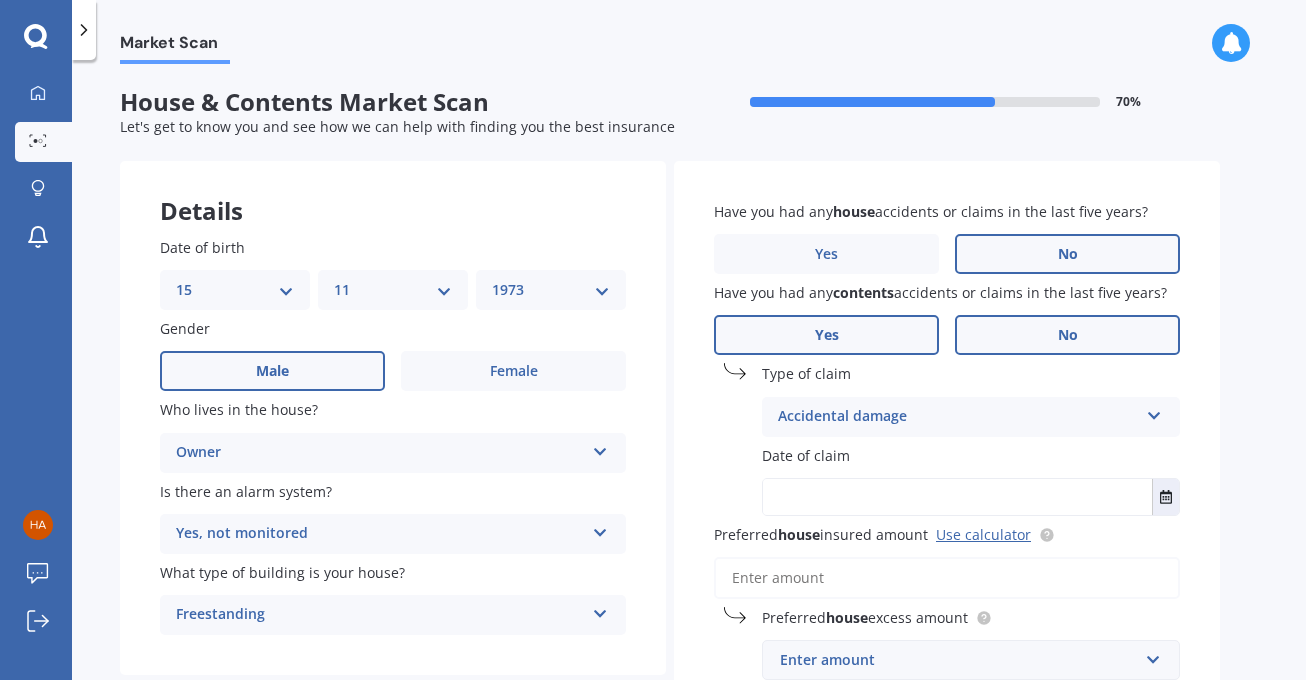 click on "No" at bounding box center (513, 371) 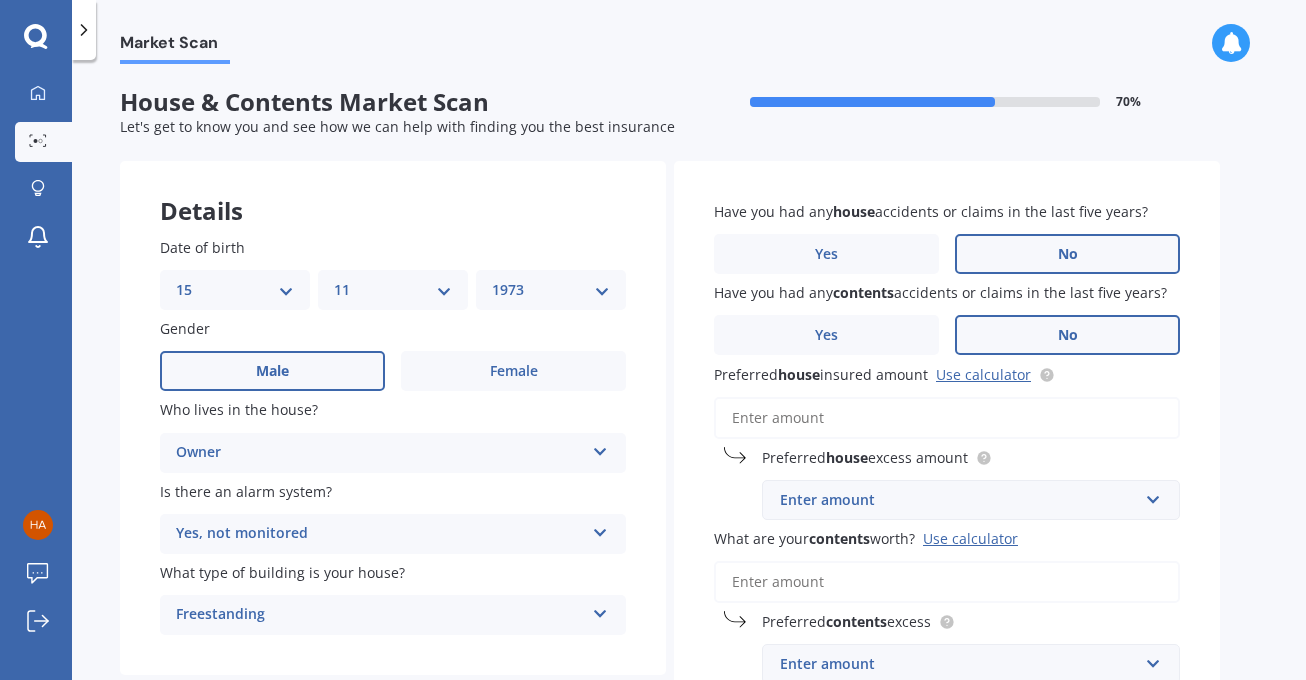 scroll, scrollTop: 100, scrollLeft: 0, axis: vertical 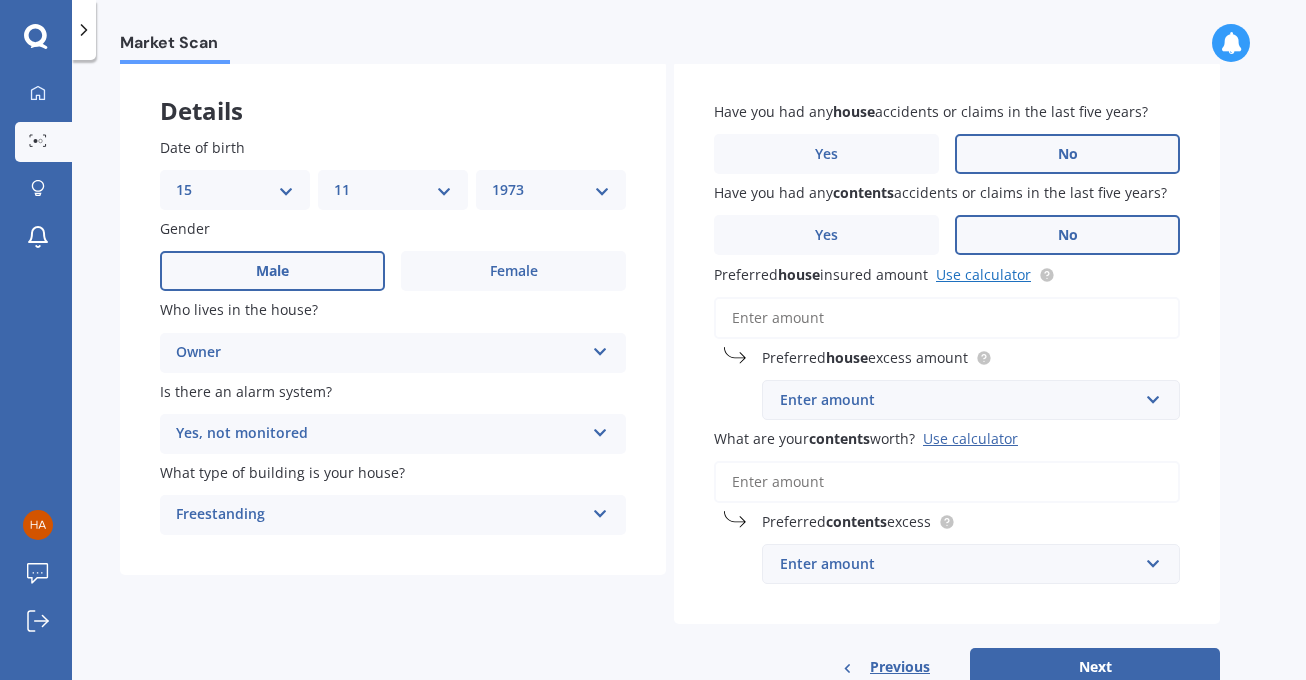 click on "Use calculator" at bounding box center [983, 274] 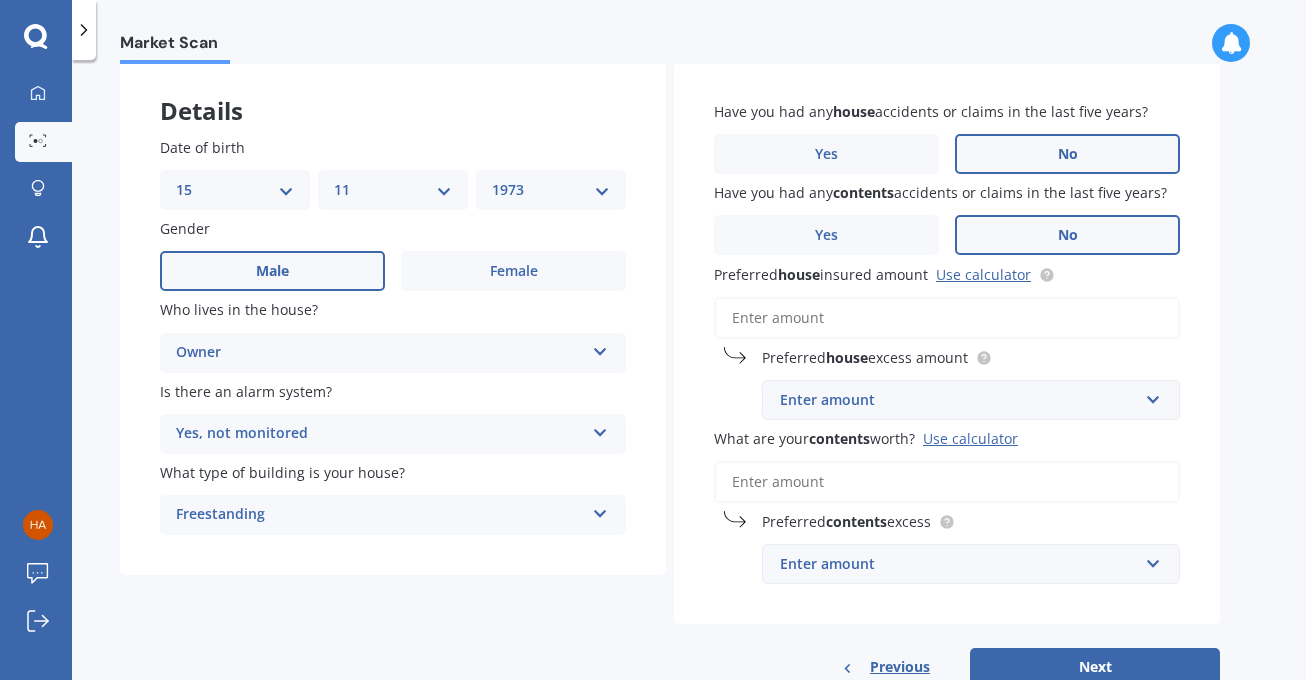 click on "Preferred  house  insured amount Use calculator" at bounding box center [947, 318] 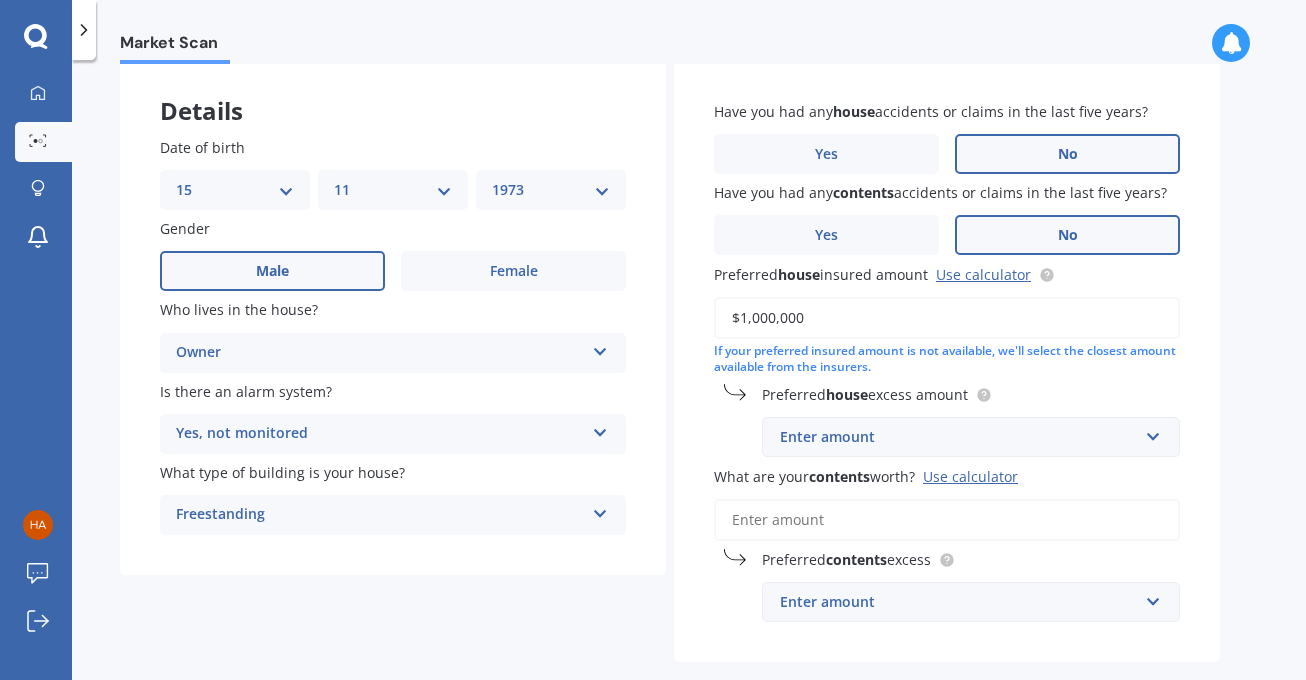 type on "$1,000,000" 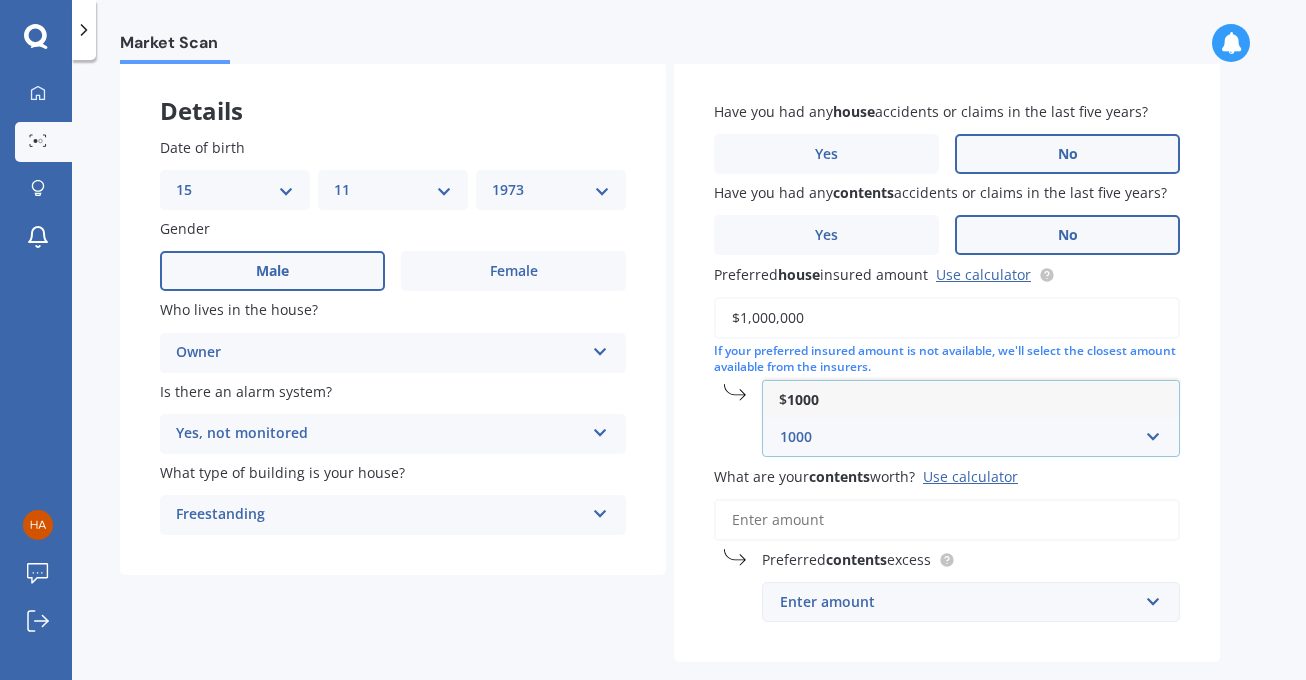 type on "1000" 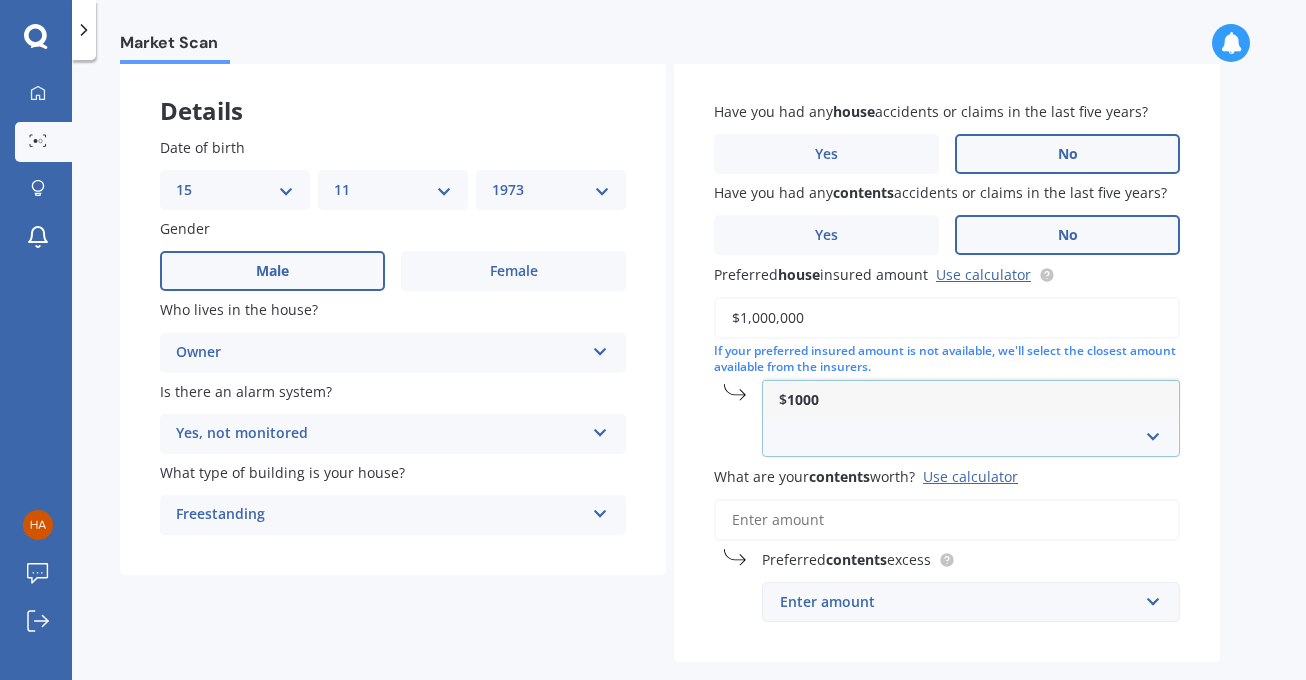 click on "Details Date of birth DD 01 02 03 04 05 06 07 08 09 10 11 12 13 14 15 16 17 18 19 20 21 22 23 24 25 26 27 28 29 30 31 MM 01 02 03 04 05 06 07 08 09 10 11 12 YYYY 2009 2008 2007 2006 2005 2004 2003 2002 2001 2000 1999 1998 1997 1996 1995 1994 1993 1992 1991 1990 1989 1988 1987 1986 1985 1984 1983 1982 1981 1980 1979 1978 1977 1976 1975 1974 1973 1972 1971 1970 1969 1968 1967 1966 1965 1964 1963 1962 1961 1960 1959 1958 1957 1956 1955 1954 1953 1952 1951 1950 1949 1948 1947 1946 1945 1944 1943 1942 1941 1940 1939 1938 1937 1936 1935 1934 1933 1932 1931 1930 1929 1928 1927 1926 1925 1924 1923 1922 1921 1920 1919 1918 1917 1916 1915 1914 1913 1912 1911 1910 Gender Male Female Who lives in the house? Owner Owner Owner + Boarder Is there an alarm system? Yes, not monitored Yes, monitored Yes, not monitored No What type of building is your house? Freestanding Freestanding Multi-unit (in a block of 6 or less) Multi-unit (in a block of 7-10) Have you had any  house  accidents or claims in the last five years? Yes No [PRICE]" at bounding box center [670, 392] 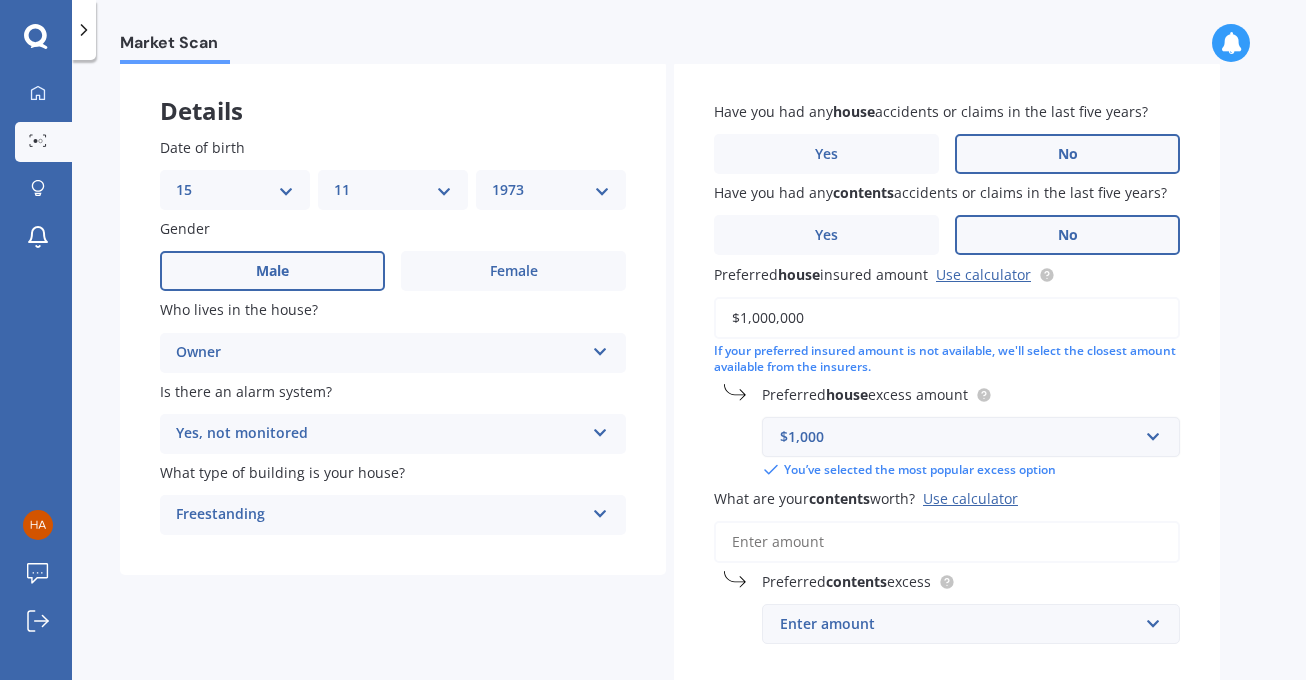 click on "What are your  contents  worth? Use calculator" at bounding box center (947, 542) 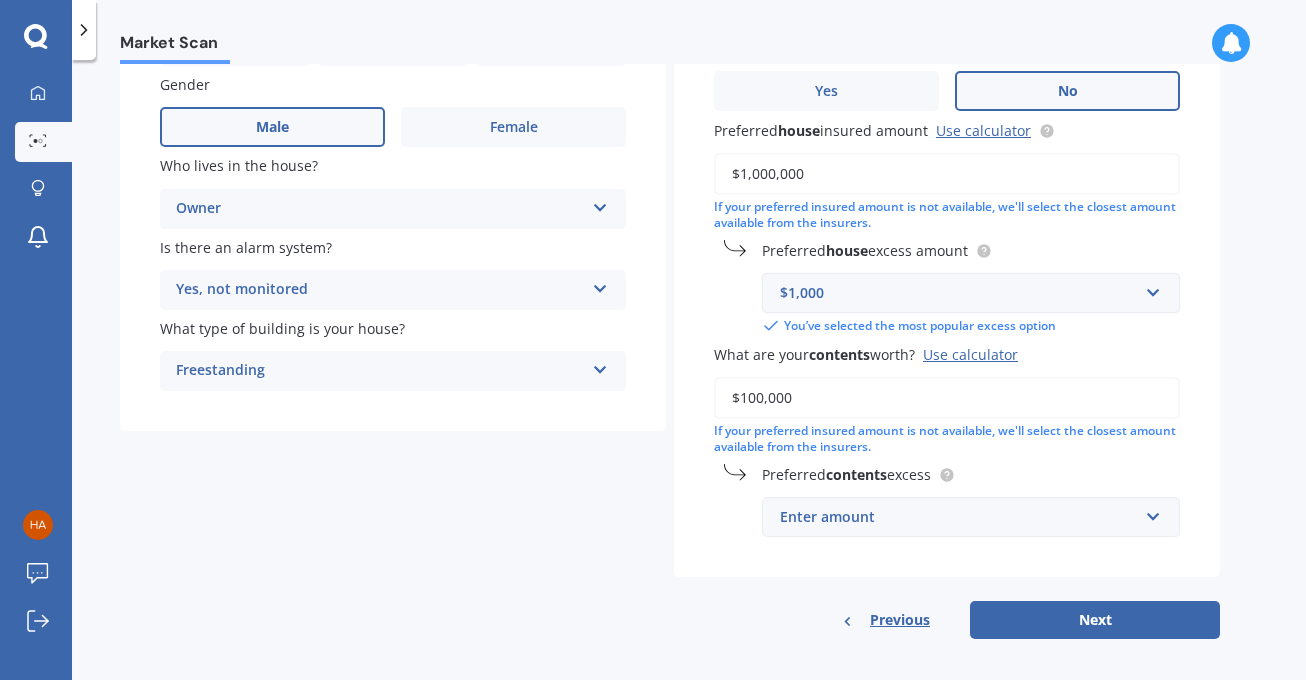 scroll, scrollTop: 255, scrollLeft: 0, axis: vertical 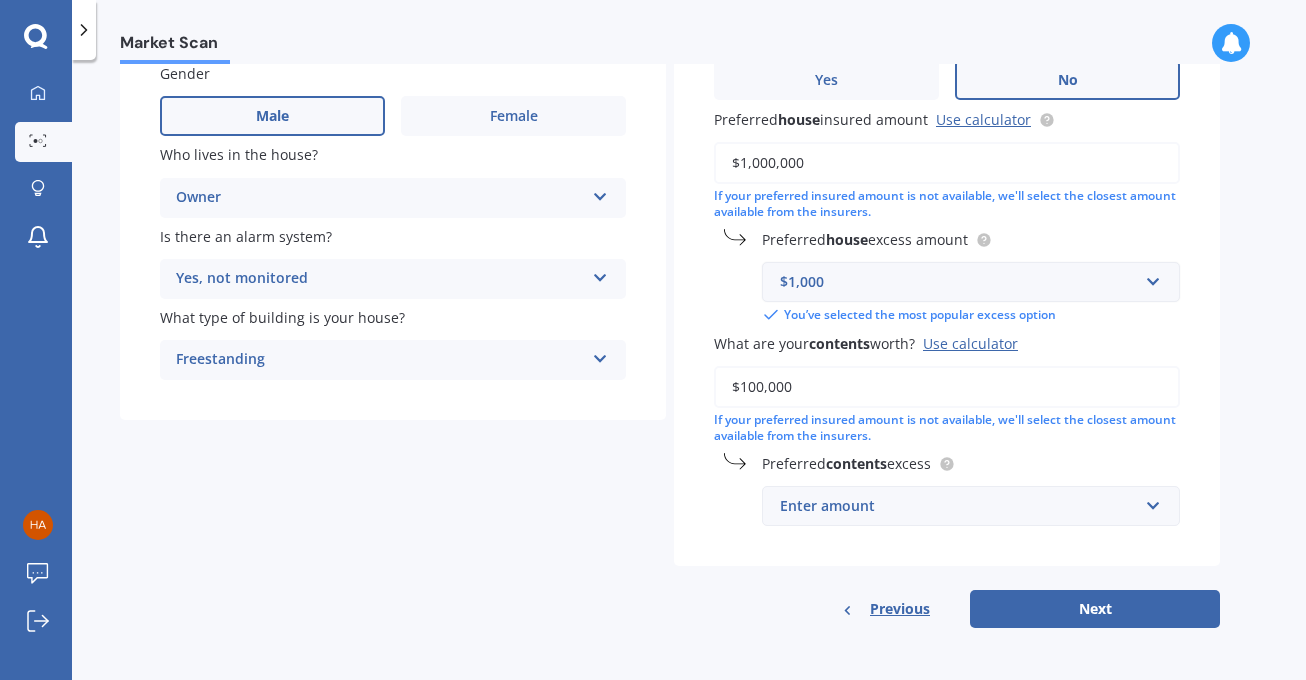 type on "$100,000" 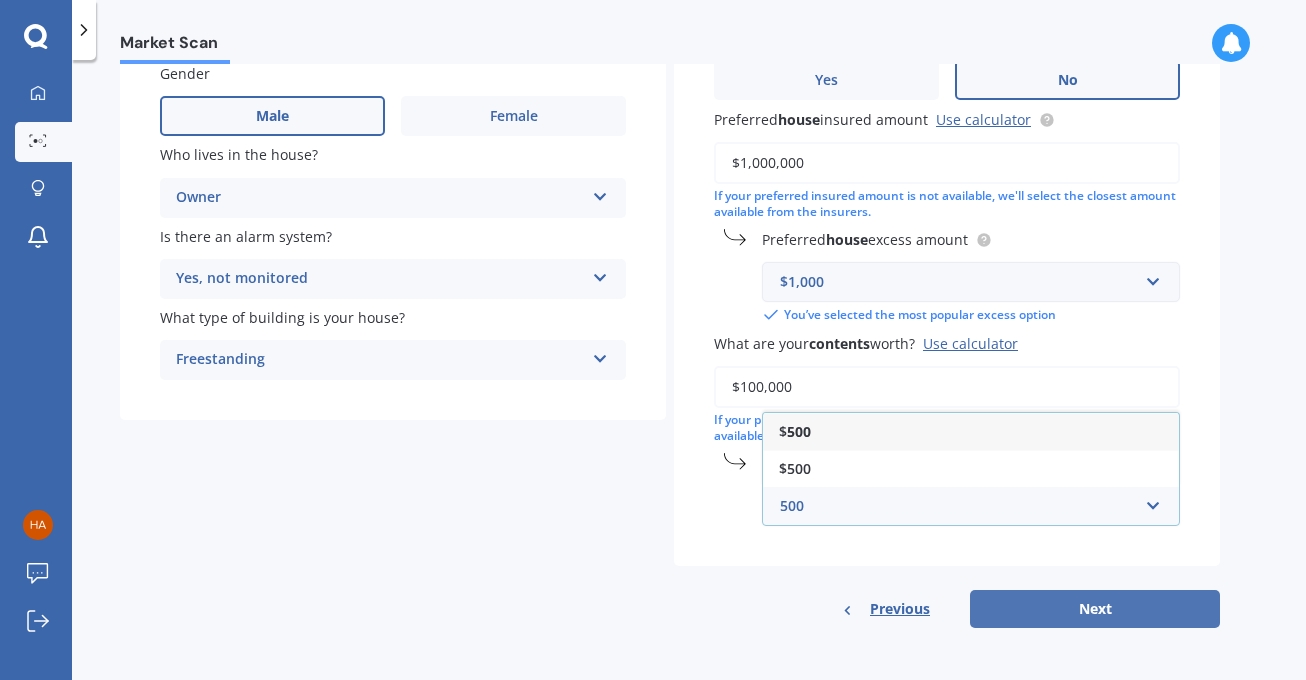 type on "500" 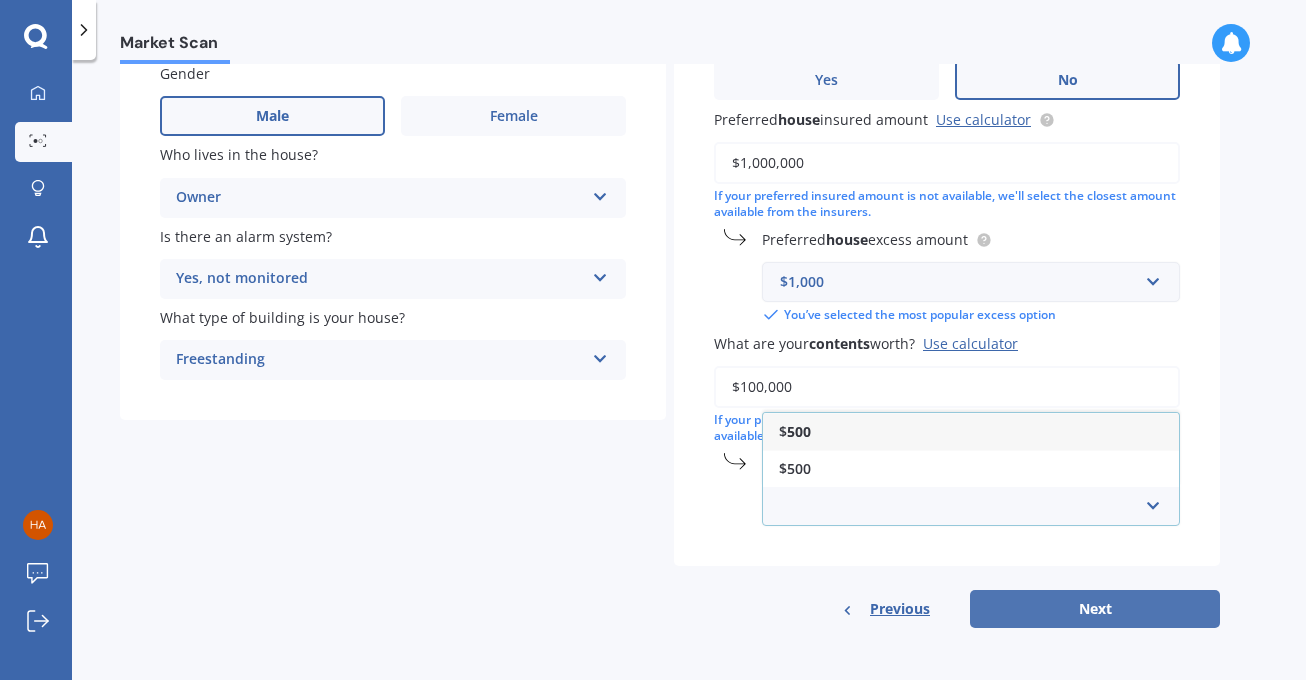 click on "Next" at bounding box center [1095, 609] 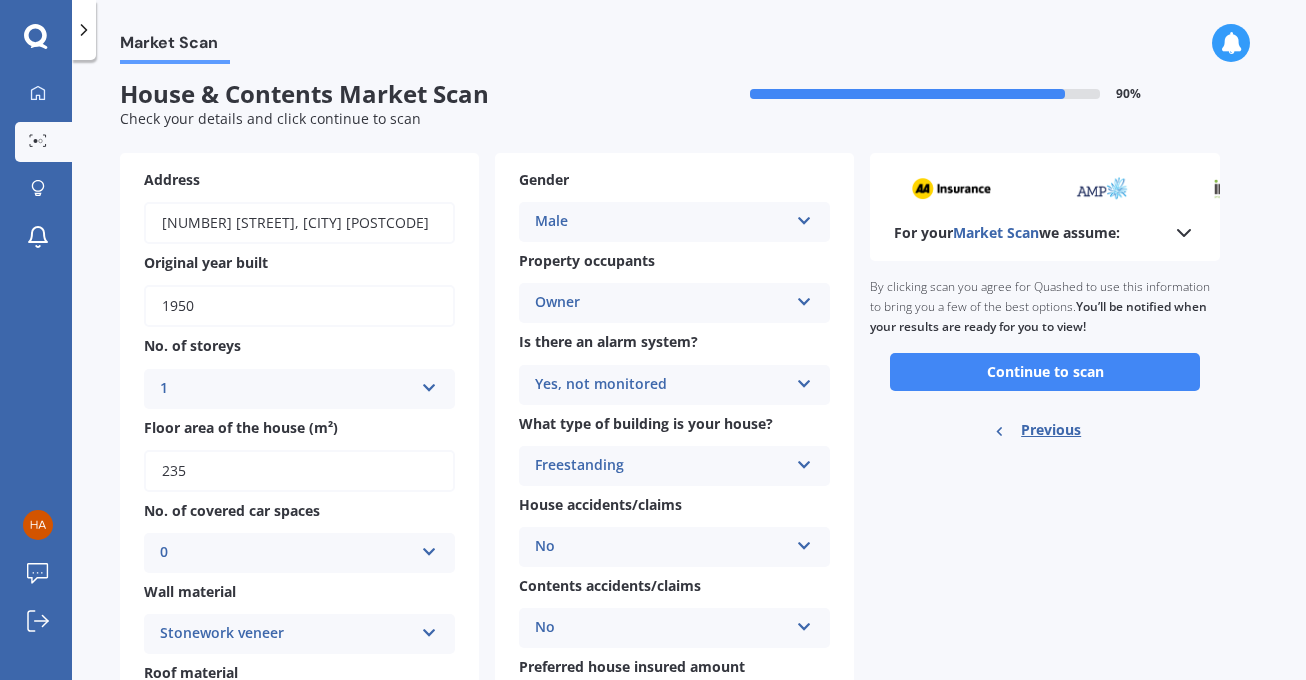 scroll, scrollTop: 0, scrollLeft: 0, axis: both 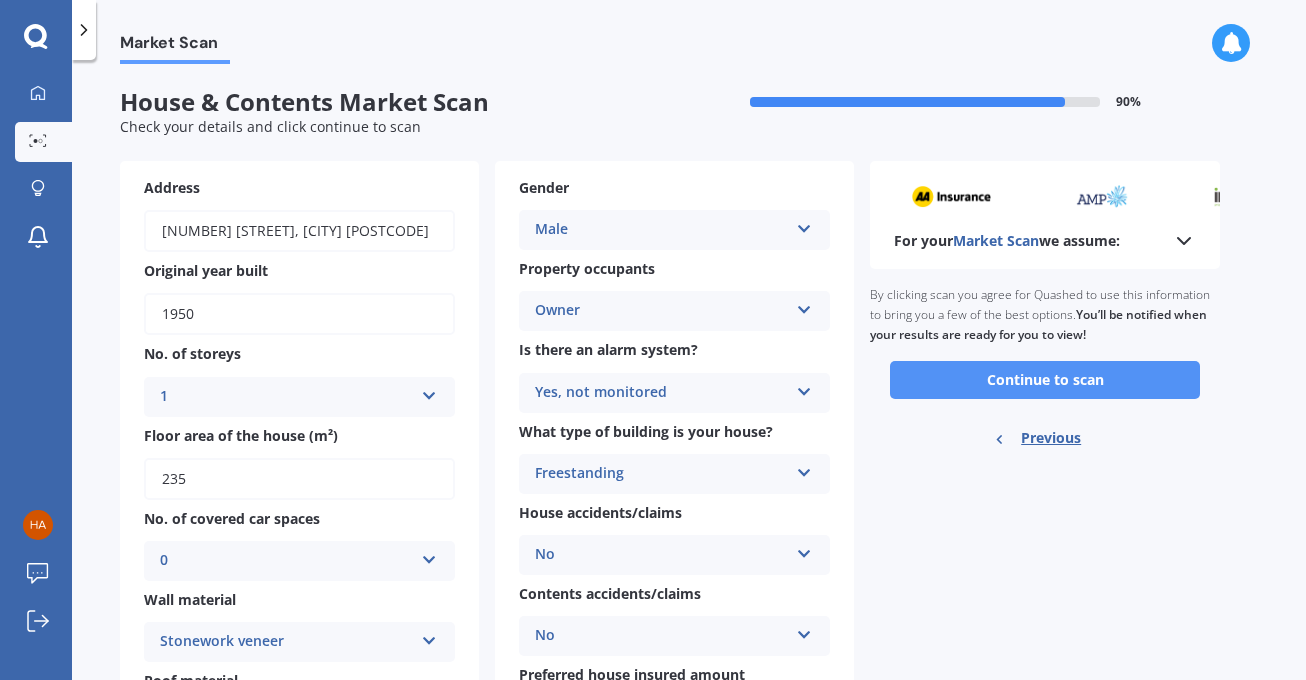 click on "Continue to scan" at bounding box center (1045, 380) 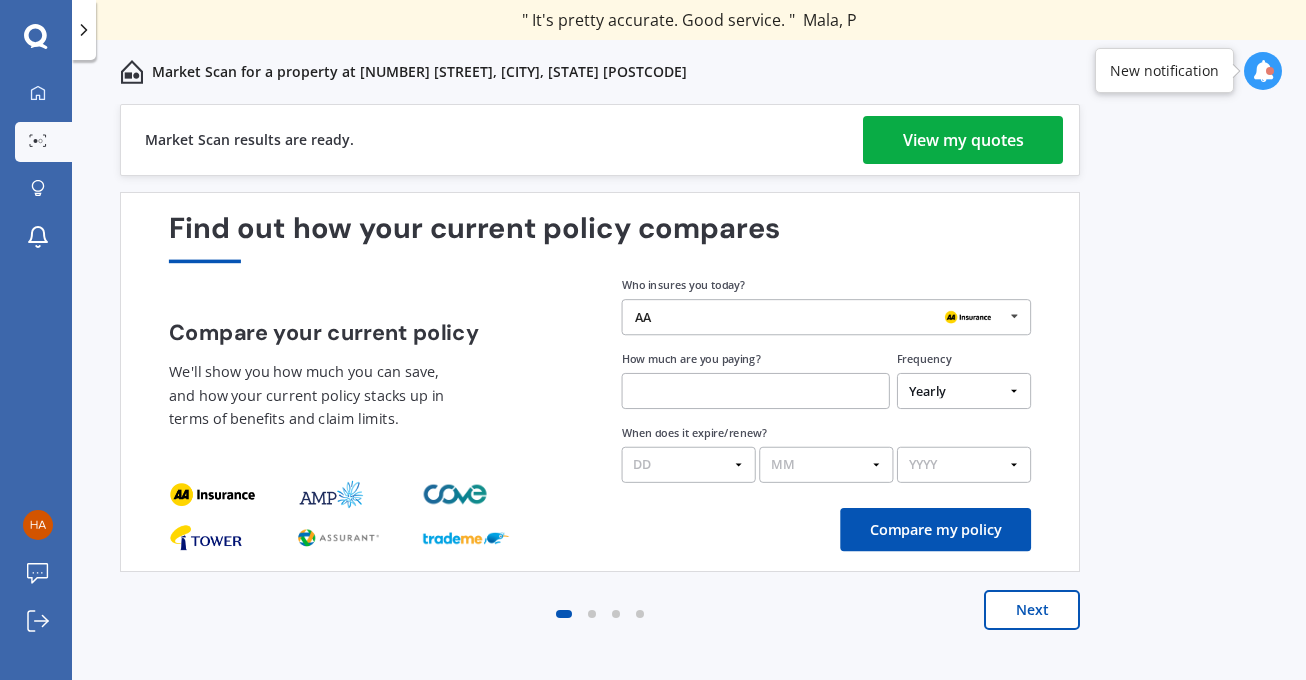 click on "View my quotes" at bounding box center (963, 140) 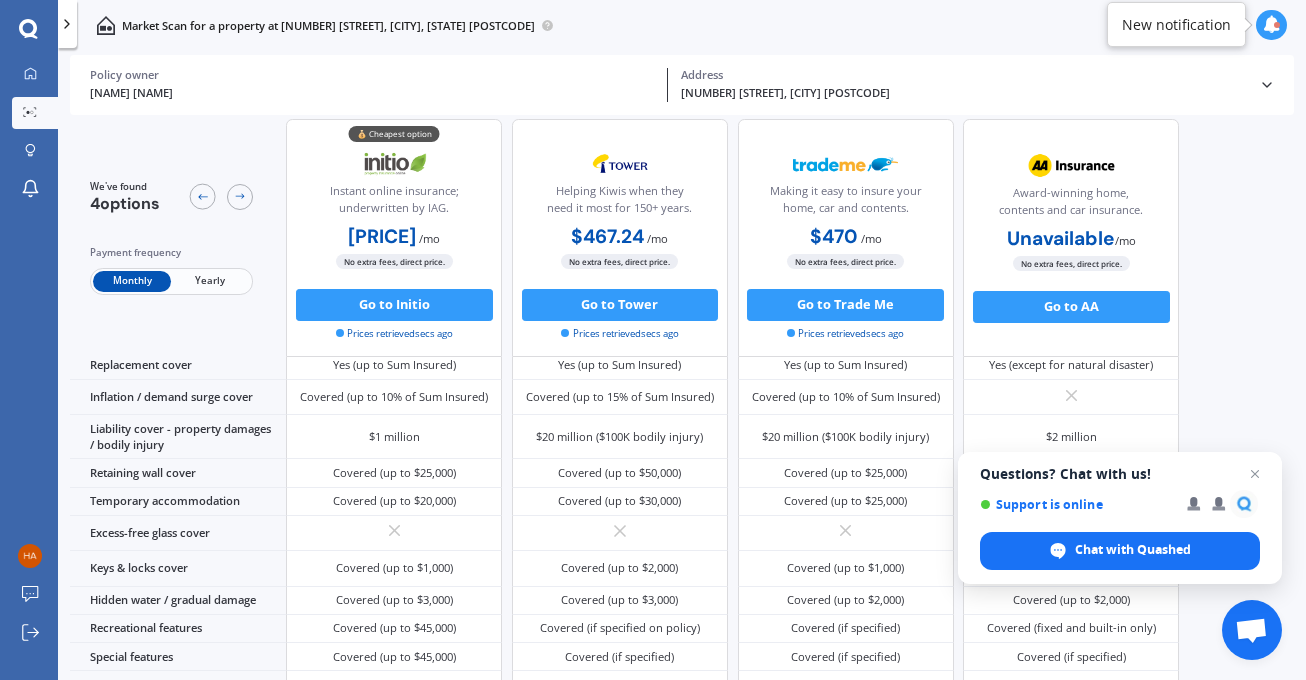 scroll, scrollTop: 823, scrollLeft: 0, axis: vertical 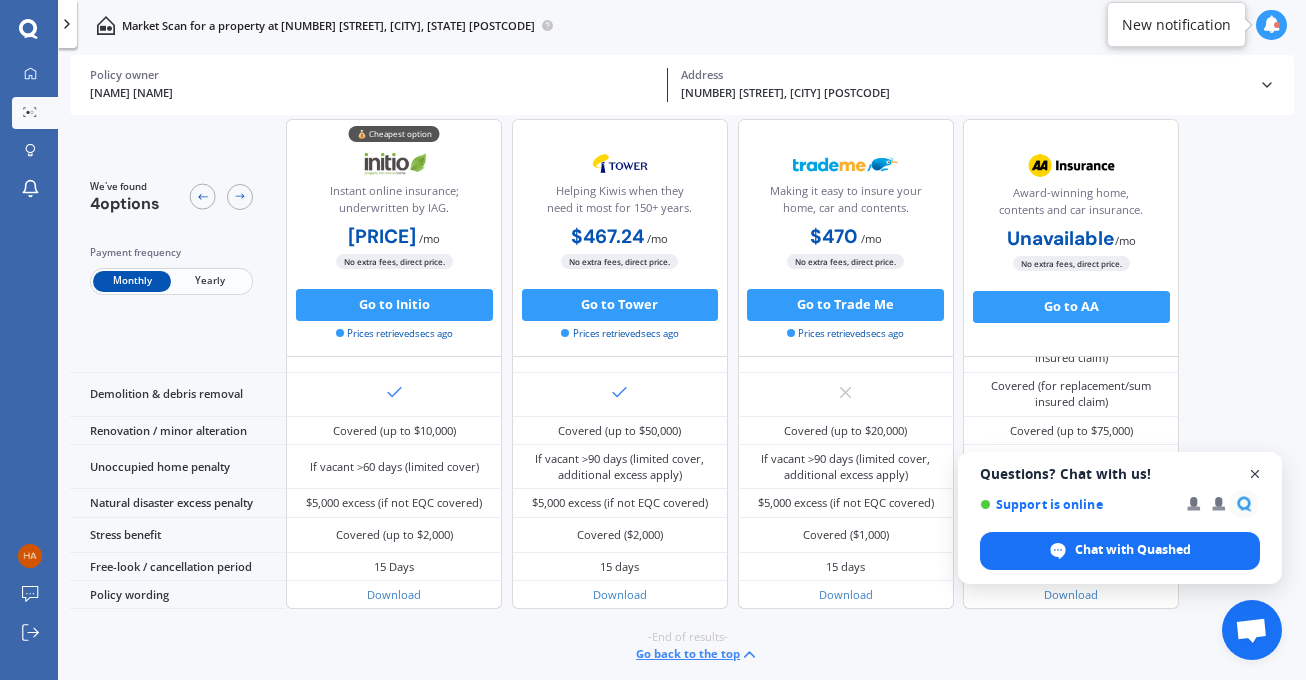 click at bounding box center [1255, 474] 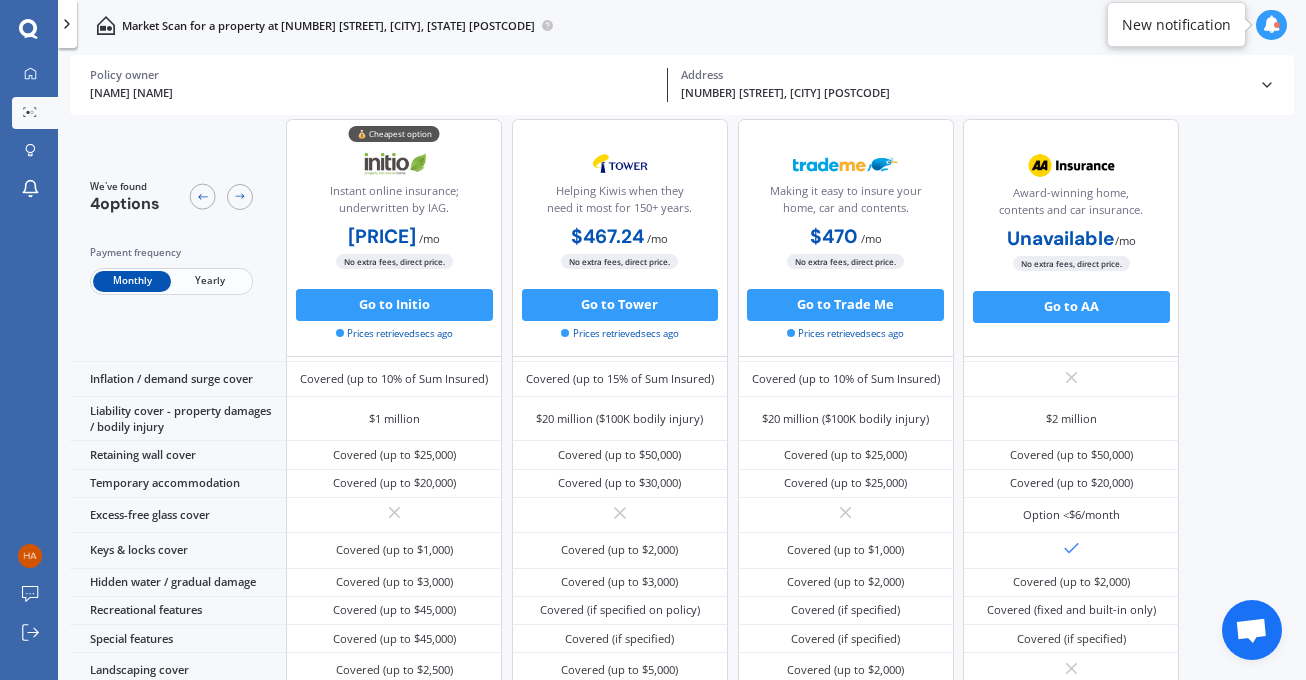 scroll, scrollTop: 823, scrollLeft: 0, axis: vertical 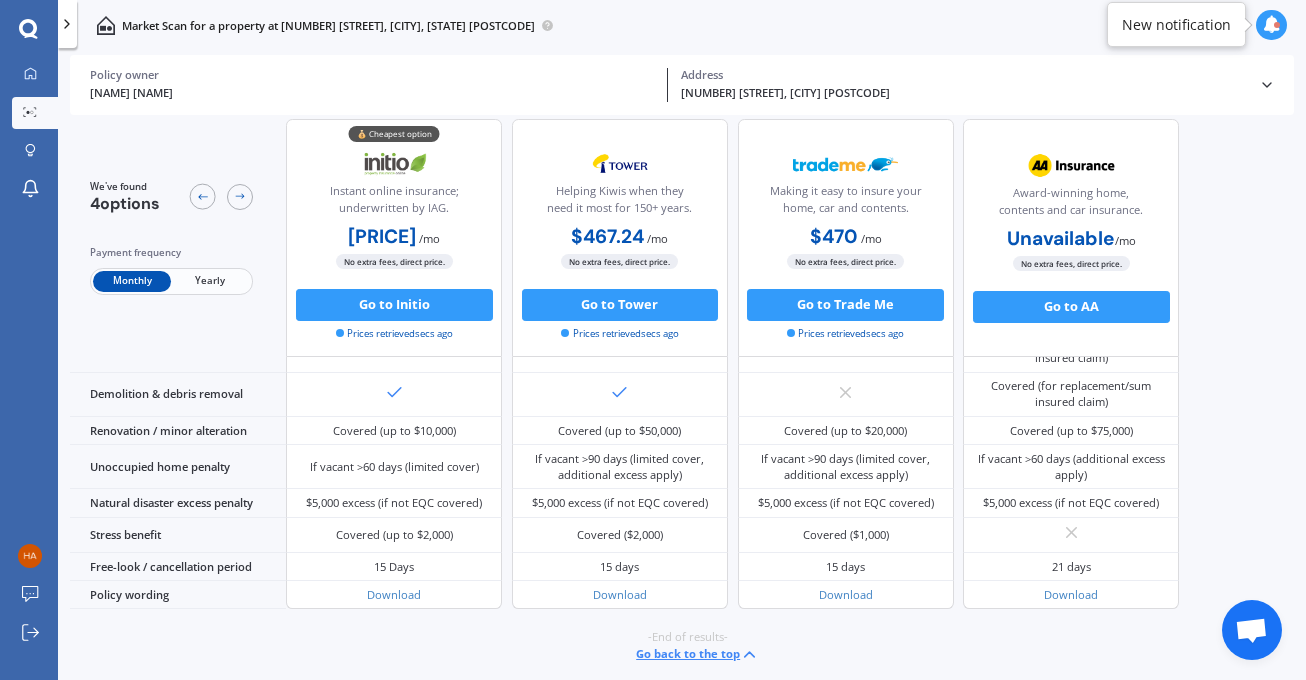 click on "Go back to the top" at bounding box center [697, 654] 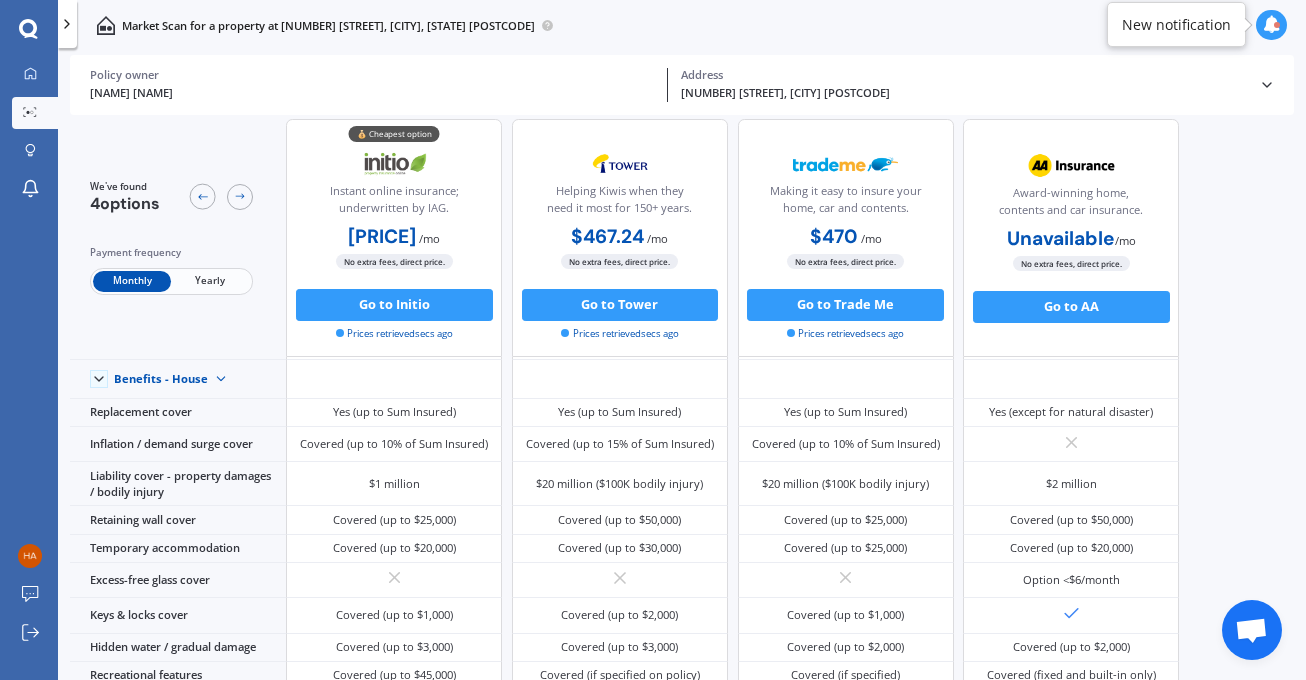 scroll, scrollTop: 0, scrollLeft: 0, axis: both 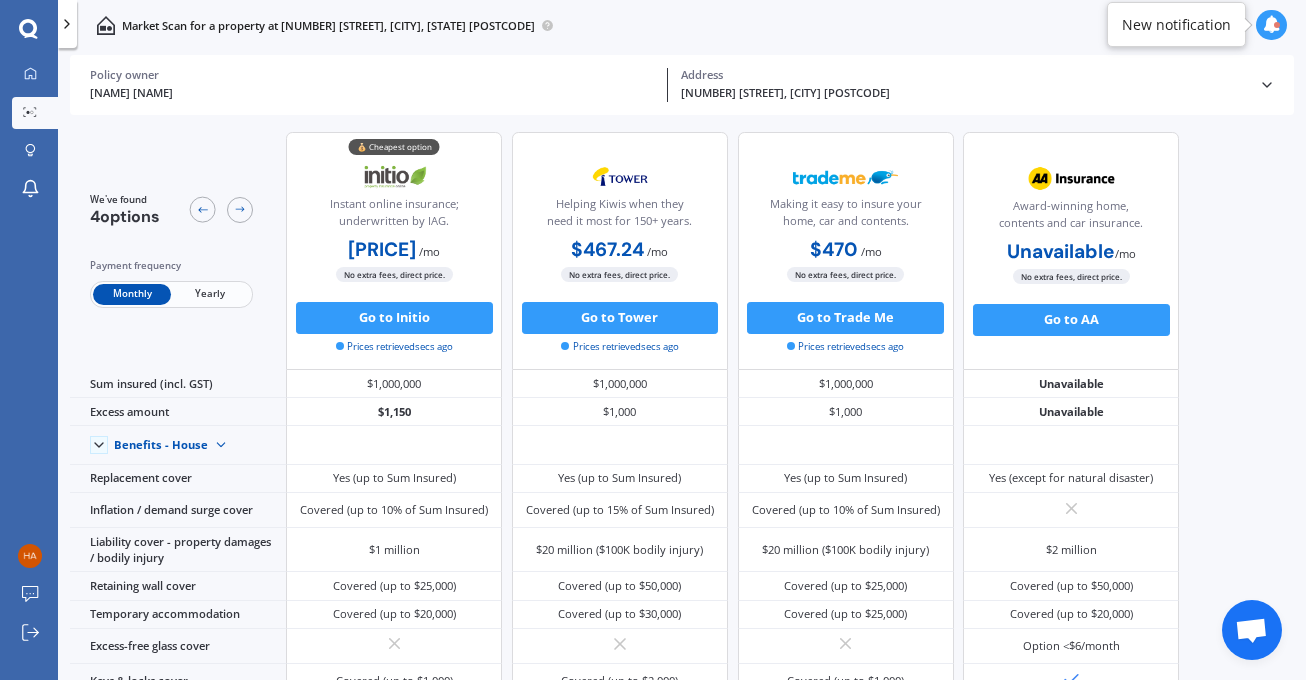 click at bounding box center [28, 28] 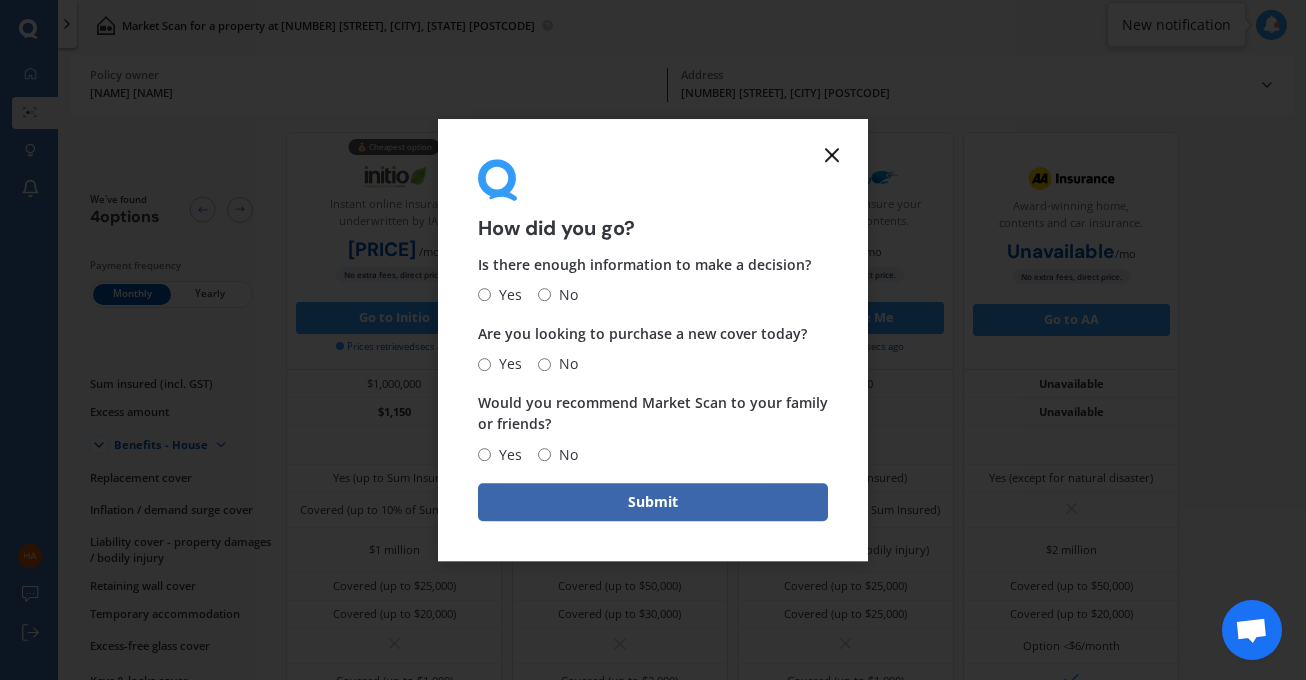 click at bounding box center (832, 155) 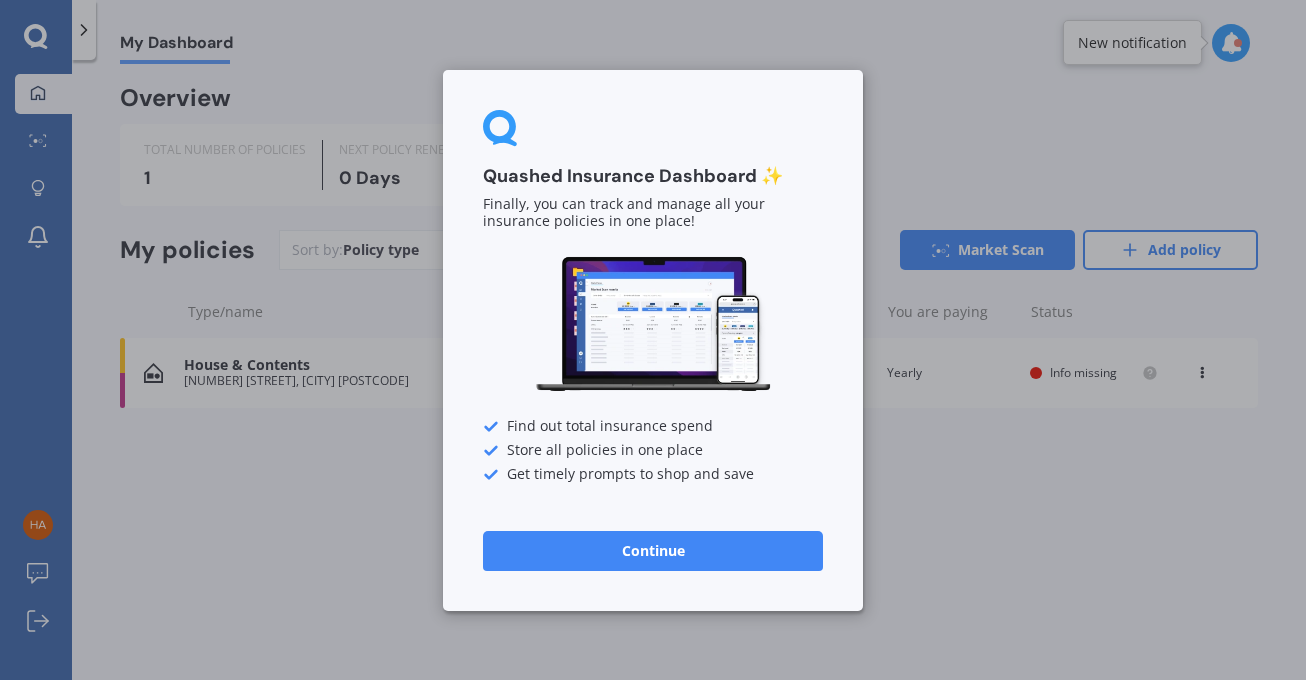 click on "Quashed Insurance Dashboard ✨ Finally, you can track and manage all your insurance policies in one place!  Find out total insurance spend  Store all policies in one place  Get timely prompts to shop and save Continue" at bounding box center (653, 340) 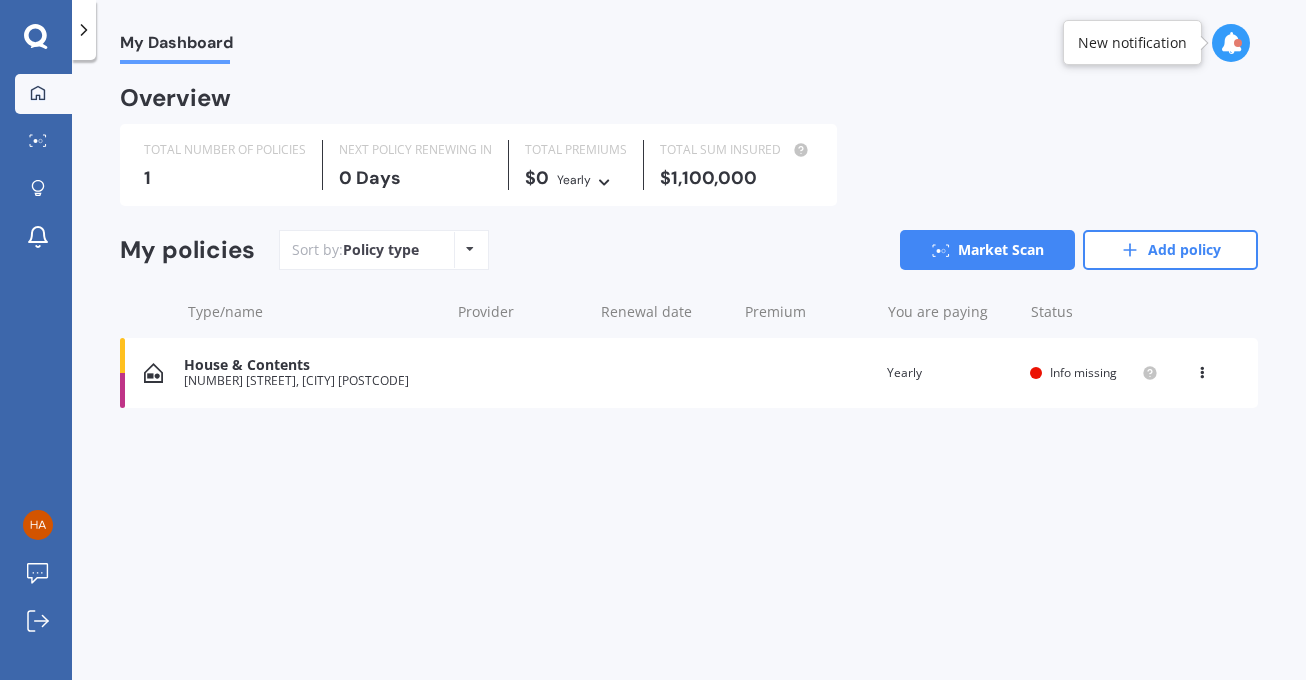 click on "$1,100,000" at bounding box center [736, 178] 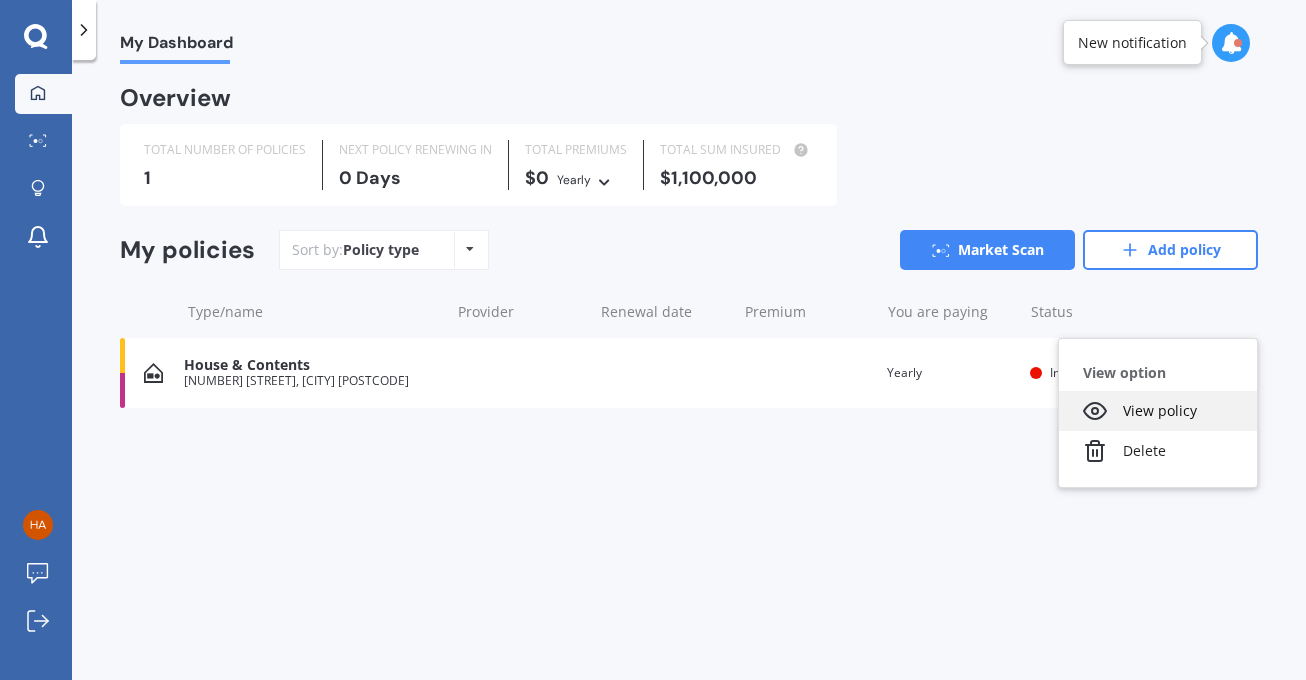 click on "View policy" at bounding box center (1158, 411) 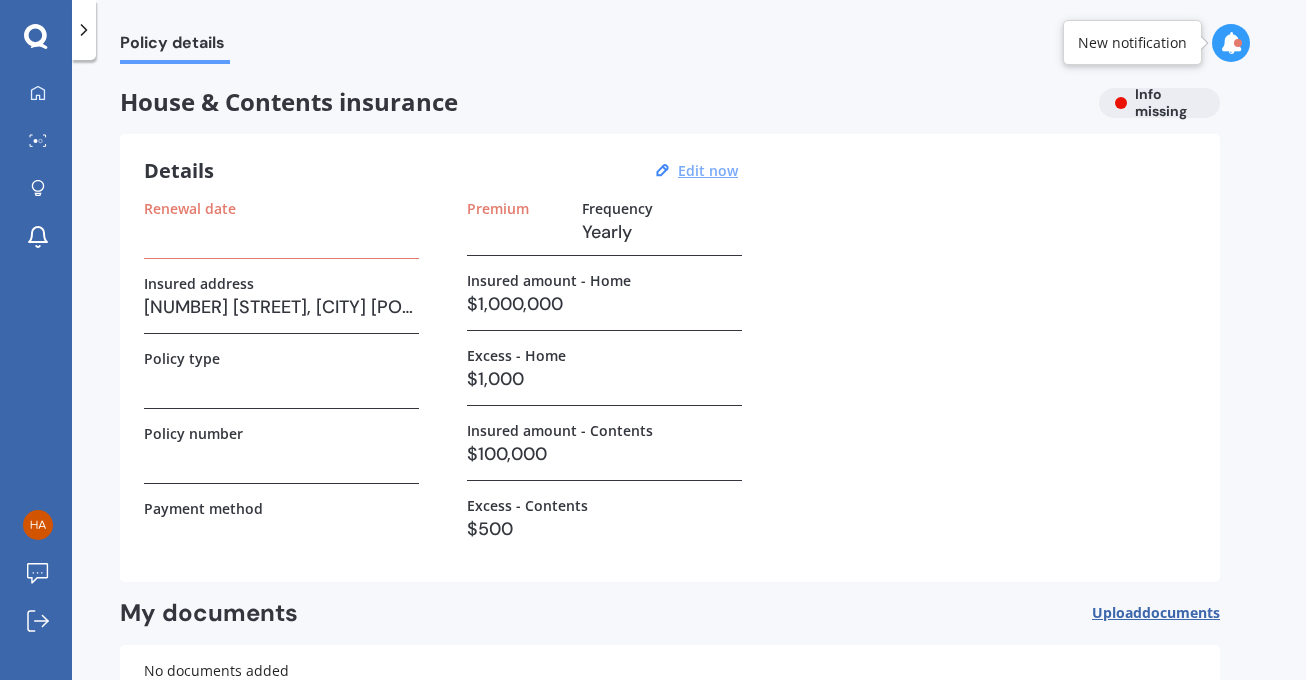 click on "Edit now" at bounding box center [708, 170] 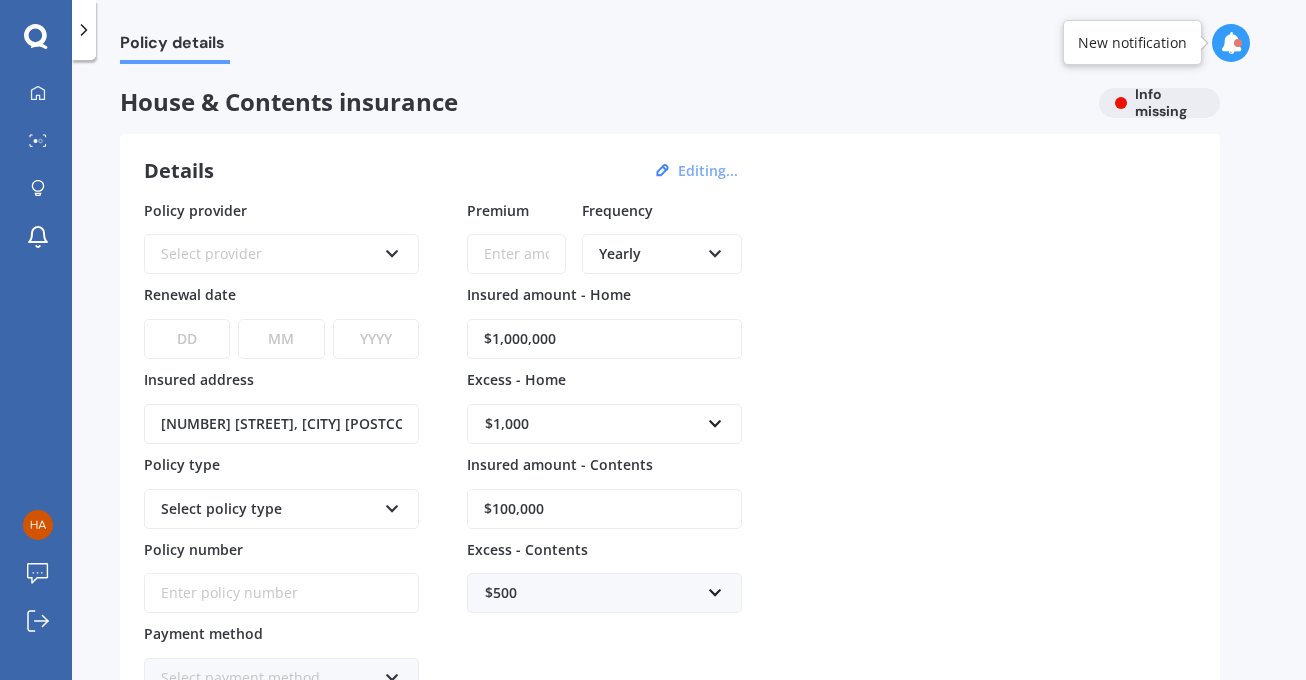 drag, startPoint x: 618, startPoint y: 340, endPoint x: 385, endPoint y: 345, distance: 233.05363 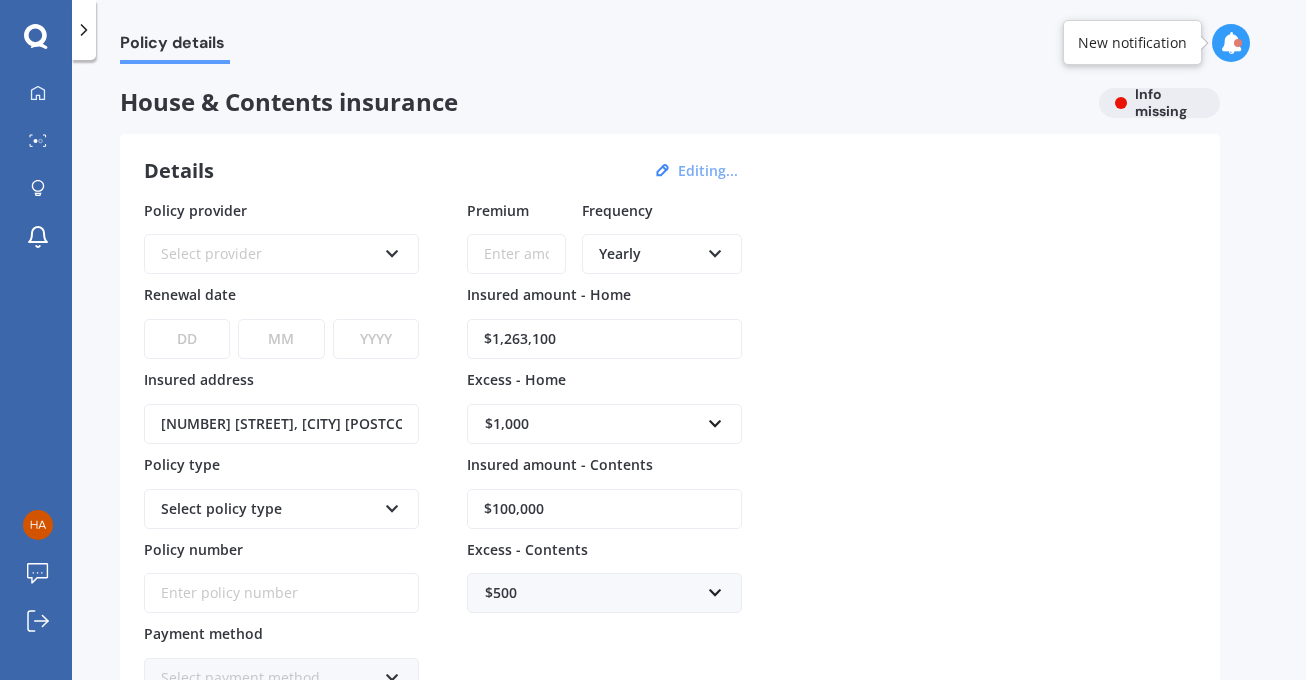 type on "$1,263,100" 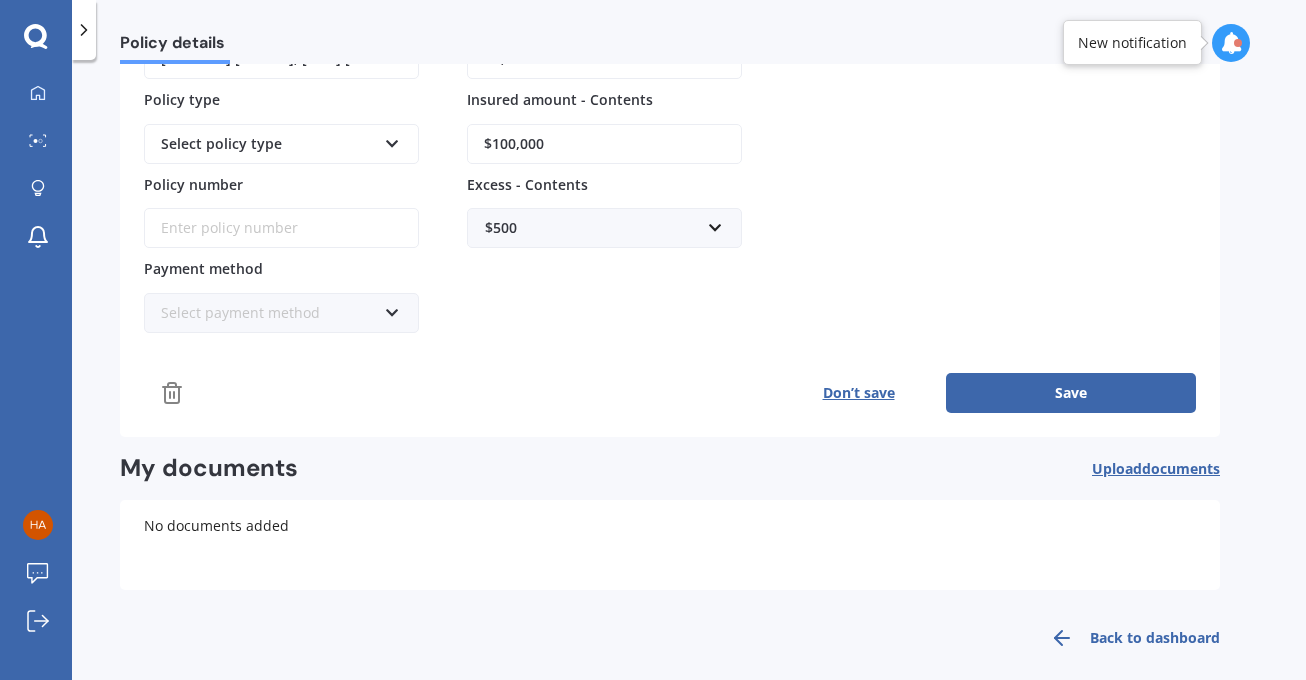 scroll, scrollTop: 383, scrollLeft: 0, axis: vertical 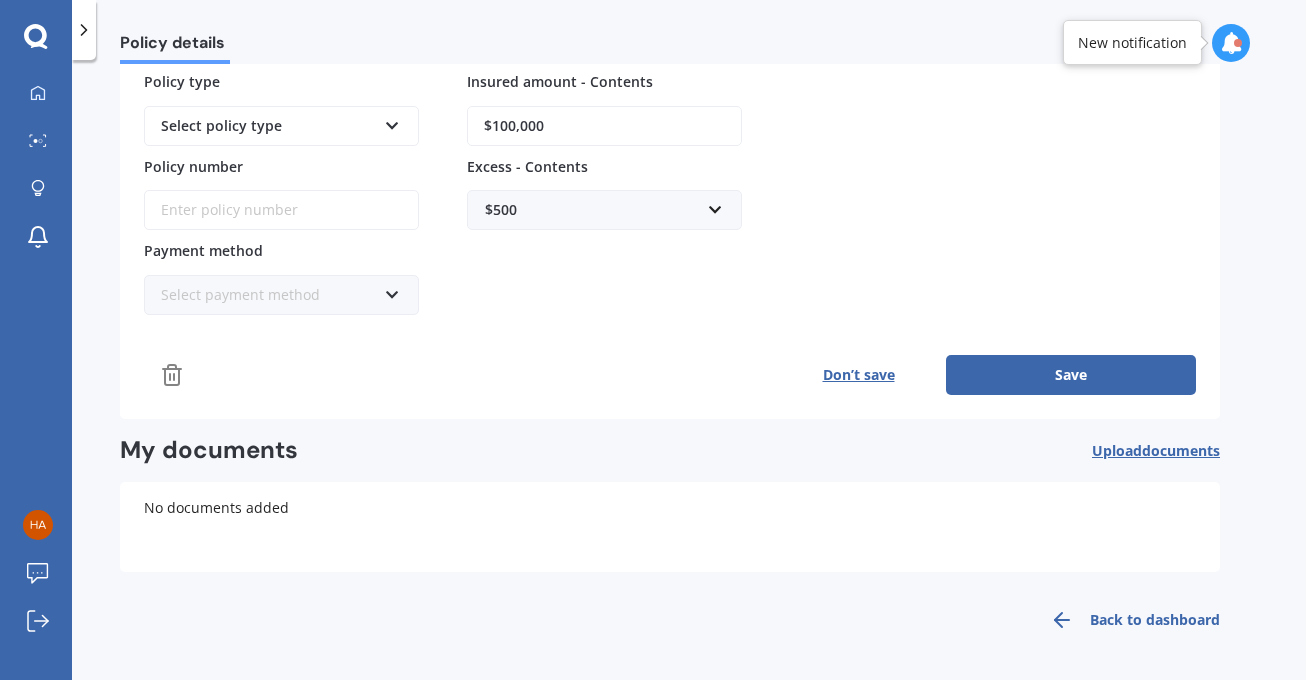 click on "Save" at bounding box center (1071, 375) 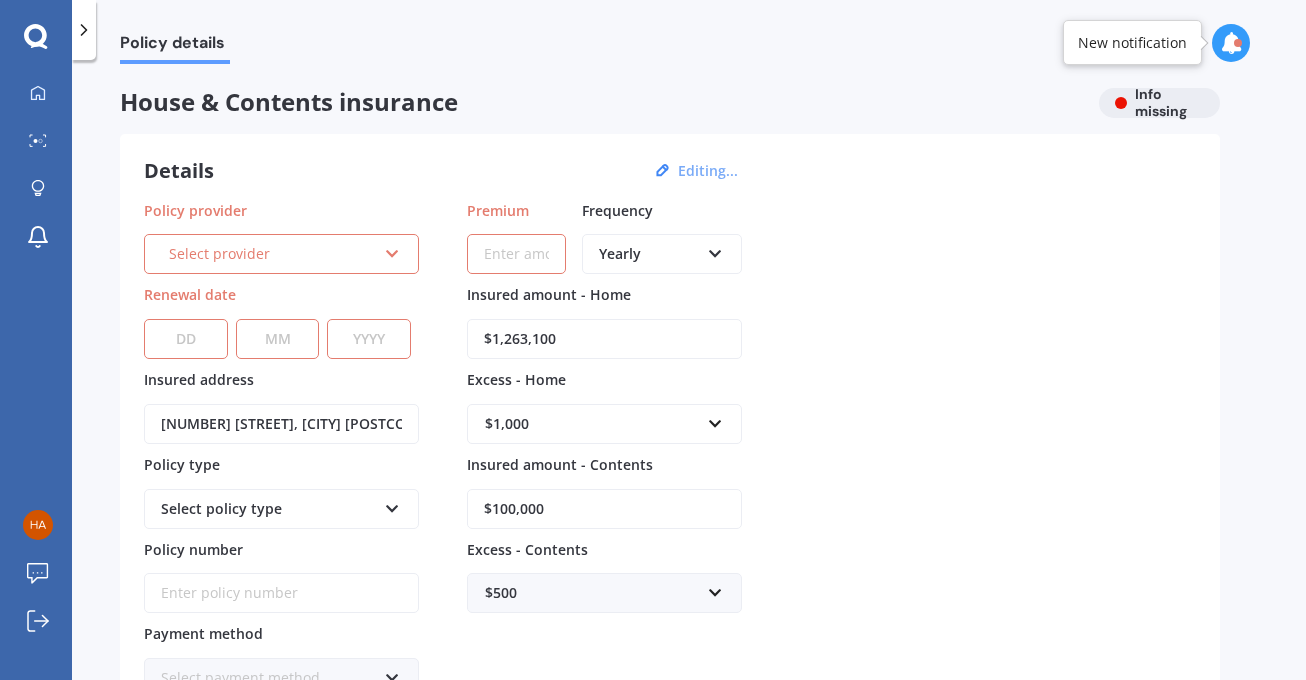 click on "Select provider AA AMI AMP ANZ ASB Ando BNZ Co-Operative Bank FMG Initio Kiwibank Lantern MAS NZI Other SBS State TSB Tower Trade Me Insurance Vero Westpac YOUI" at bounding box center [281, 254] 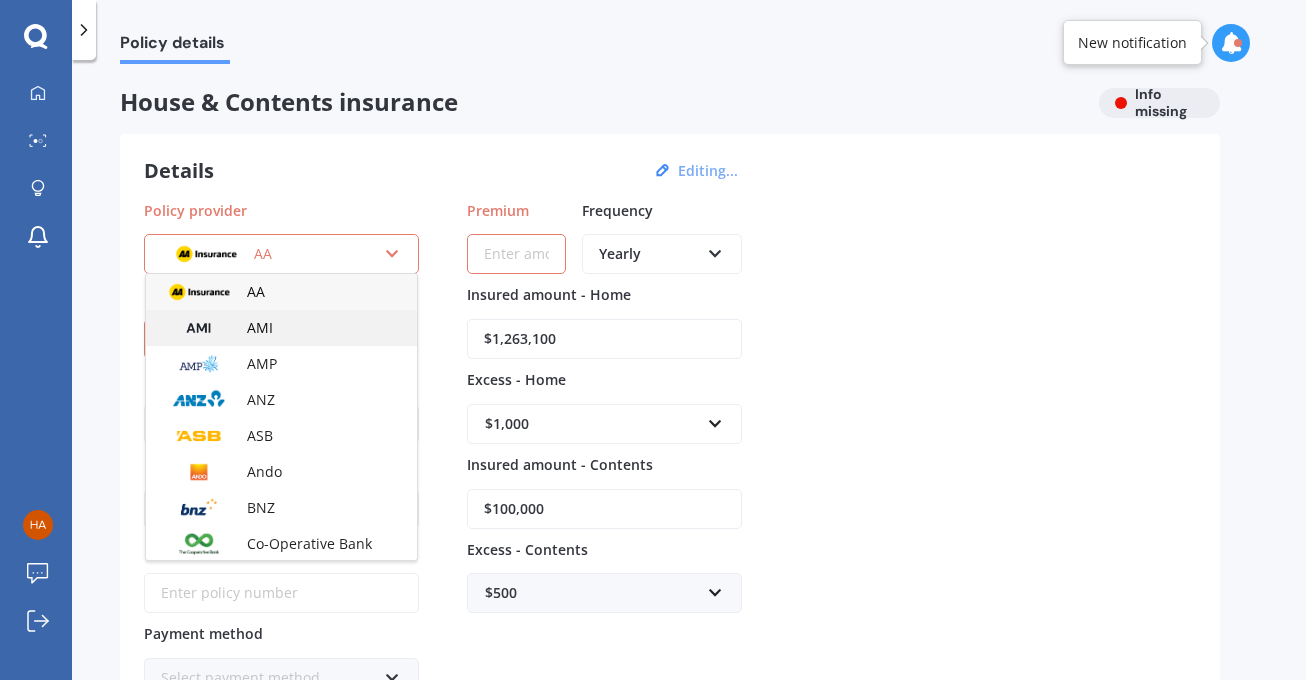 click on "AMI" at bounding box center [256, 291] 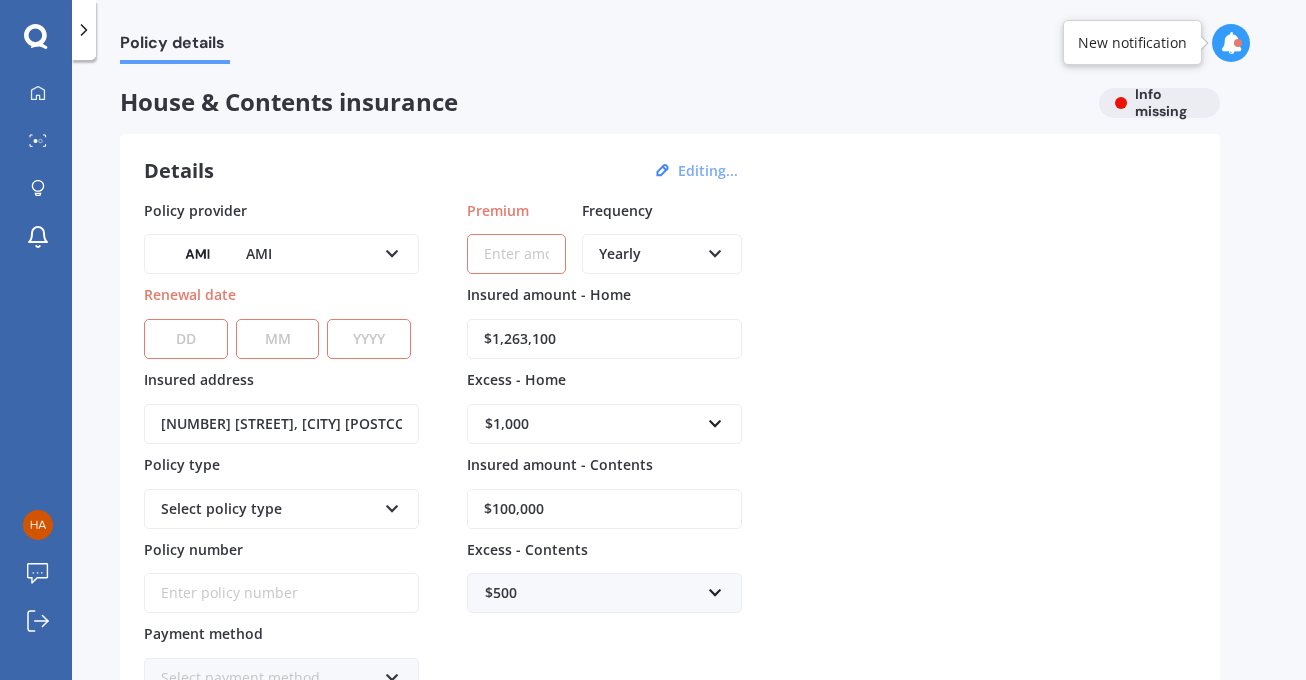 click on "DD 01 02 03 04 05 06 07 08 09 10 11 12 13 14 15 16 17 18 19 20 21 22 23 24 25 26 27 28 29 30 31" at bounding box center (186, 339) 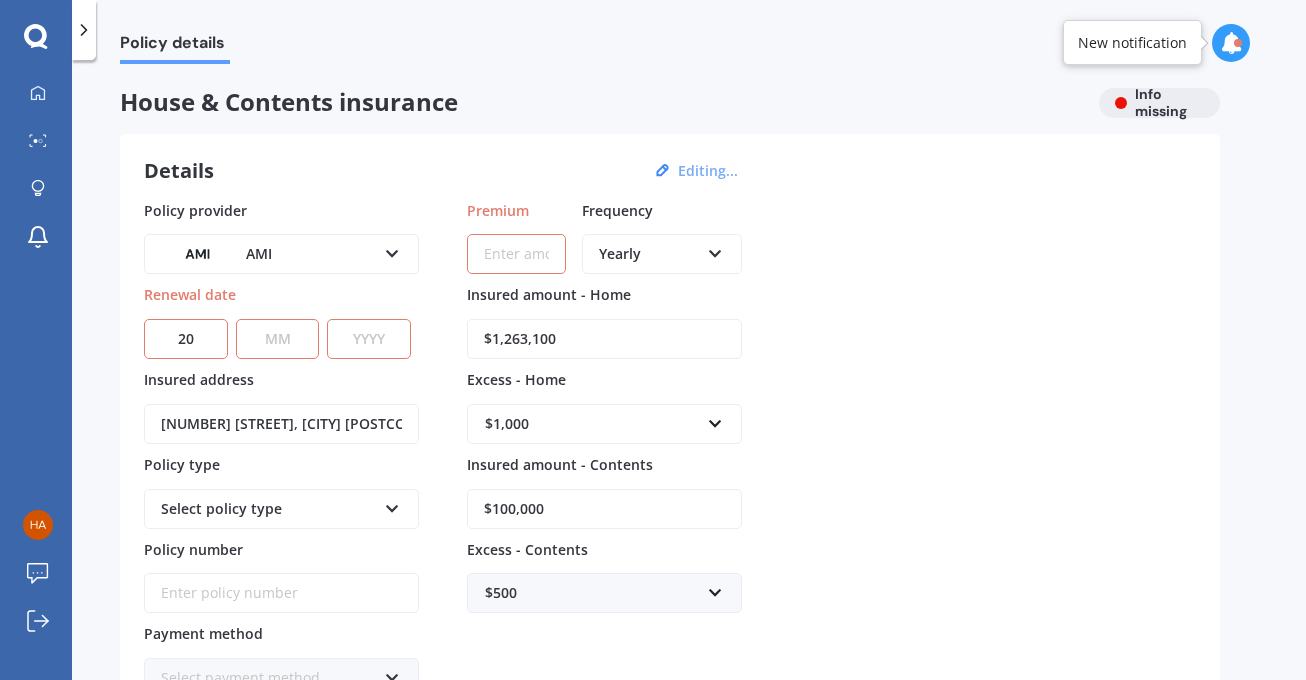 select on "25" 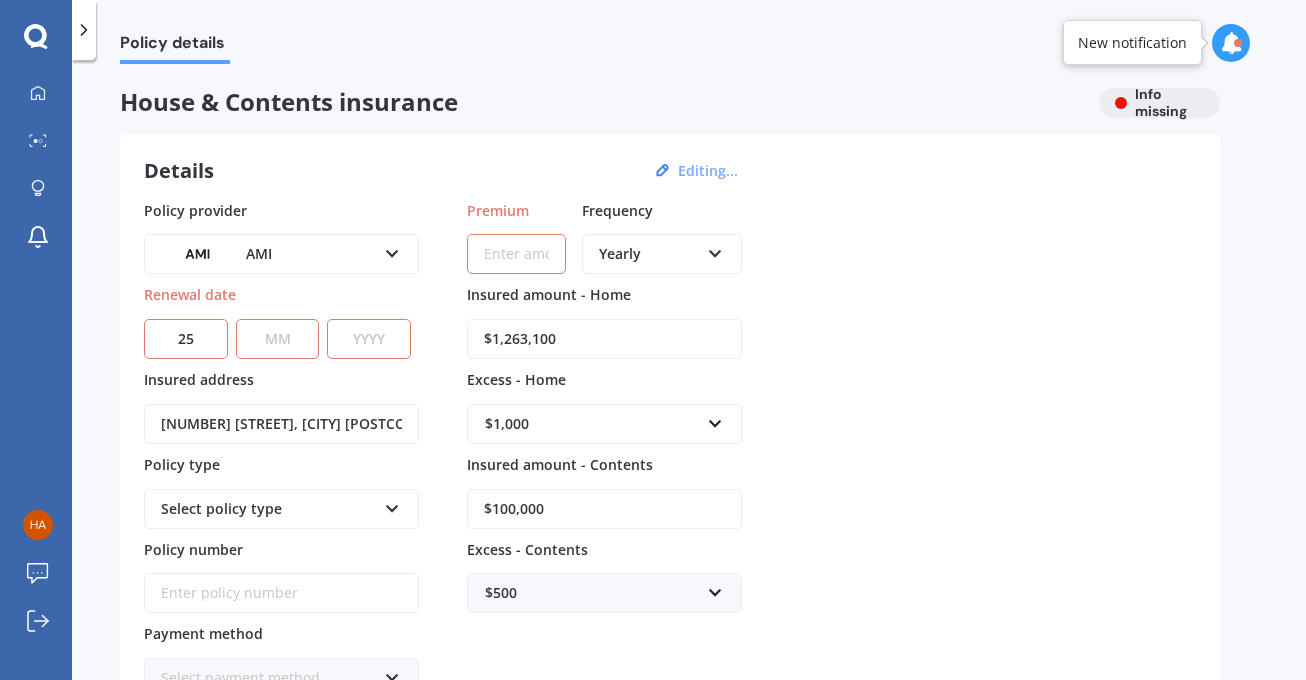 click on "MM 01 02 03 04 05 06 07 08 09 10 11 12" at bounding box center (278, 339) 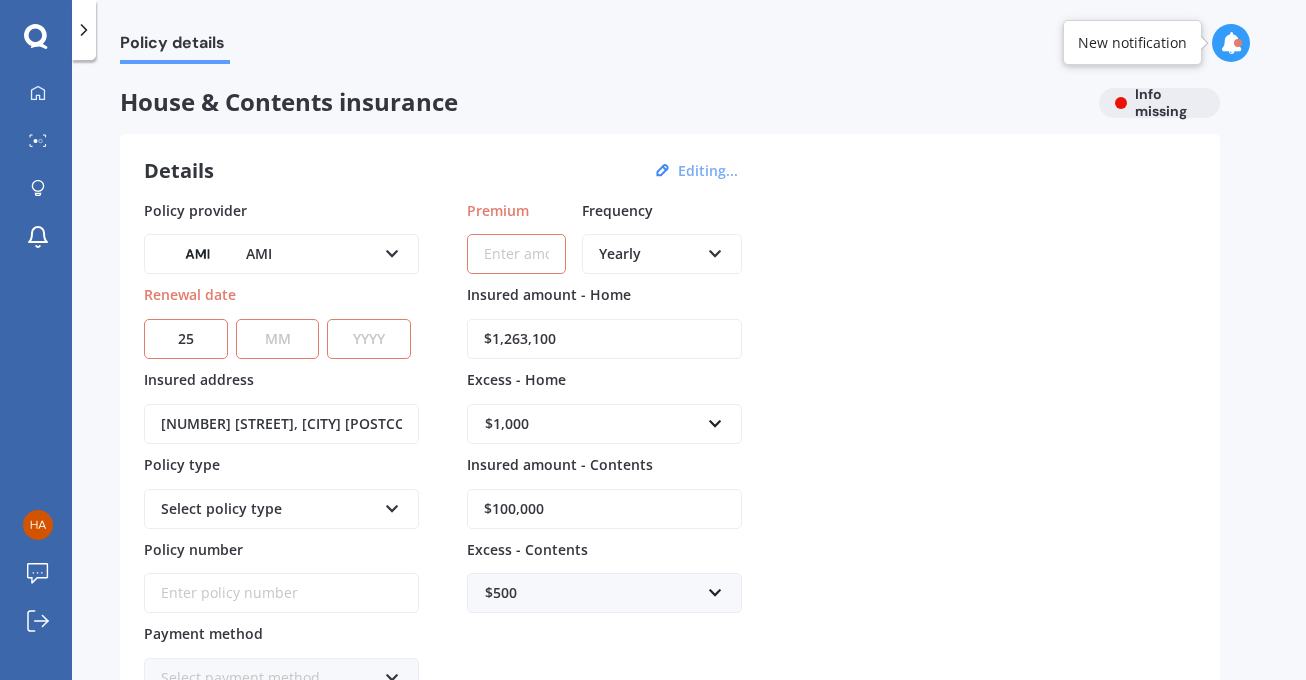 select on "06" 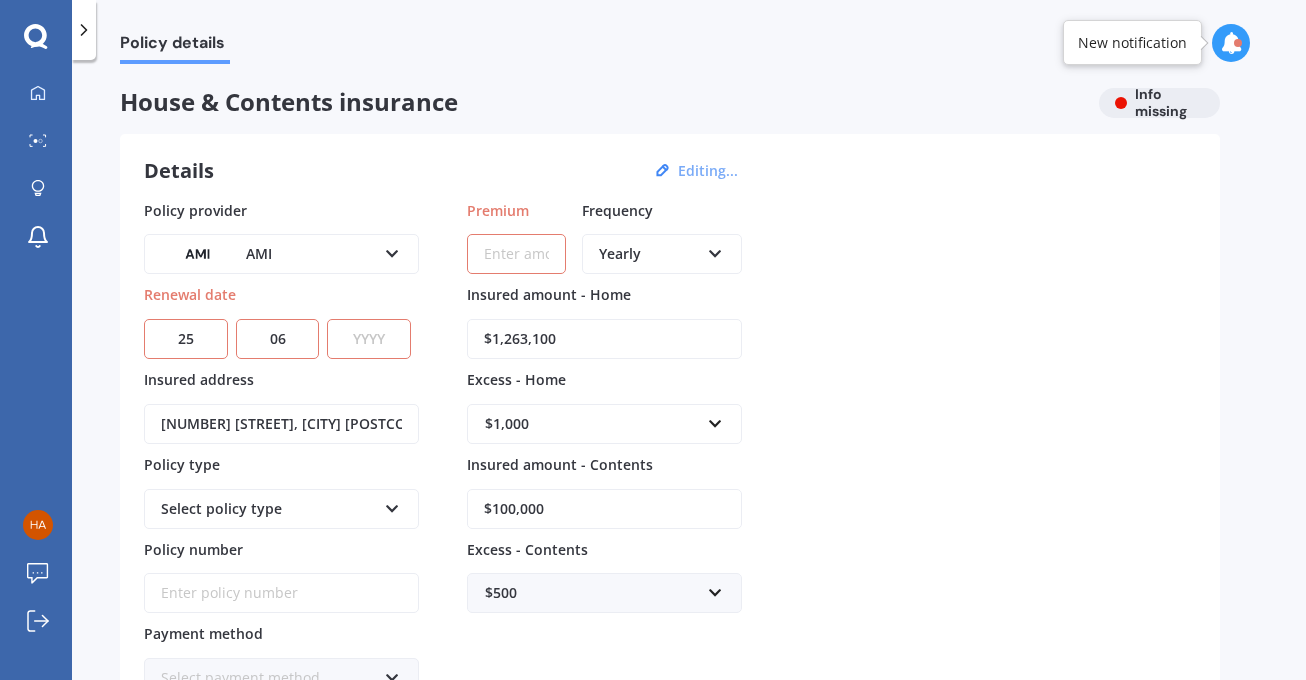 click on "YYYY 2027 2026 2025 2024 2023 2022 2021 2020 2019 2018 2017 2016 2015 2014 2013 2012 2011 2010 2009 2008 2007 2006 2005 2004 2003 2002 2001 2000 1999 1998 1997 1996 1995 1994 1993 1992 1991 1990 1989 1988 1987 1986 1985 1984 1983 1982 1981 1980 1979 1978 1977 1976 1975 1974 1973 1972 1971 1970 1969 1968 1967 1966 1965 1964 1963 1962 1961 1960 1959 1958 1957 1956 1955 1954 1953 1952 1951 1950 1949 1948 1947 1946 1945 1944 1943 1942 1941 1940 1939 1938 1937 1936 1935 1934 1933 1932 1931 1930 1929 1928" at bounding box center (369, 339) 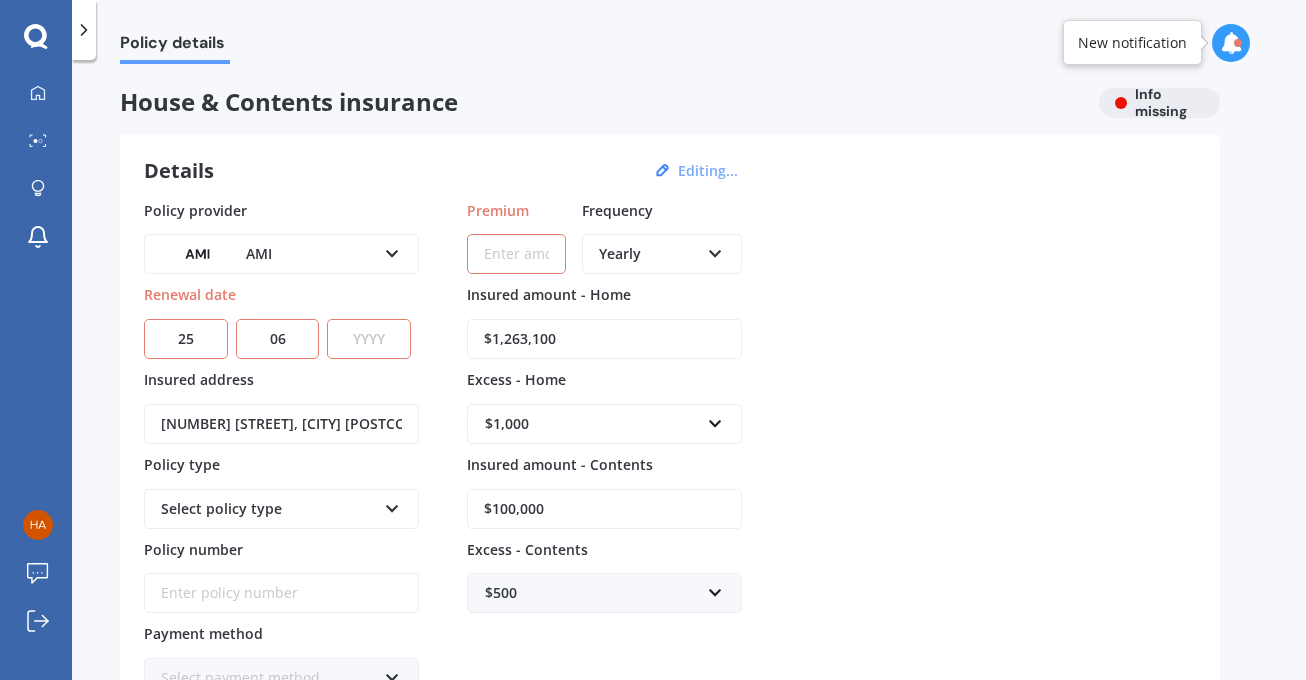 select on "2026" 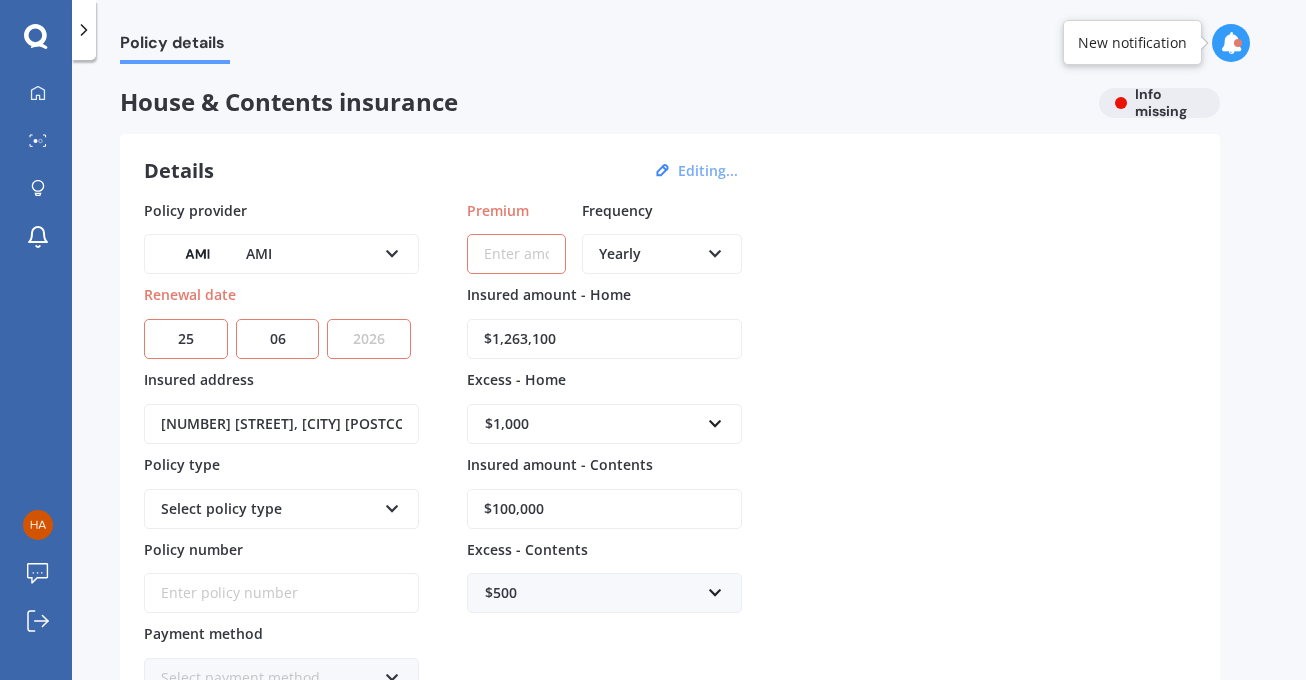 click on "Policy provider AMI AA AMI AMP ANZ ASB Ando BNZ Co-Operative Bank FMG Initio Kiwibank Lantern MAS NZI Other SBS State TSB Tower Trade Me Insurance Vero Westpac YOUI Renewal date DD 01 02 03 04 05 06 07 08 09 10 11 12 13 14 15 16 17 18 19 20 21 22 23 24 25 26 27 28 29 30 31 MM 01 02 03 04 05 06 07 08 09 10 11 12 YYYY 2027 2026 2025 2024 2023 2022 2021 2020 2019 2018 2017 2016 2015 2014 2013 2012 2011 2010 2009 2008 2007 2006 2005 2004 2003 2002 2001 2000 1999 1998 1997 1996 1995 1994 1993 1992 1991 1990 1989 1988 1987 1986 1985 1984 1983 1982 1981 1980 1979 1978 1977 1976 1975 1974 1973 1972 1971 1970 1969 1968 1967 1966 1965 1964 1963 1962 1961 1960 1959 1958 1957 1956 1955 1954 1953 1952 1951 1950 1949 1948 1947 1946 1945 1944 1943 1942 1941 1940 1939 1938 1937 1936 1935 1934 1933 1932 1931 1930 1929 1928 Insured address [NUMBER] [STREET], [CITY] [POSTCODE] Policy type Select policy type Multi-Policy House and Contents Policy number Payment method Select payment method Direct debit - bank account [PRICE]" at bounding box center [670, 449] 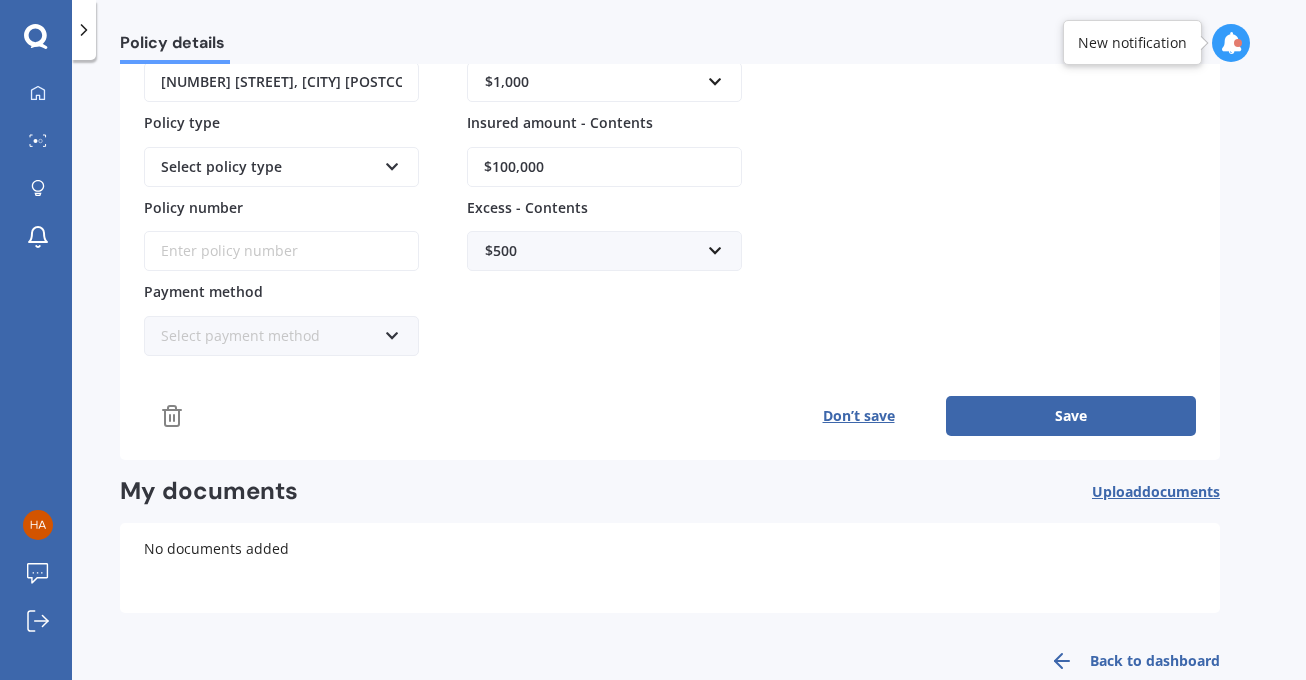 scroll, scrollTop: 383, scrollLeft: 0, axis: vertical 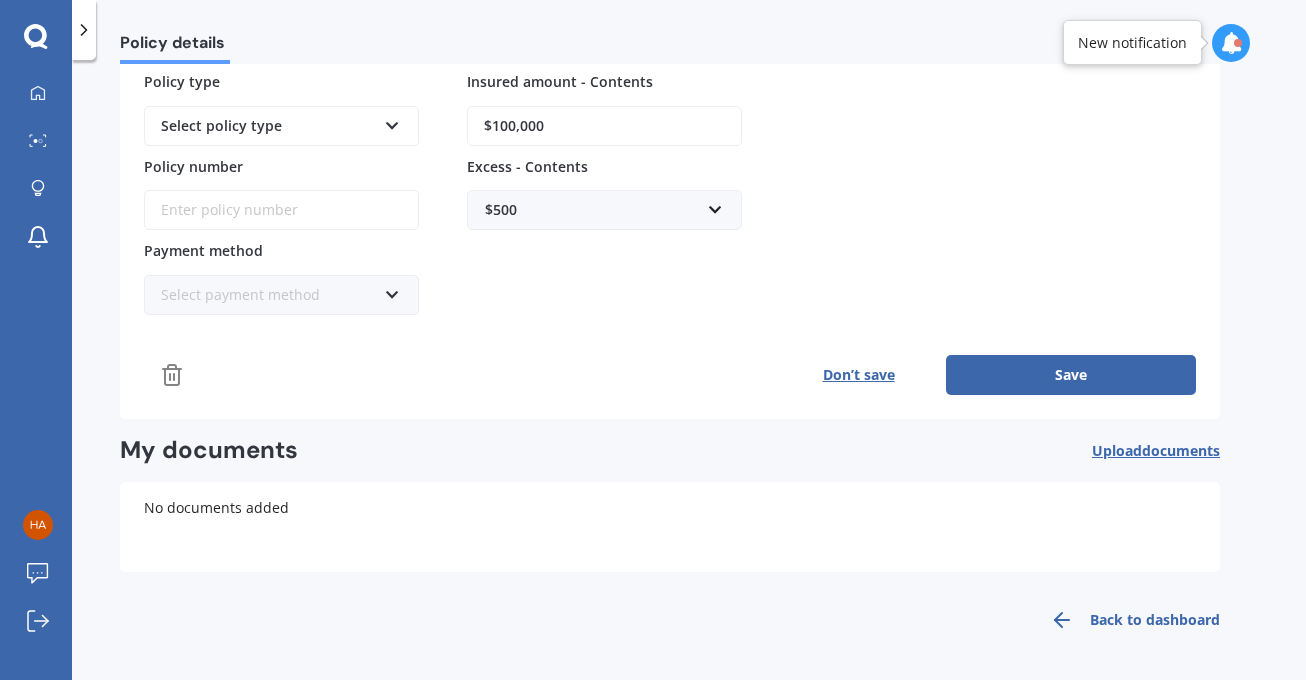 click on "Save" at bounding box center (1071, 375) 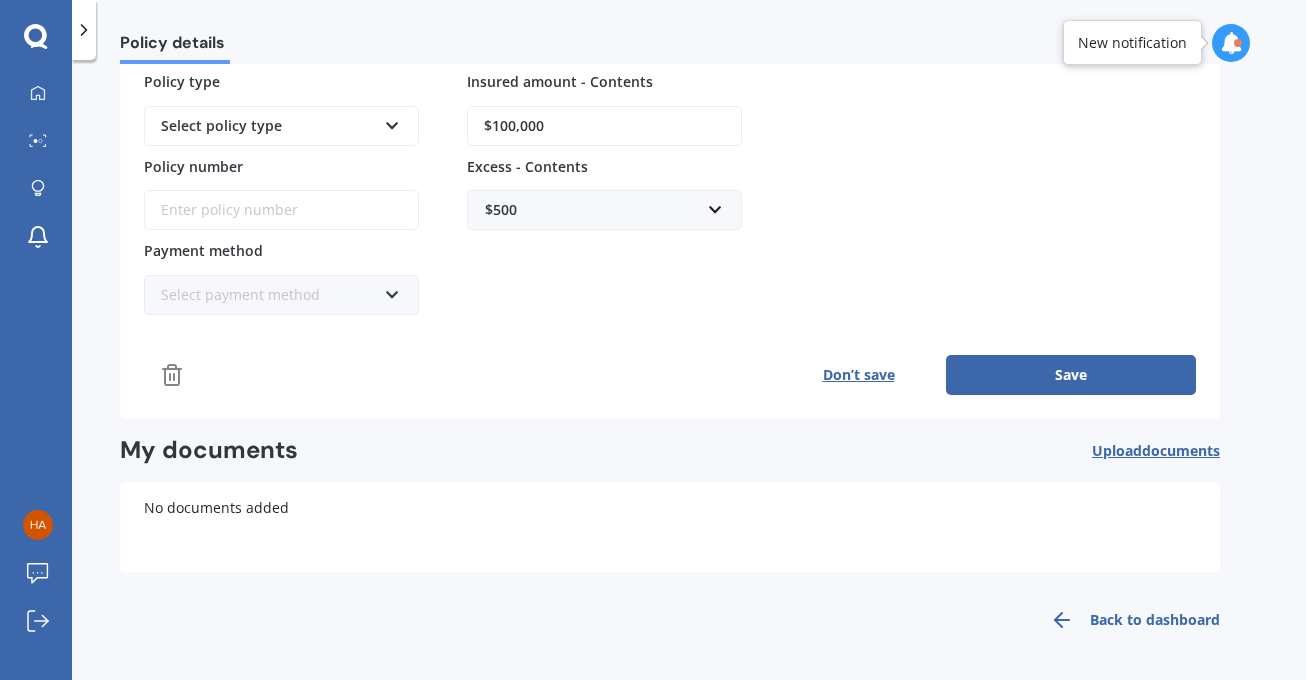 scroll, scrollTop: 0, scrollLeft: 0, axis: both 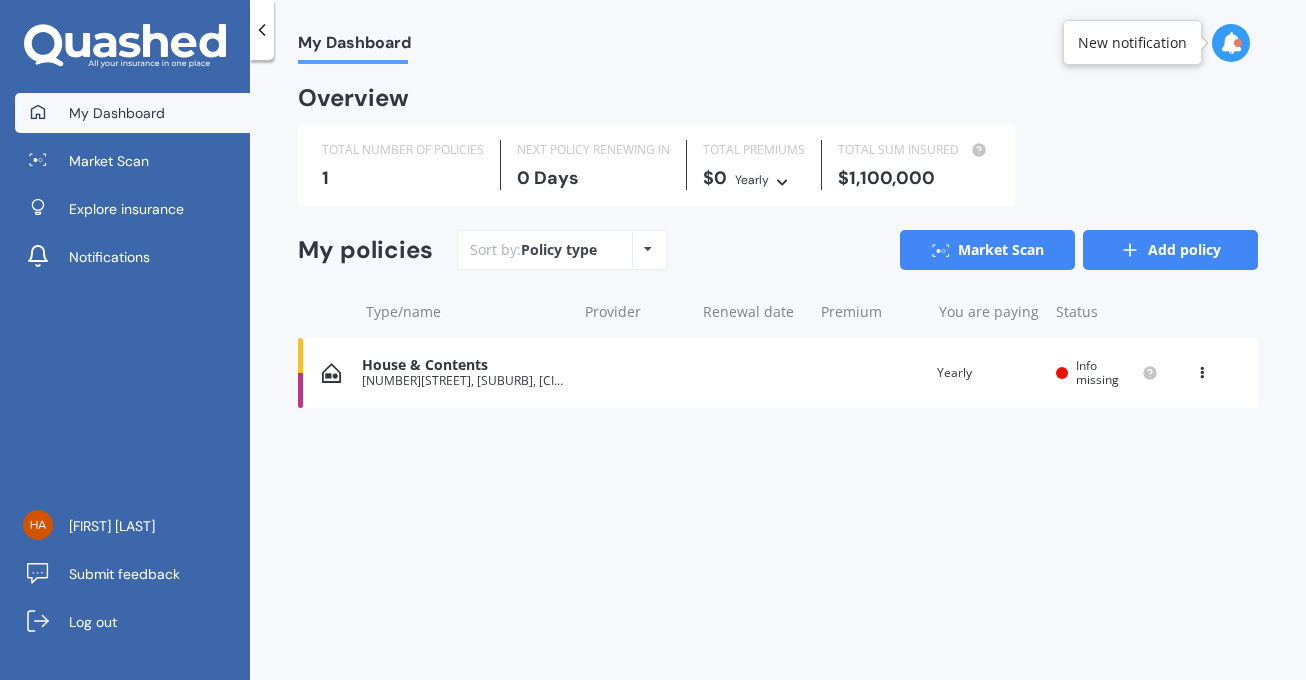 click on "Add policy" at bounding box center (1170, 250) 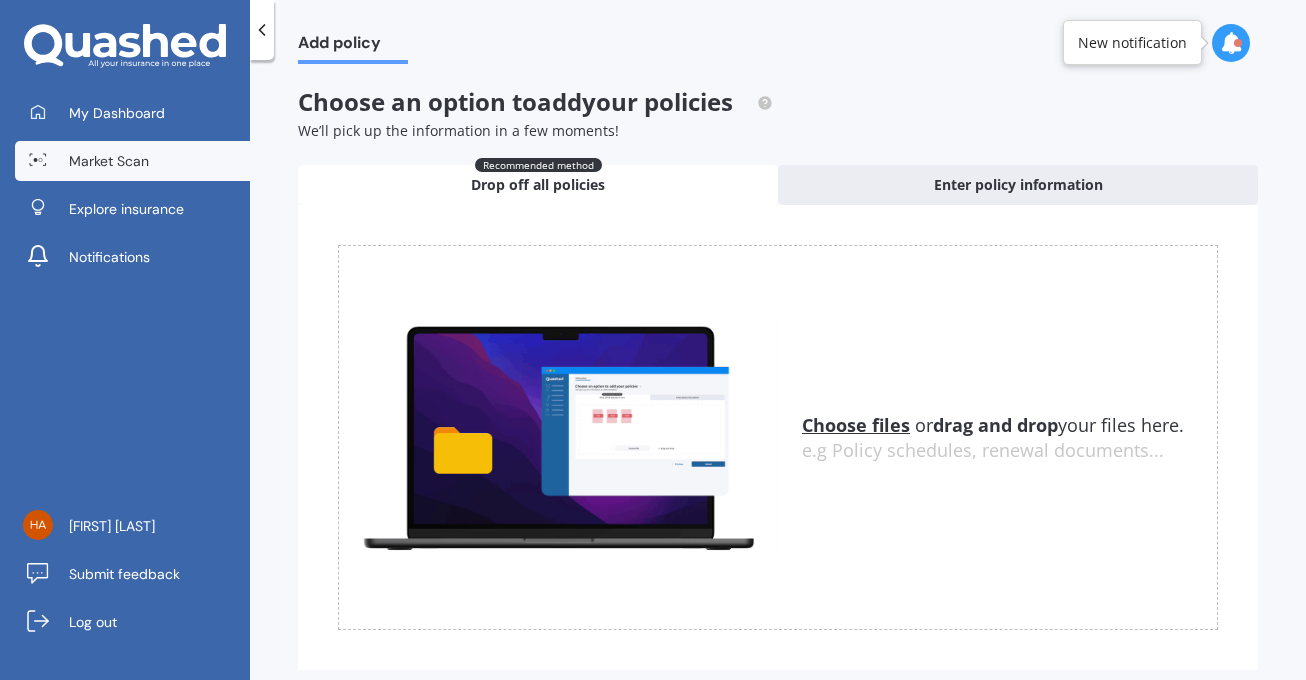click on "Market Scan" at bounding box center (109, 161) 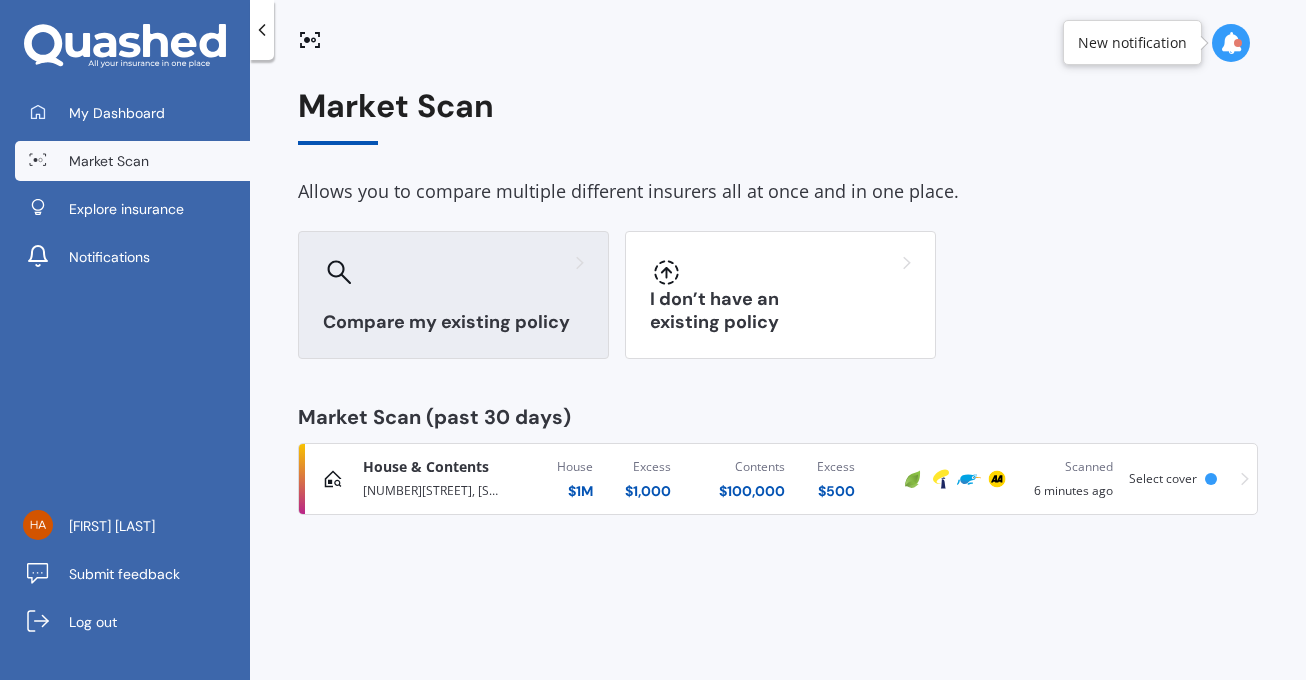 click on "Compare my existing policy" at bounding box center [453, 322] 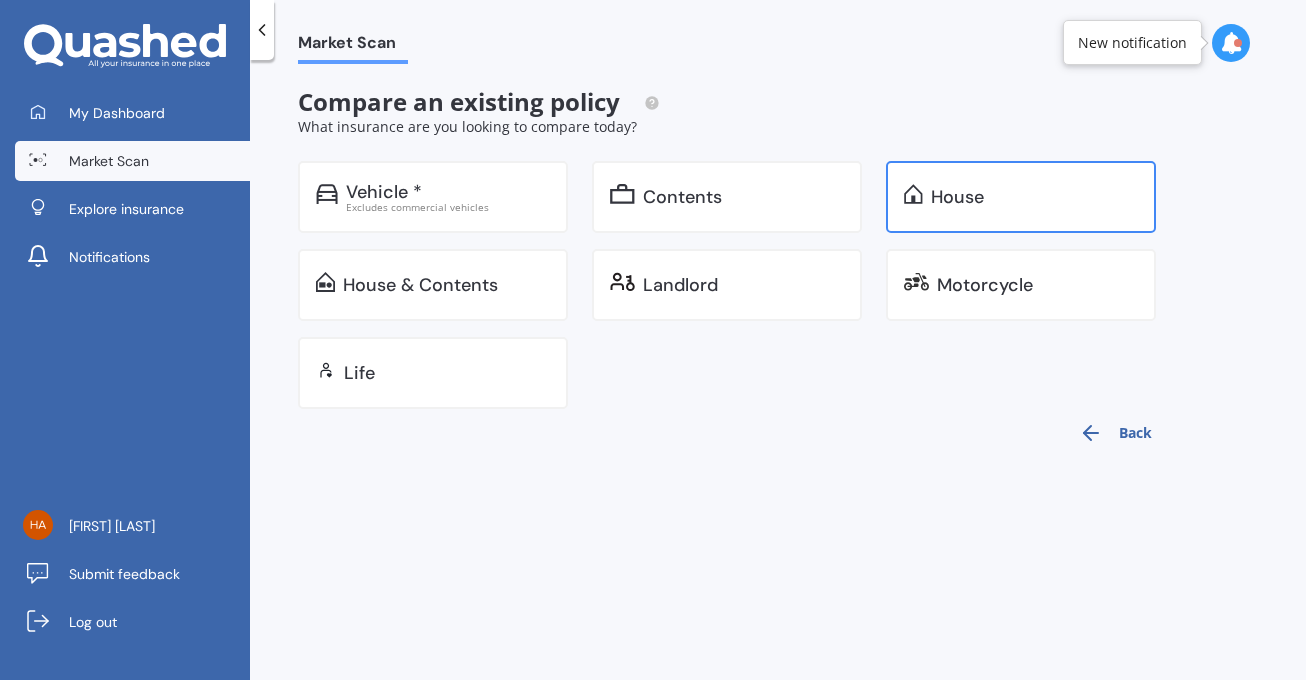 click at bounding box center [327, 194] 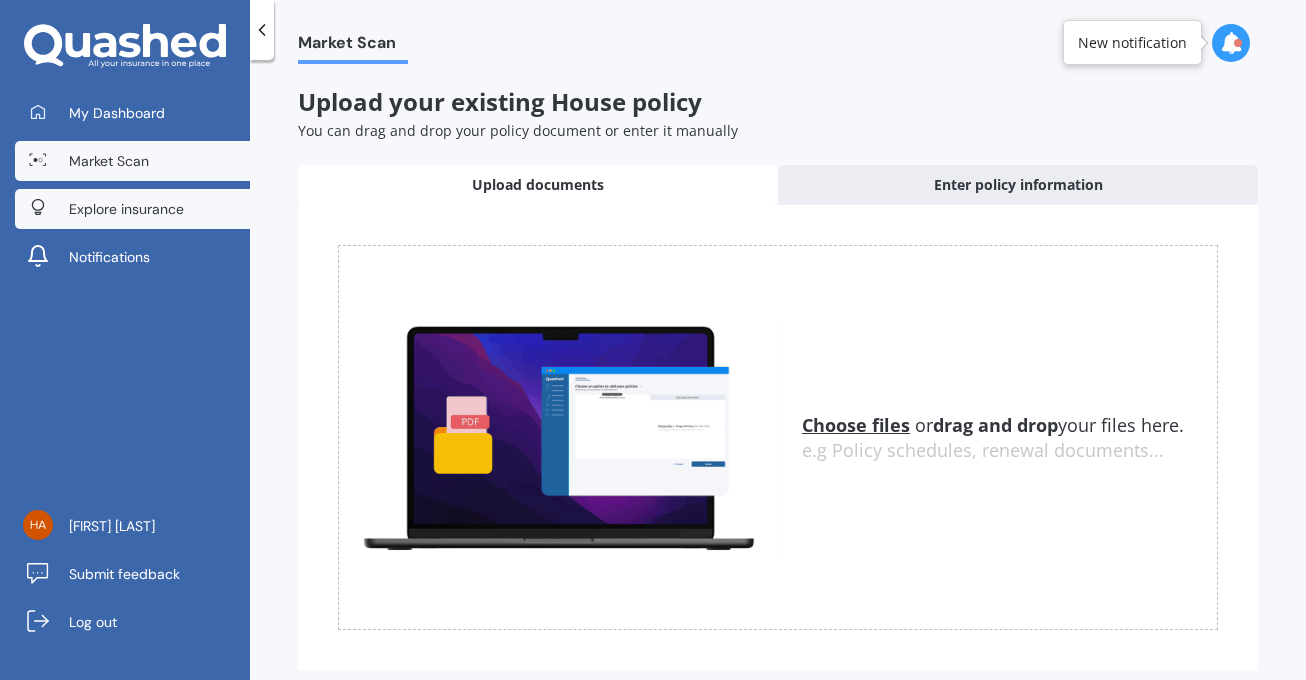 click on "Explore insurance" at bounding box center [126, 209] 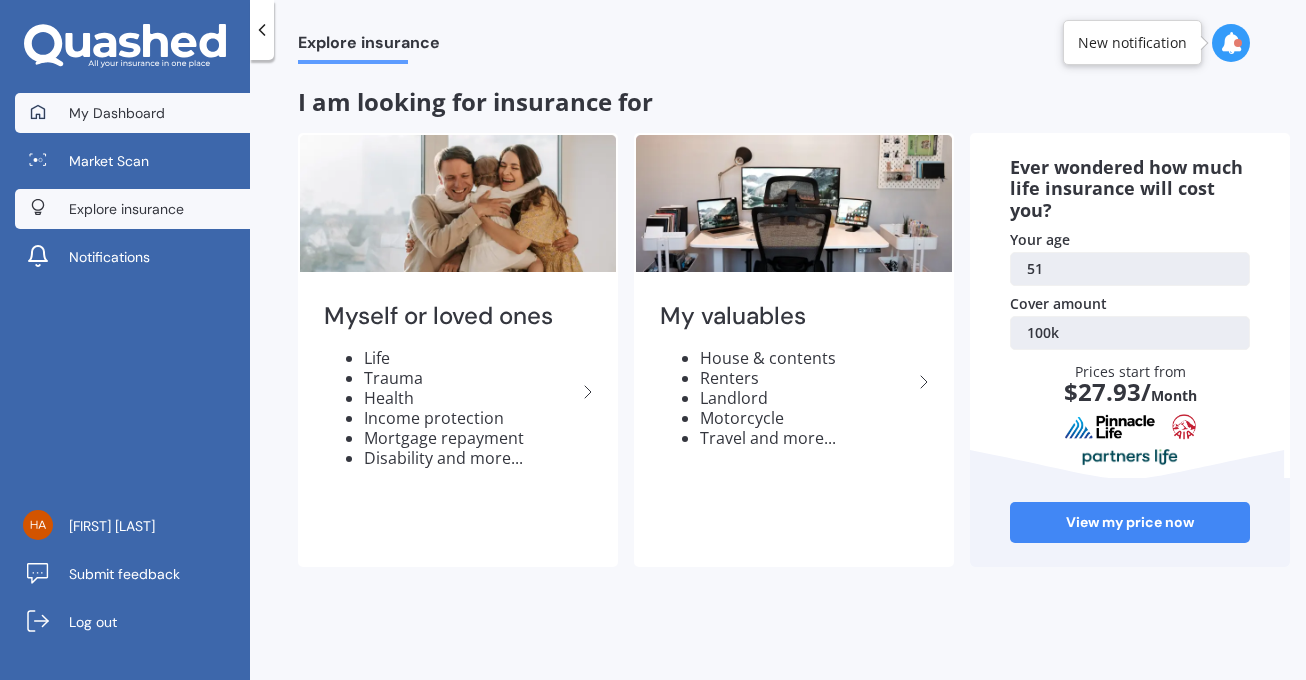 click on "My Dashboard" at bounding box center (117, 113) 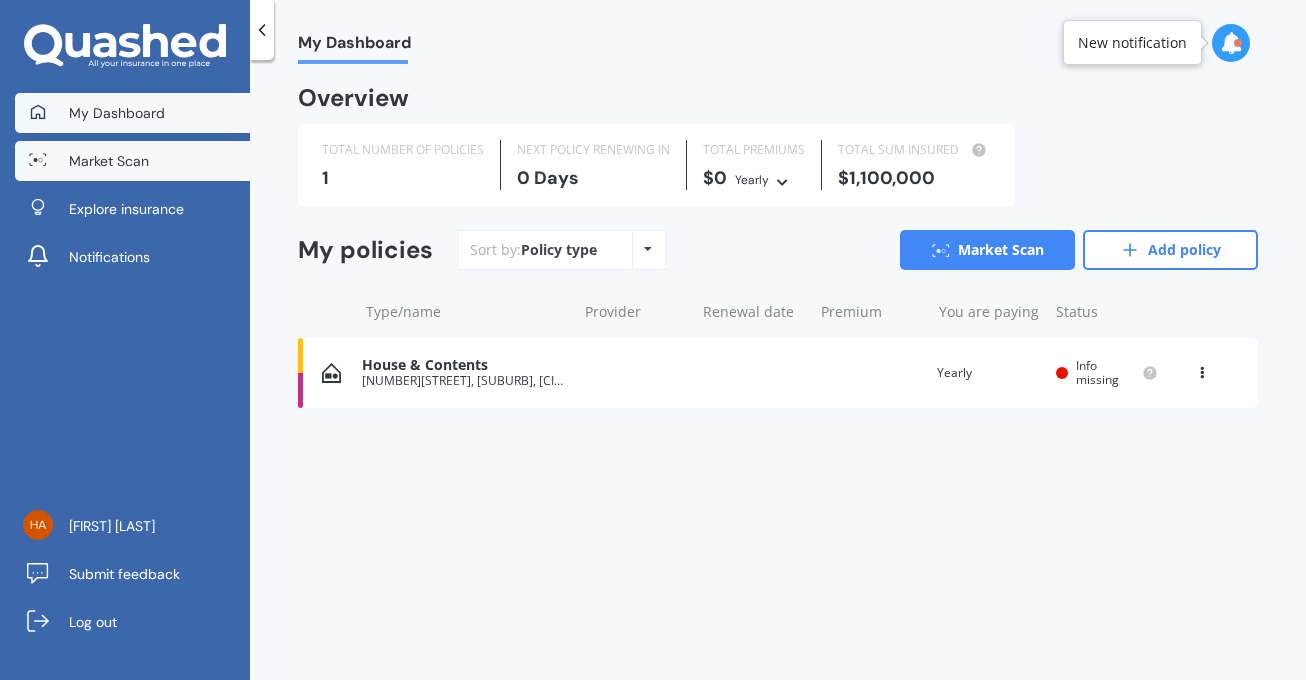 click on "Market Scan" at bounding box center (109, 161) 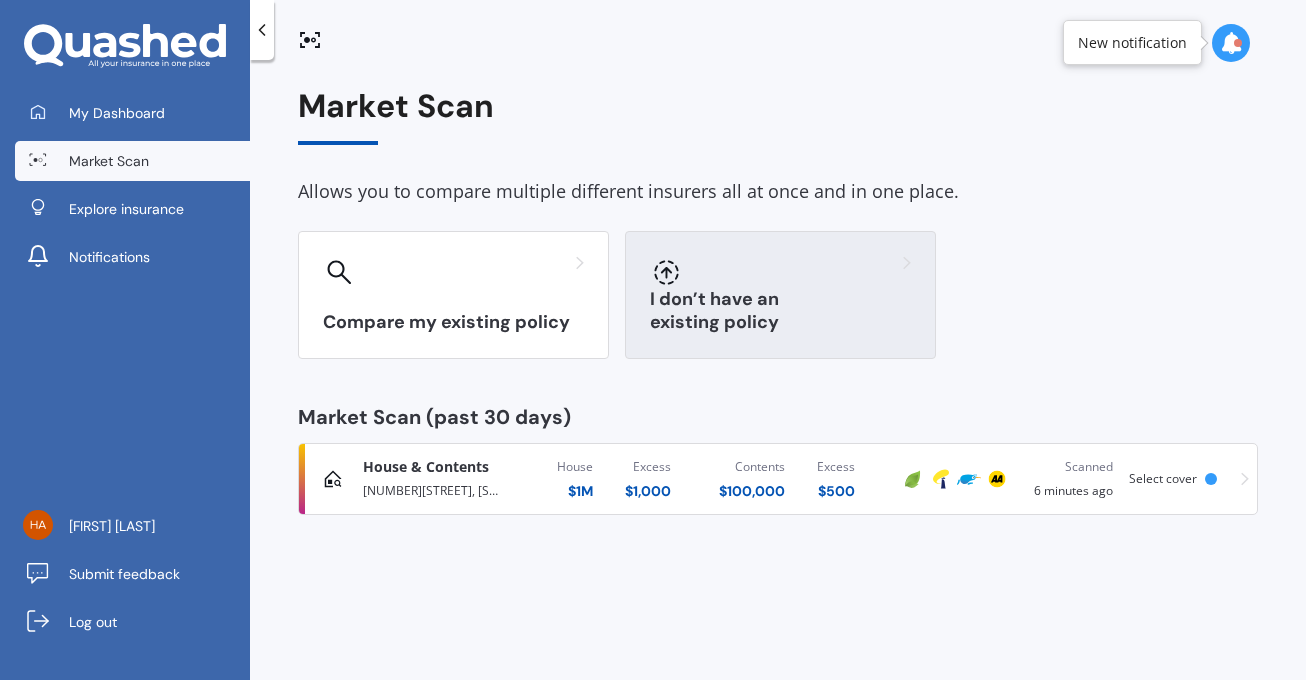 click on "I don’t have an existing policy" at bounding box center (453, 322) 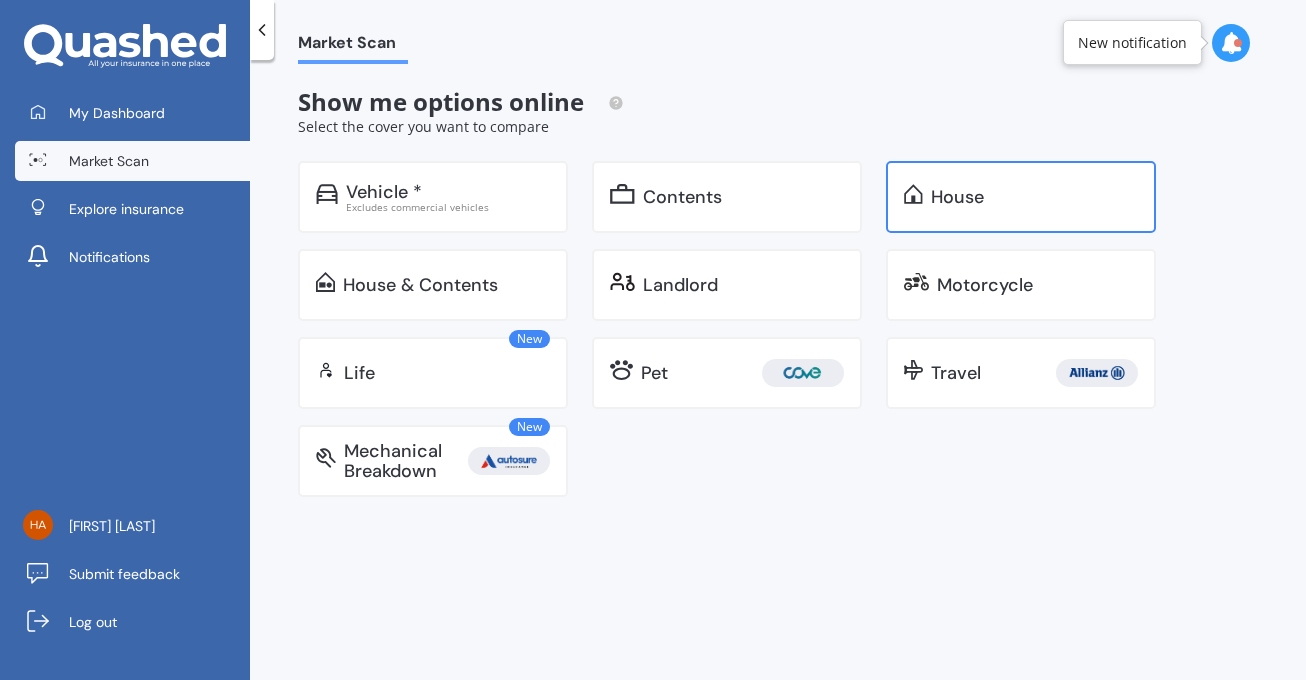 click on "House" at bounding box center [384, 192] 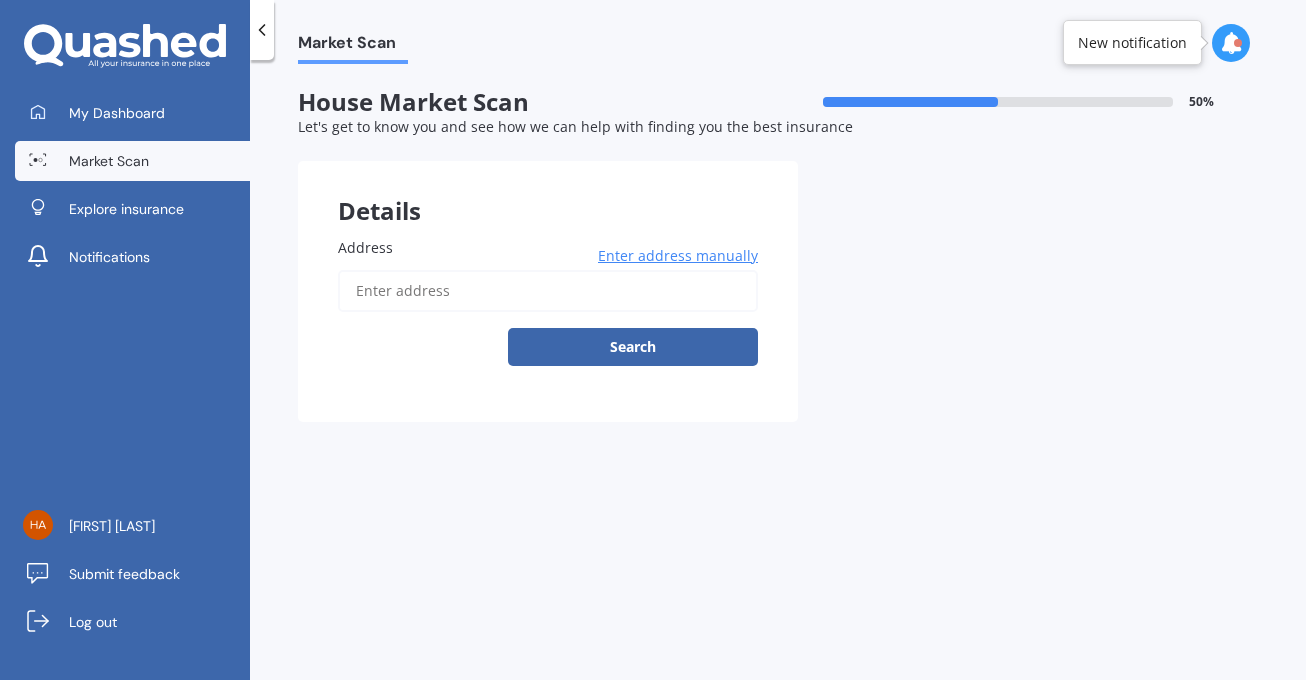 click on "Address" at bounding box center [548, 291] 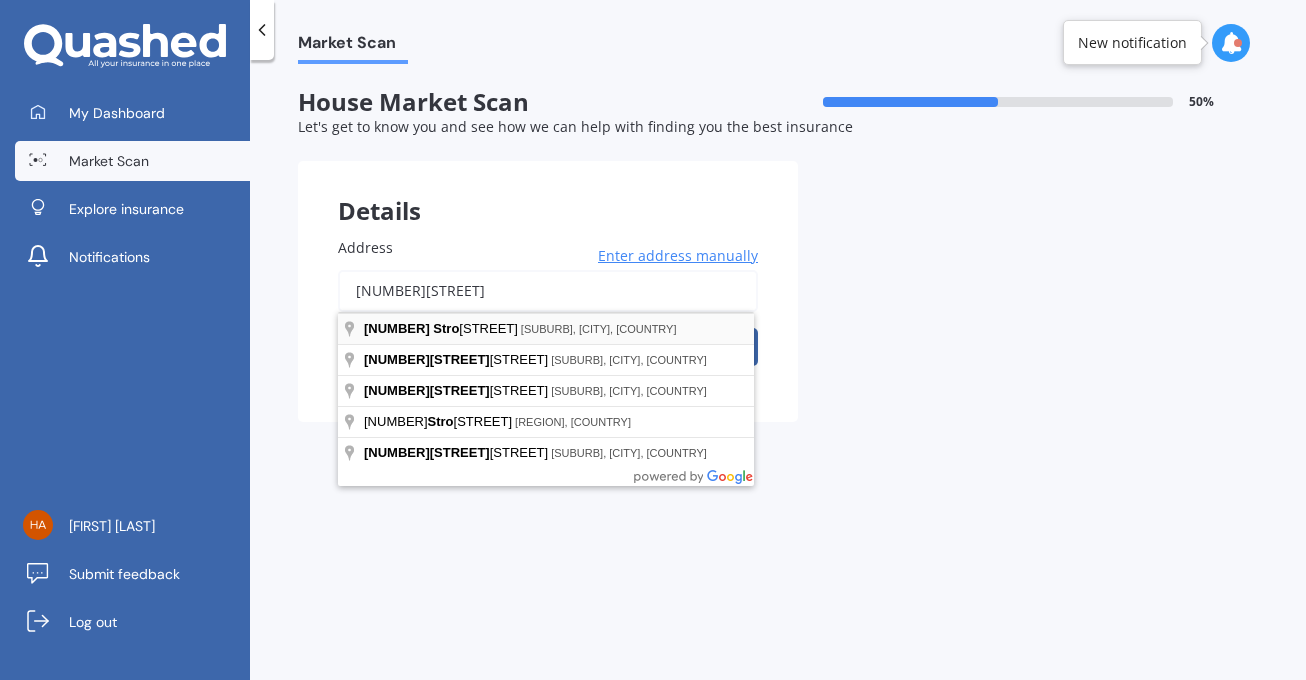 type on "[NUMBER][STREET]" 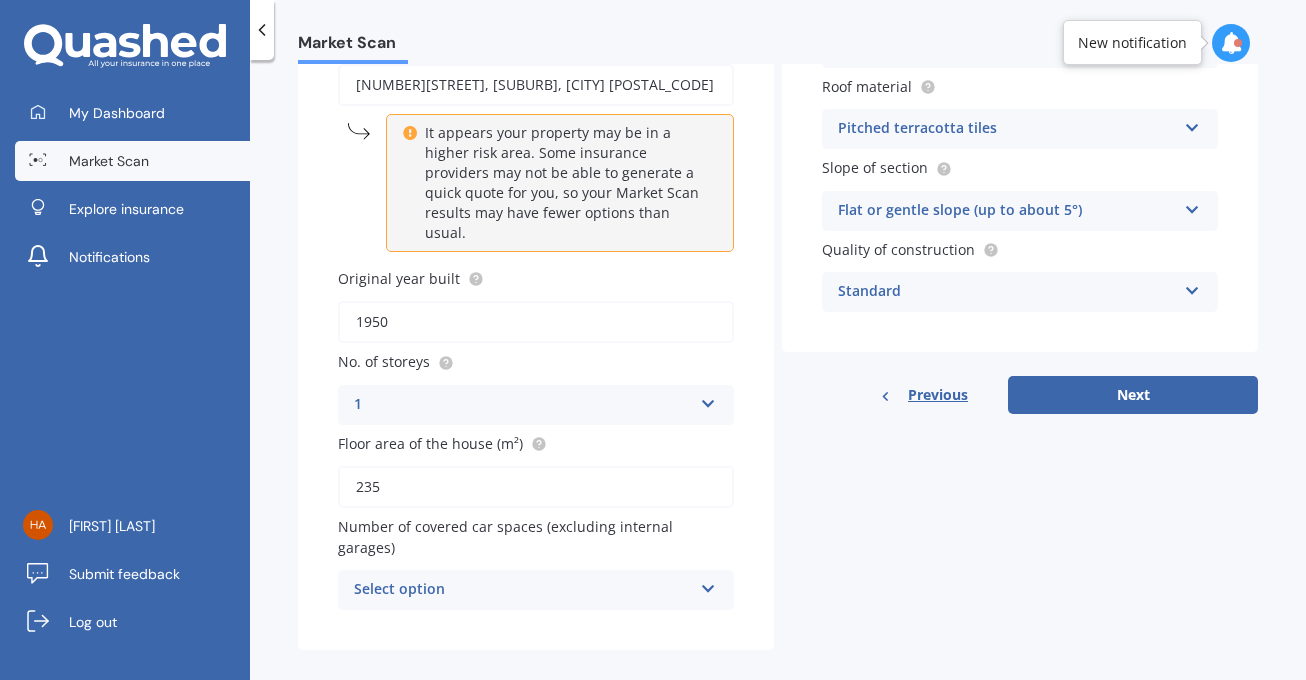 scroll, scrollTop: 207, scrollLeft: 0, axis: vertical 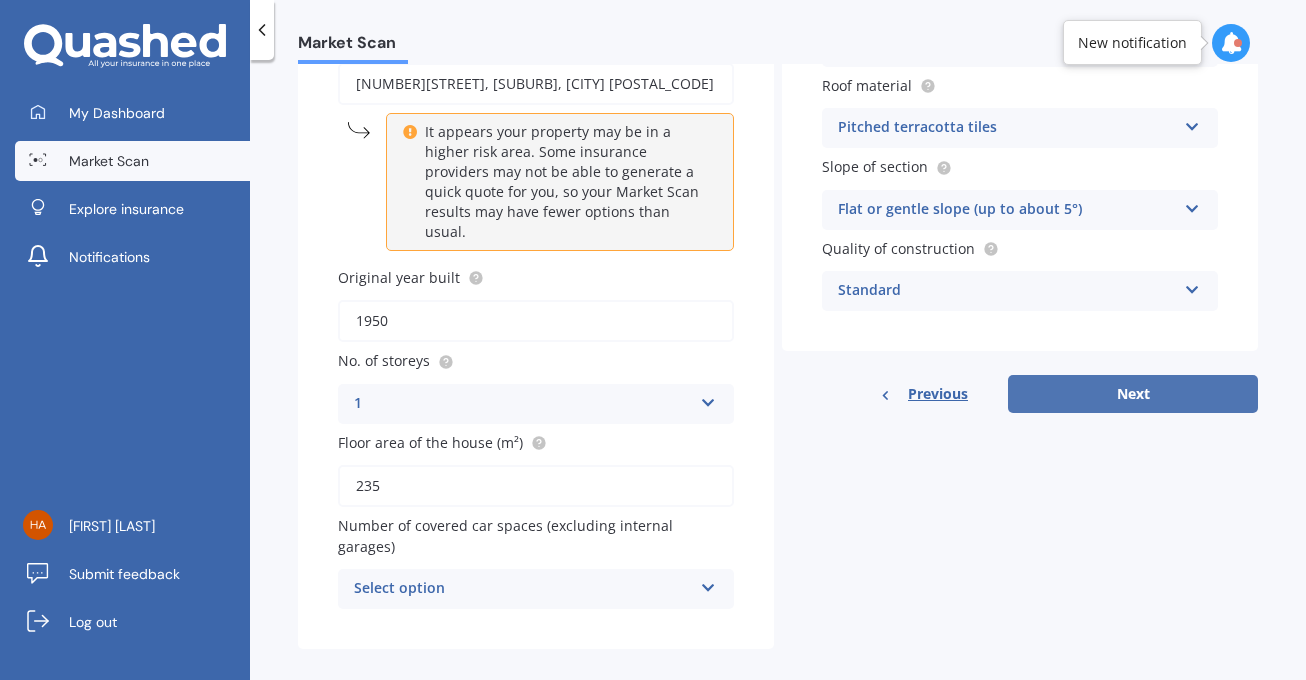 click on "Next" at bounding box center (1133, 394) 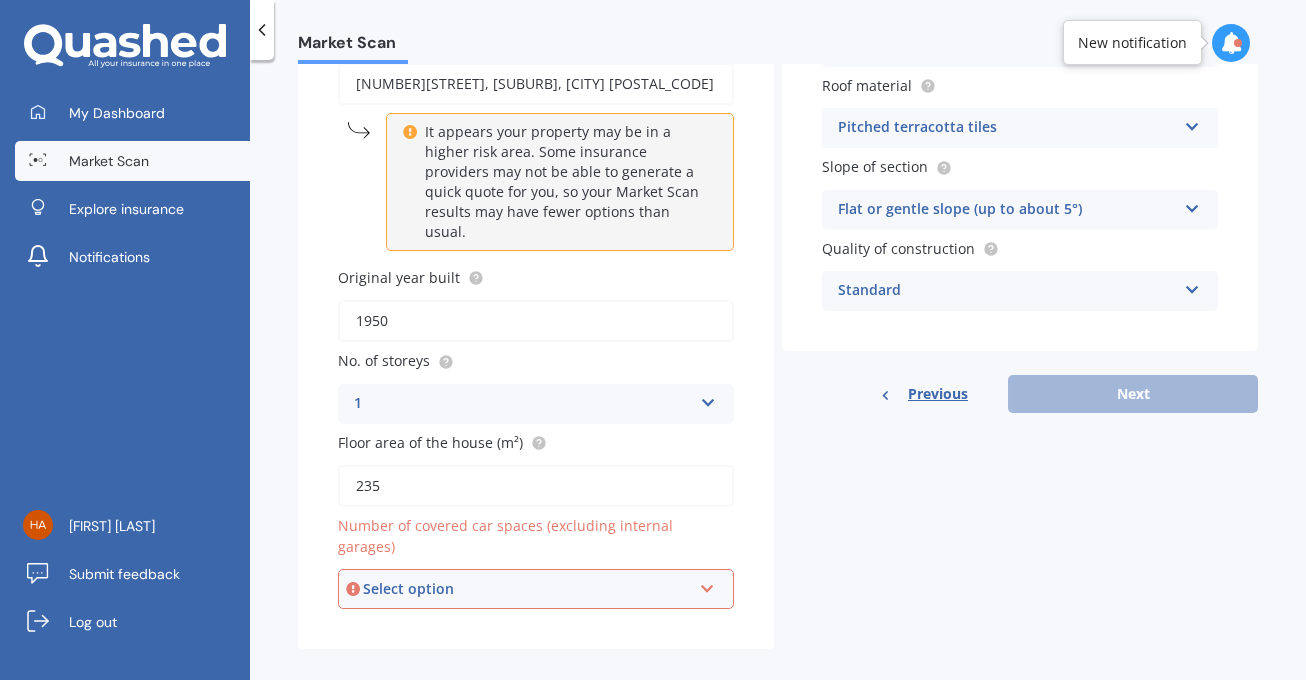click on "Select option" at bounding box center [527, 589] 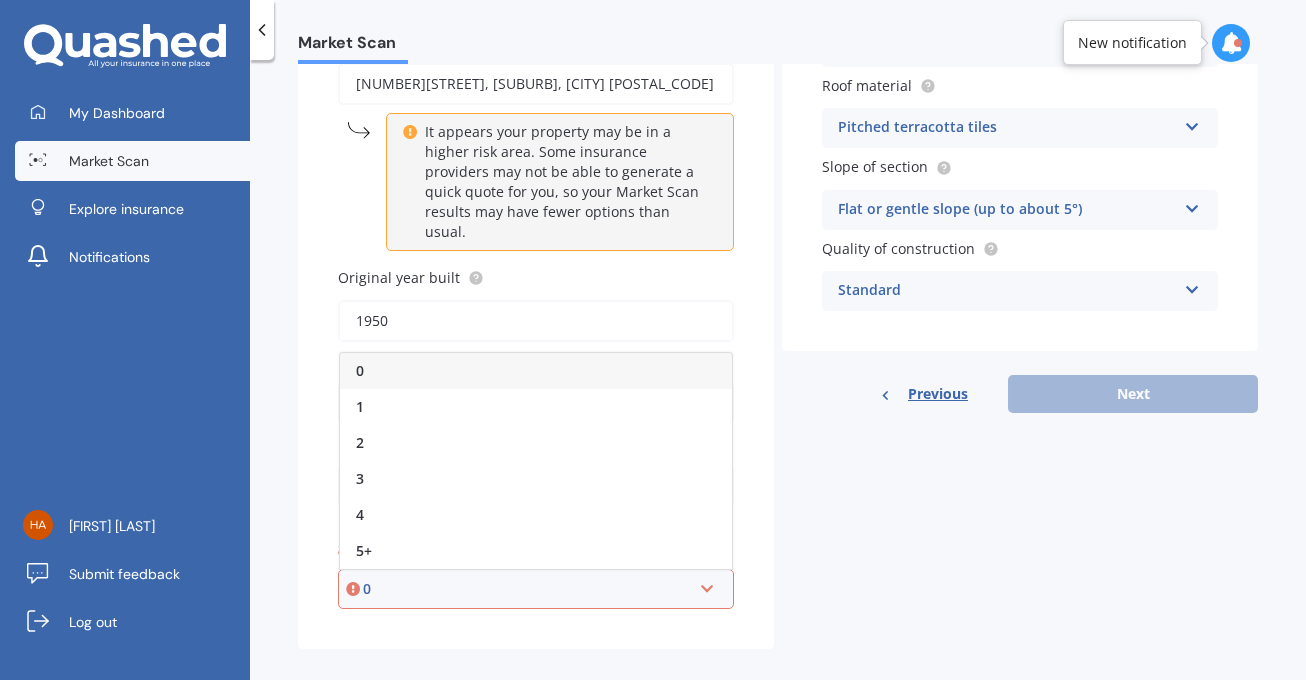 click on "Address [NUMBER][STREET], [SUBURB], [CITY] [POSTAL_CODE] Enter address manually It appears your property may be in a higher risk area. Some insurance providers may not be able to generate a quick quote for you, so your Market Scan results may have fewer options than usual. Search Original year built [YEAR] No. of storeys [NUMBER] [NUMBER] [NUMBER] [NUMBER] [NUMBER]+ Floor area of the house (m²) [NUMBER] Number of covered car spaces (excluding internal garages) [NUMBER] [NUMBER] [NUMBER] [NUMBER] [NUMBER] [NUMBER]" at bounding box center (536, 320) 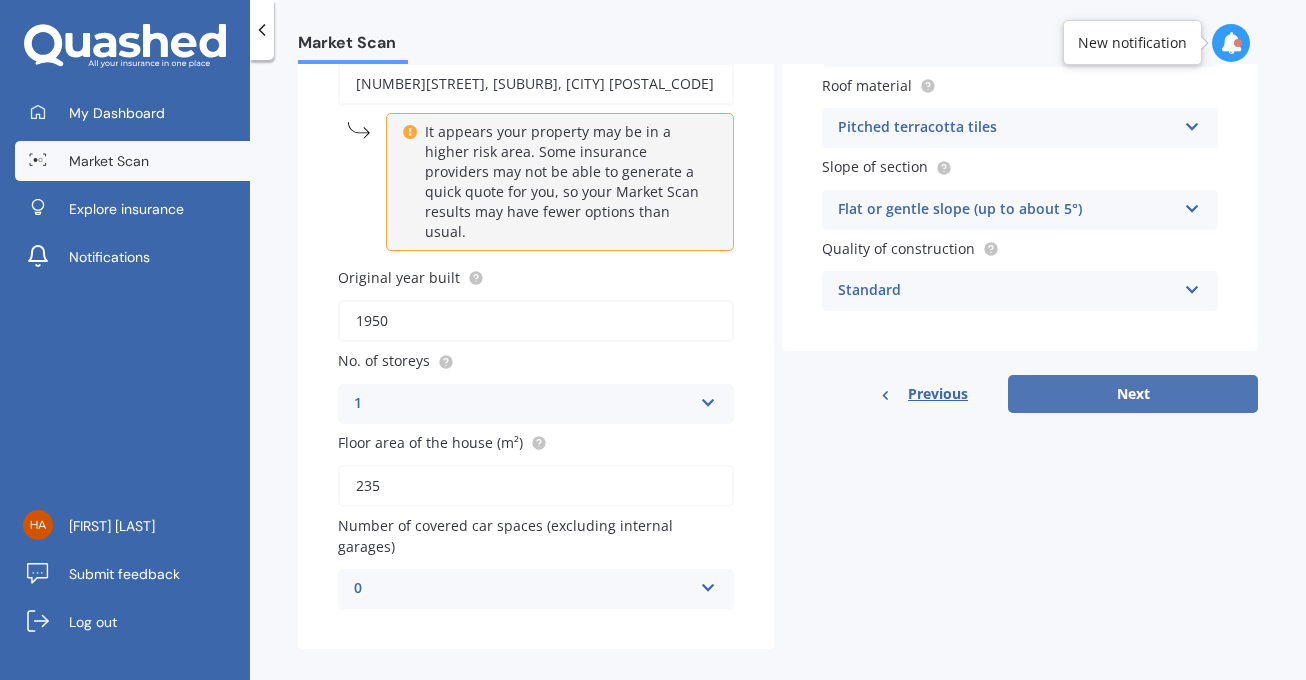 click on "Next" at bounding box center [1133, 394] 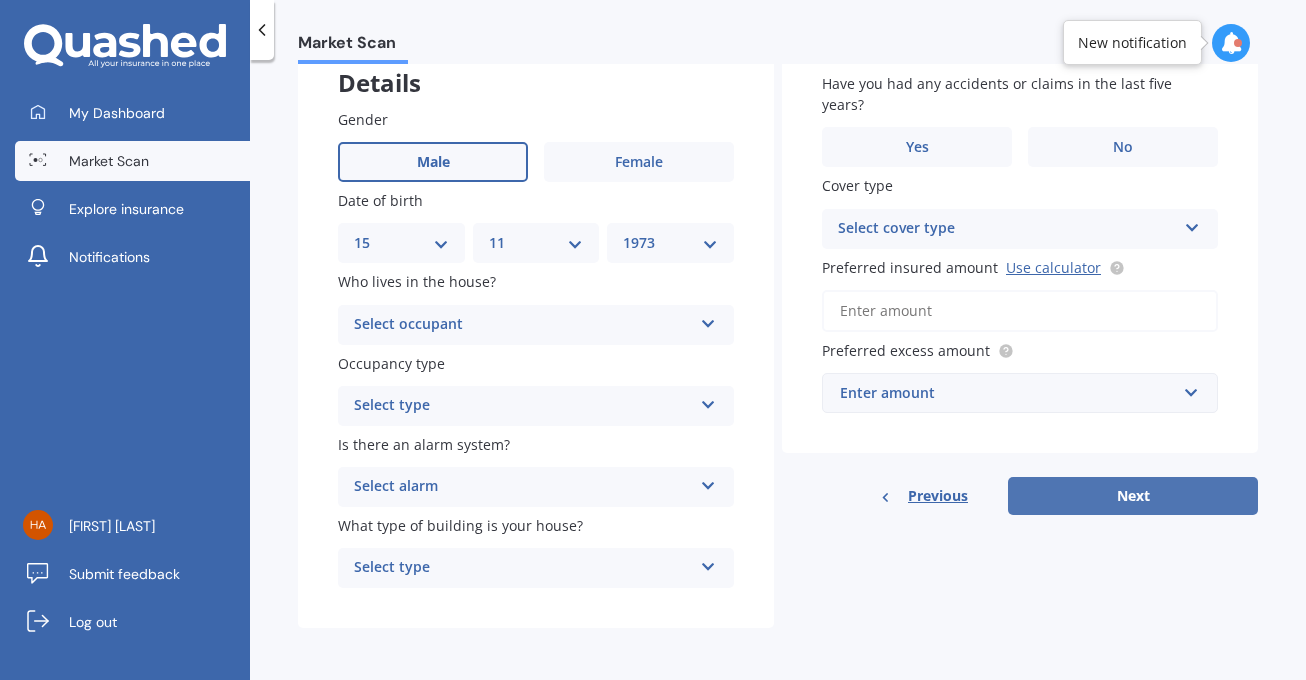 scroll, scrollTop: 0, scrollLeft: 0, axis: both 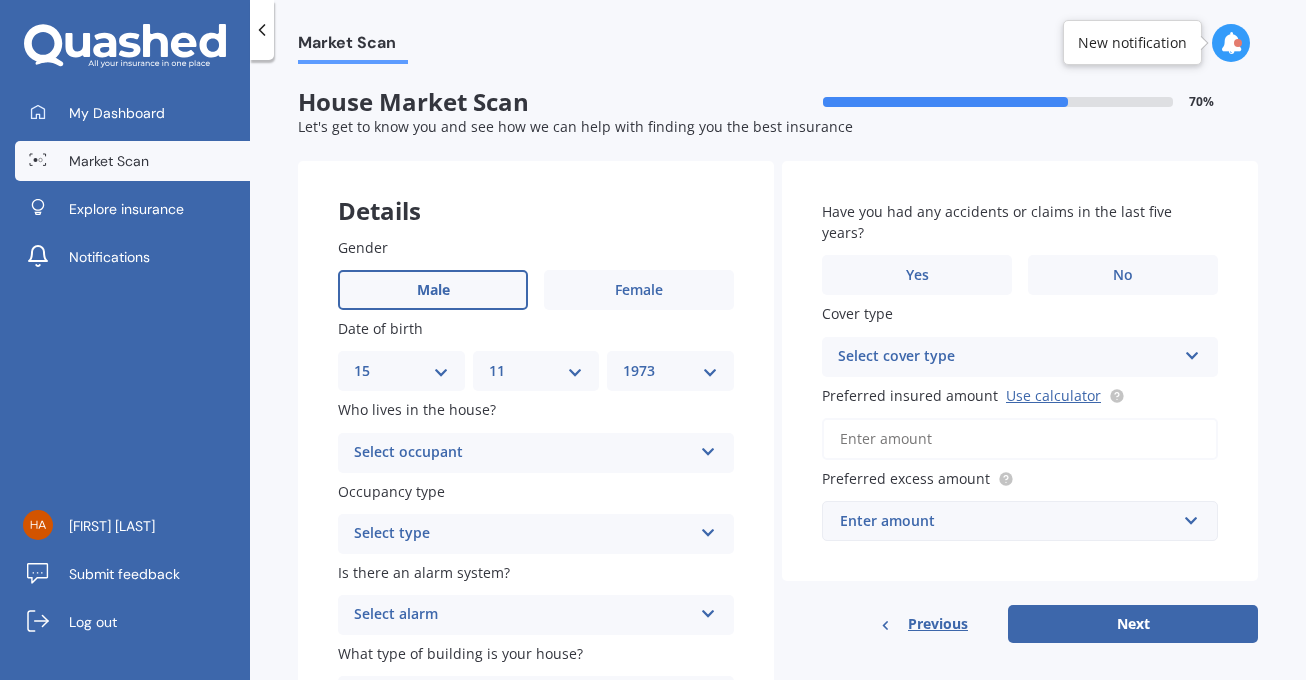 click on "MM 01 02 03 04 05 06 07 08 09 10 11 12" at bounding box center [536, 371] 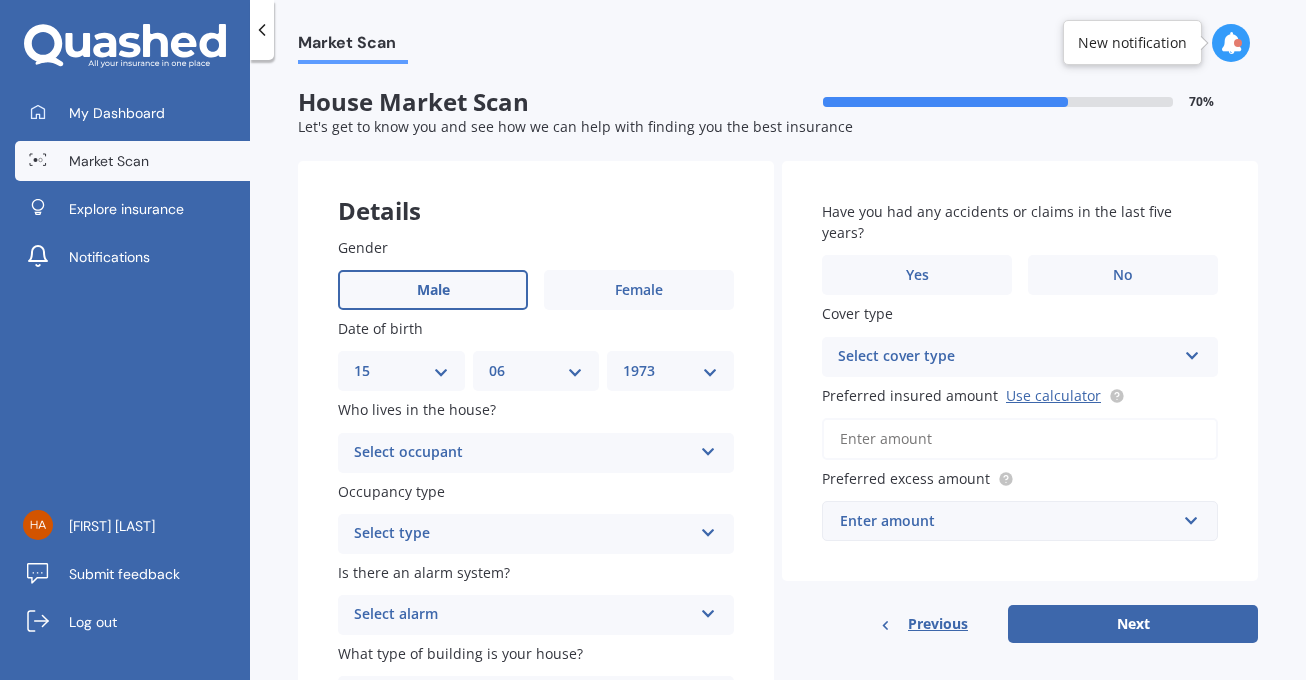 click on "MM 01 02 03 04 05 06 07 08 09 10 11 12" at bounding box center (536, 371) 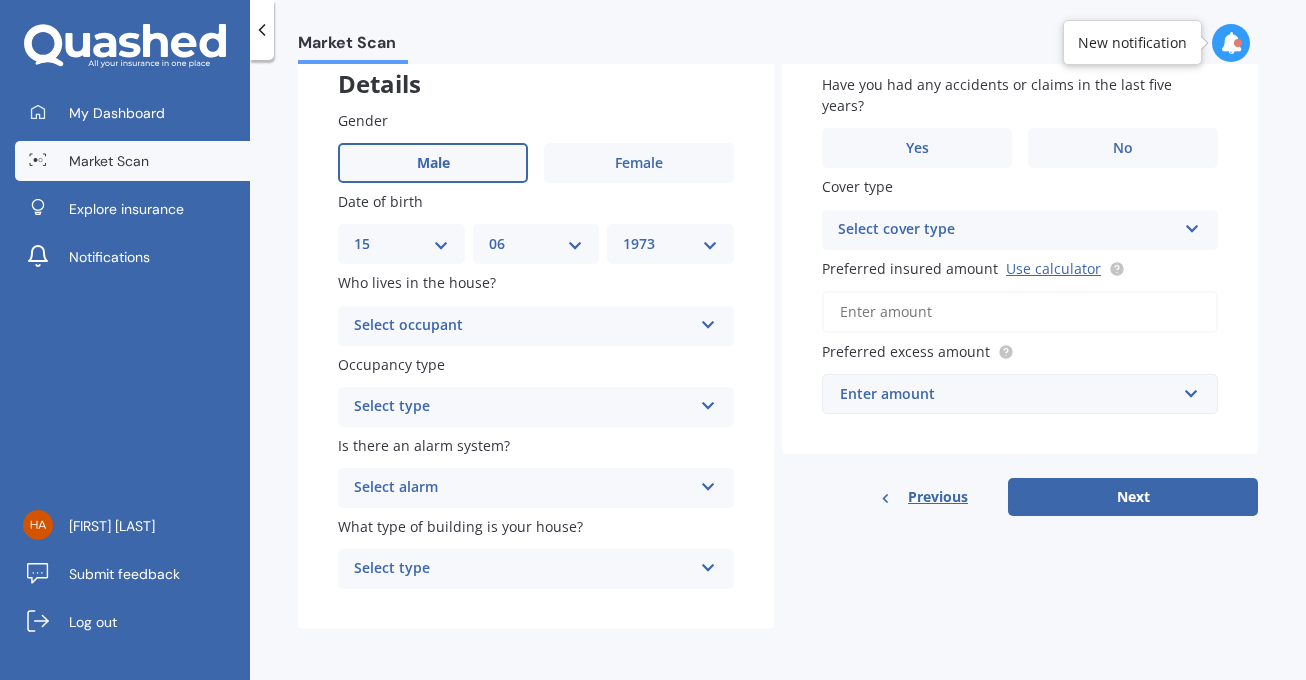 scroll, scrollTop: 128, scrollLeft: 0, axis: vertical 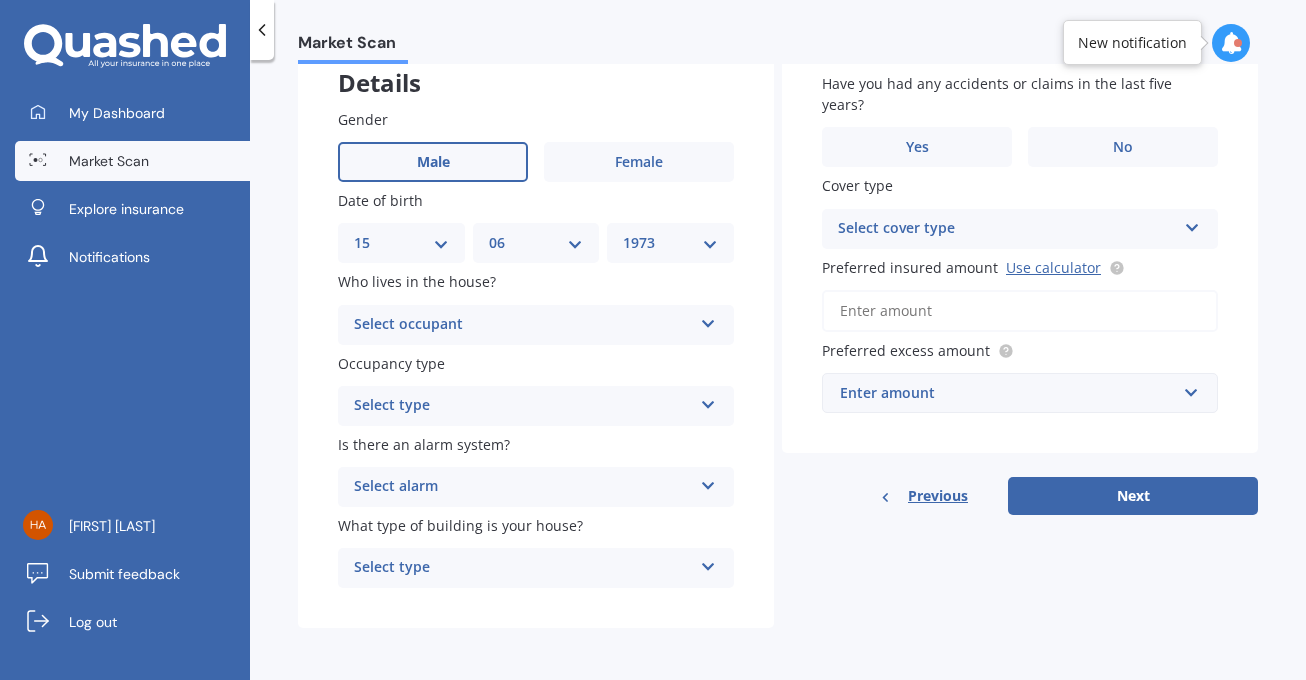 click on "Select occupant" at bounding box center (523, 325) 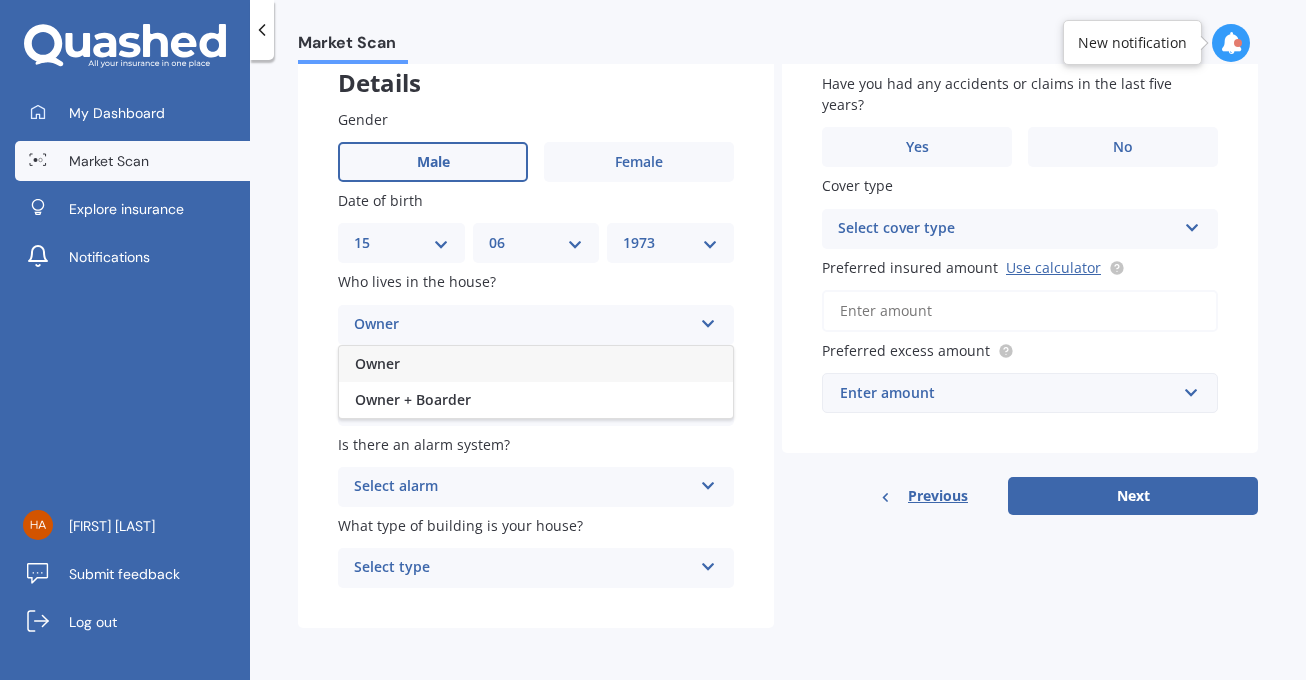 click on "Owner" at bounding box center (536, 364) 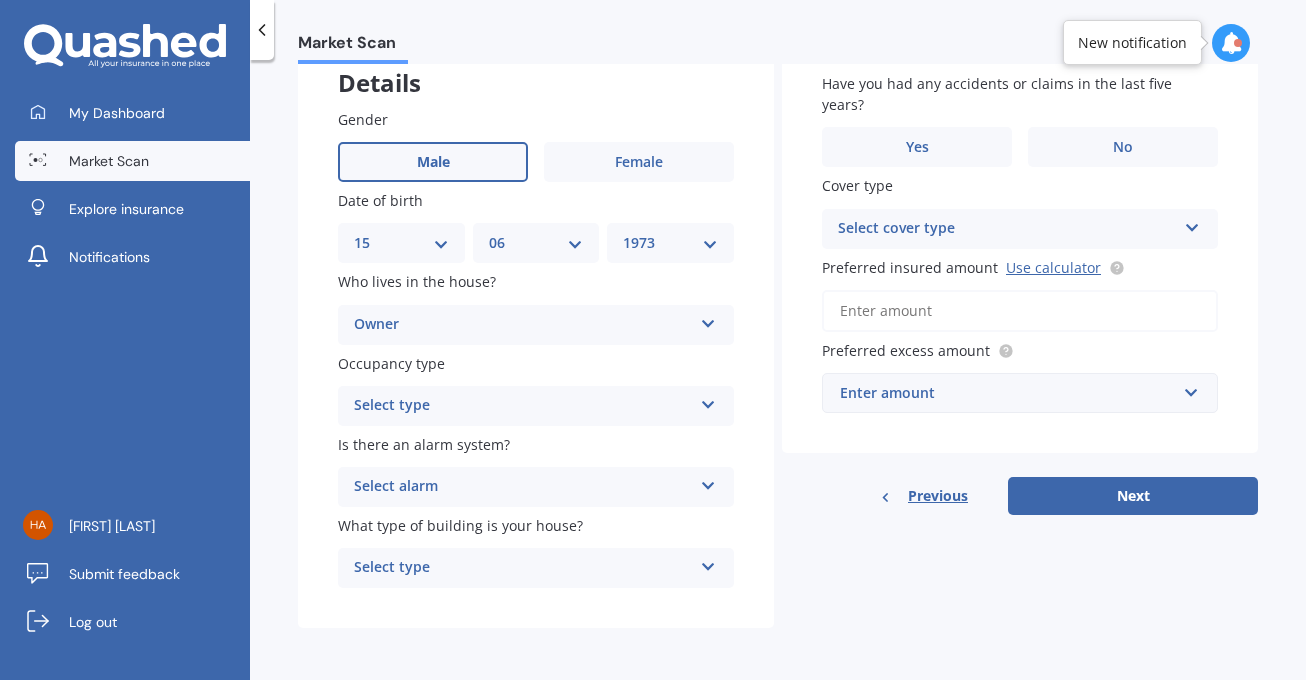 click on "Select type" at bounding box center (523, 406) 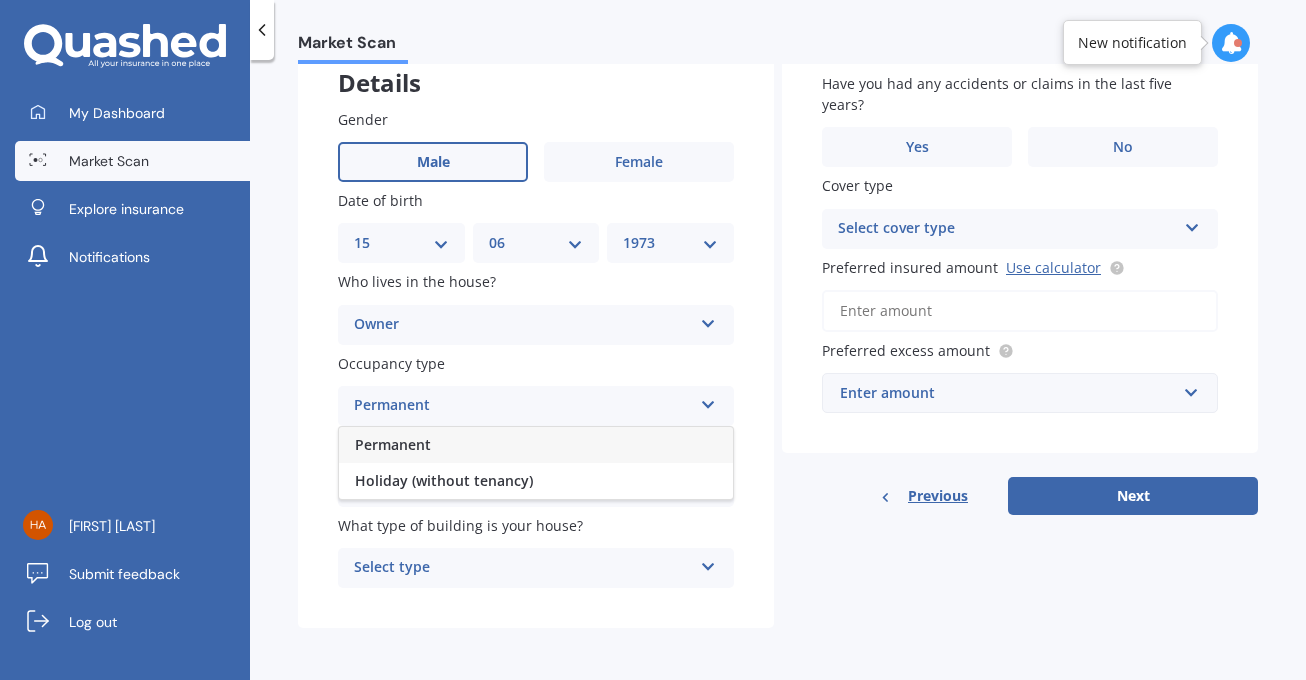 click on "Permanent" at bounding box center (536, 445) 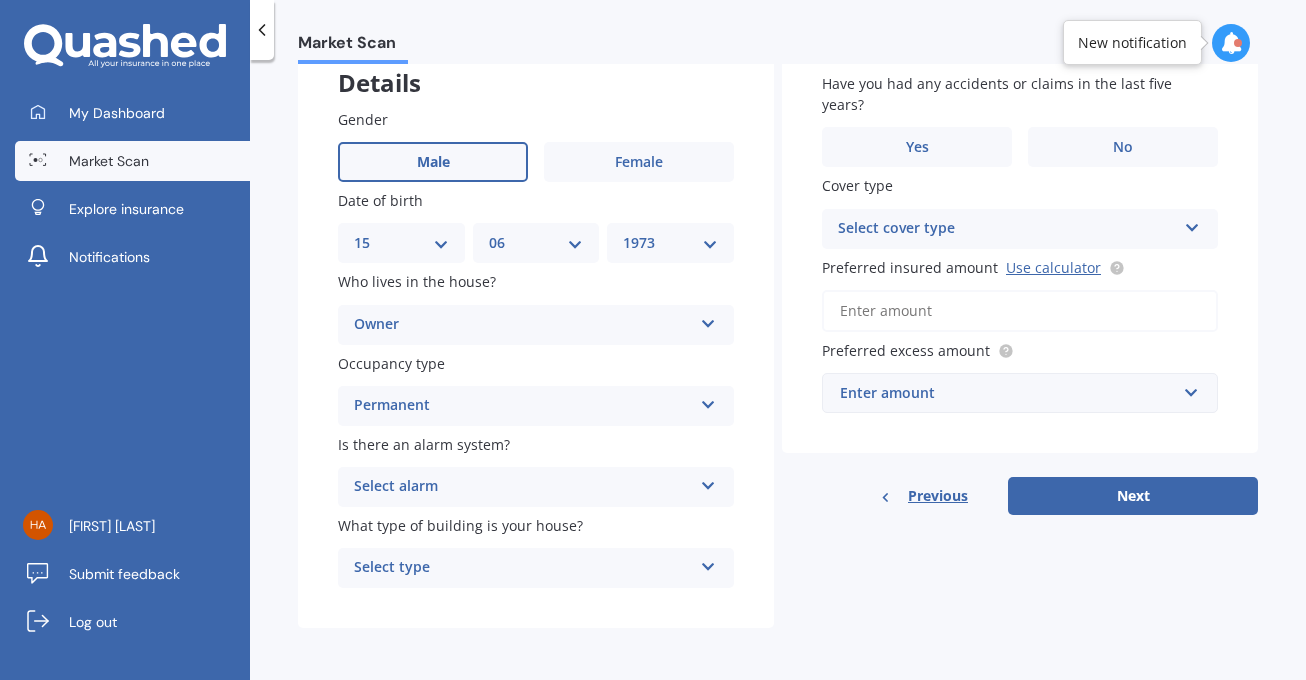 click on "Select alarm" at bounding box center (523, 487) 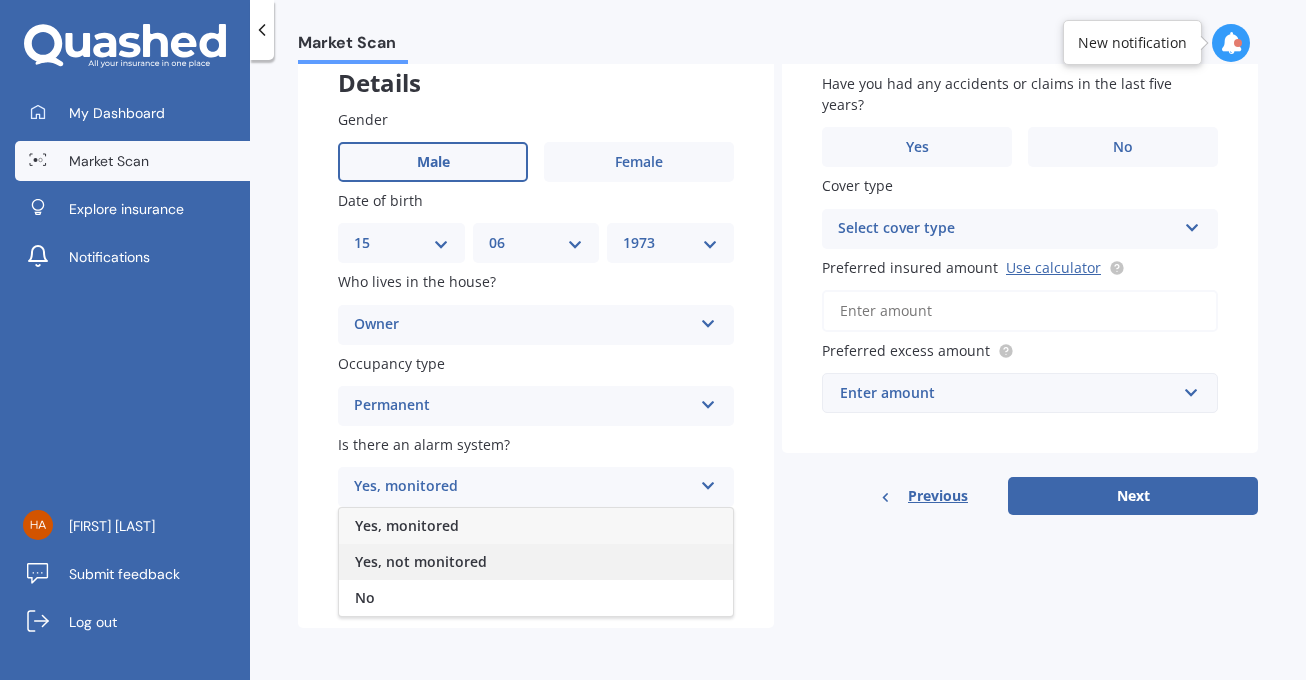 click on "Yes, not monitored" at bounding box center (536, 562) 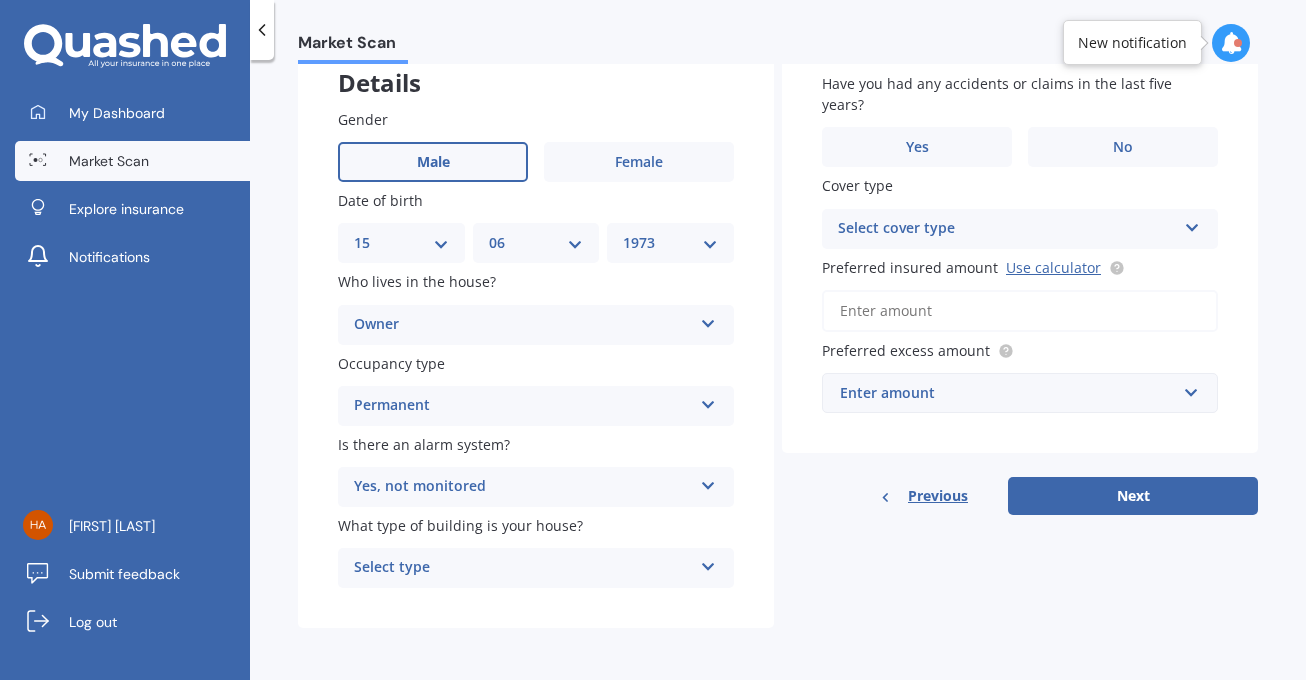 click on "Select type Freestanding Multi-unit (in a block of 6 or less) Multi-unit (in a block of 7-10)" at bounding box center [536, 325] 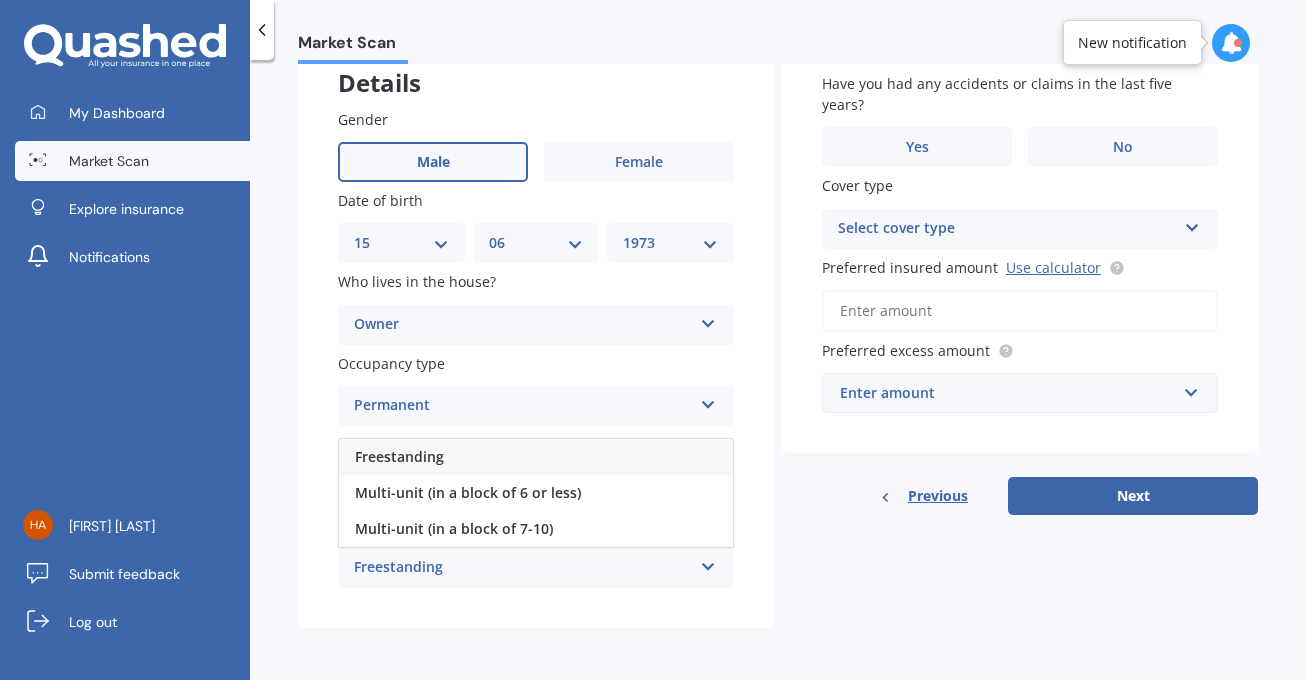 click on "Freestanding" at bounding box center (536, 457) 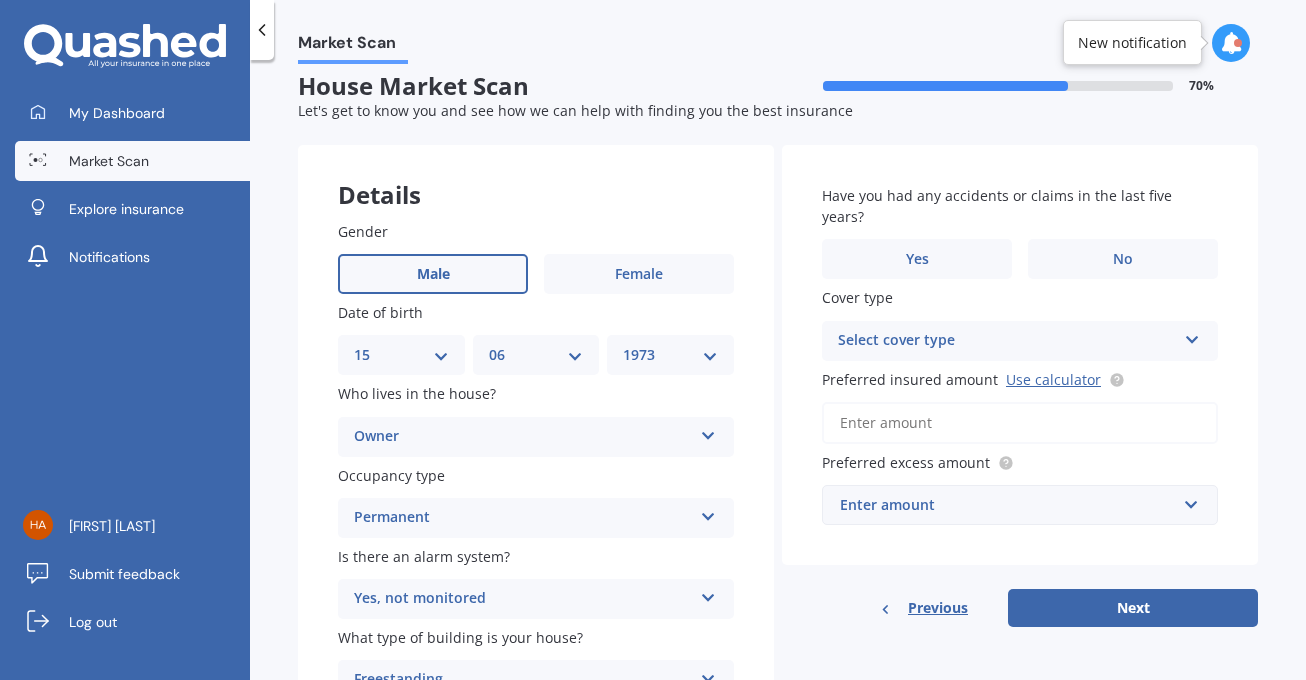 scroll, scrollTop: 0, scrollLeft: 0, axis: both 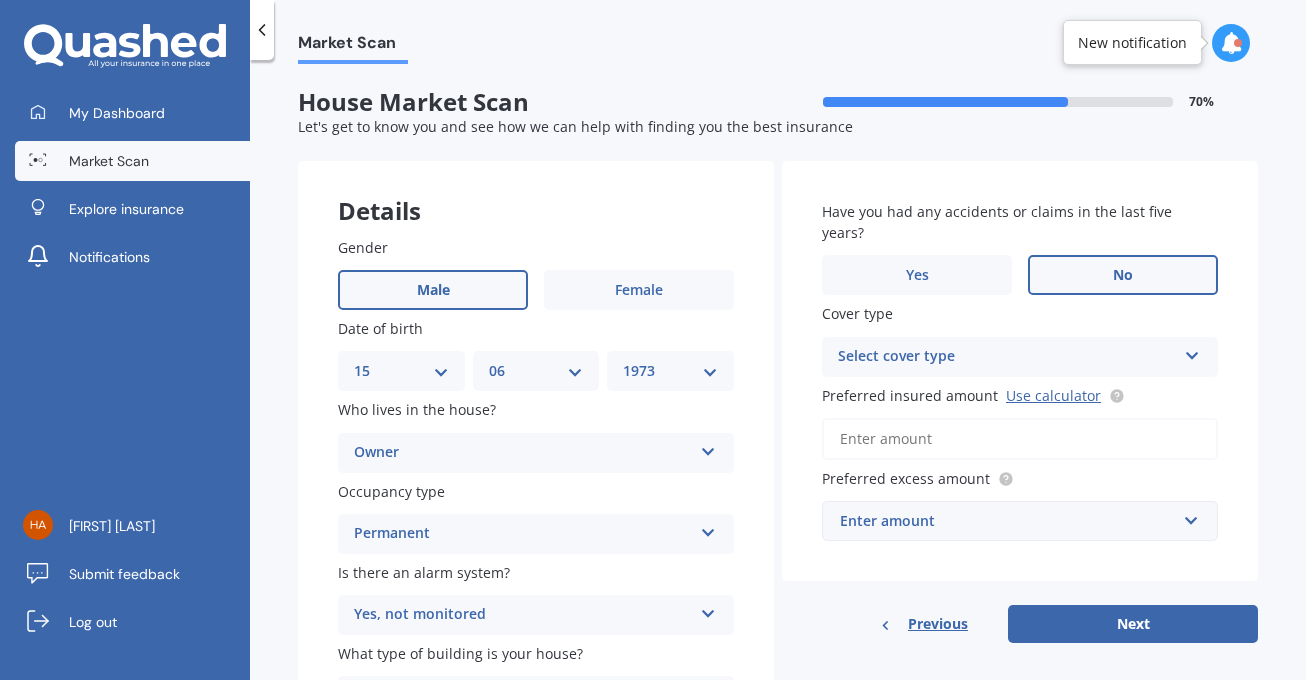 click on "No" at bounding box center [639, 290] 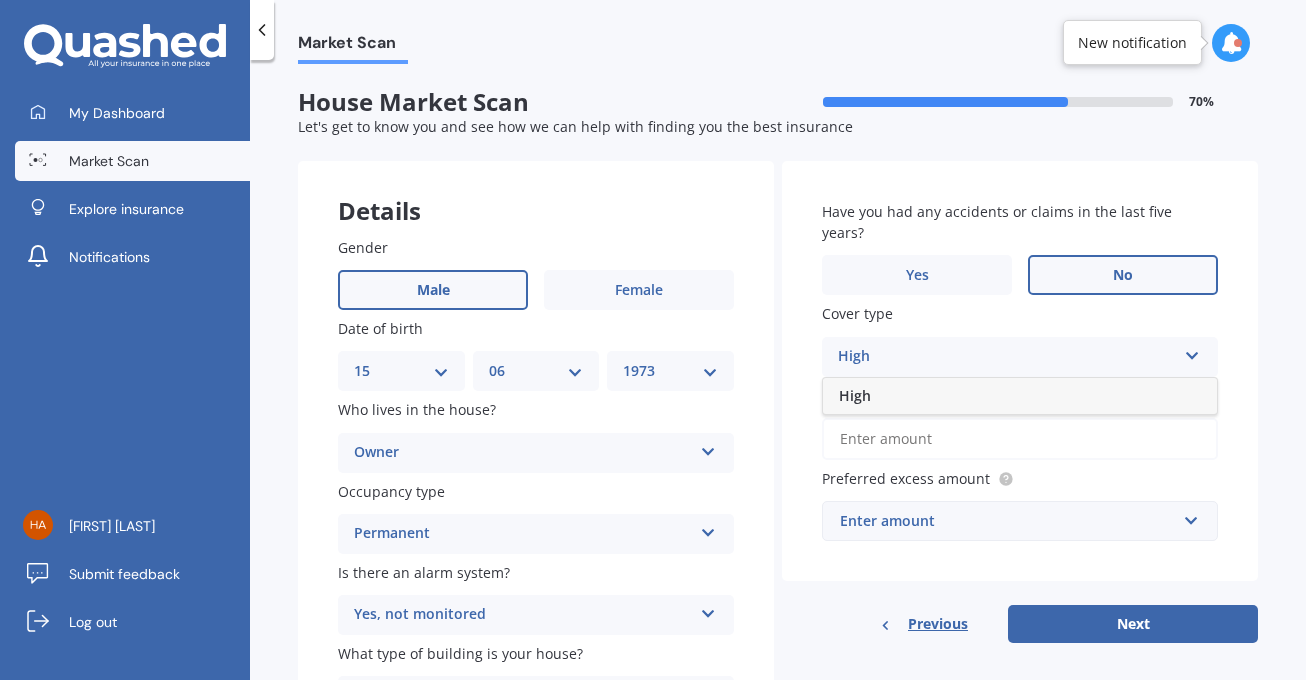 click on "High" at bounding box center (1020, 396) 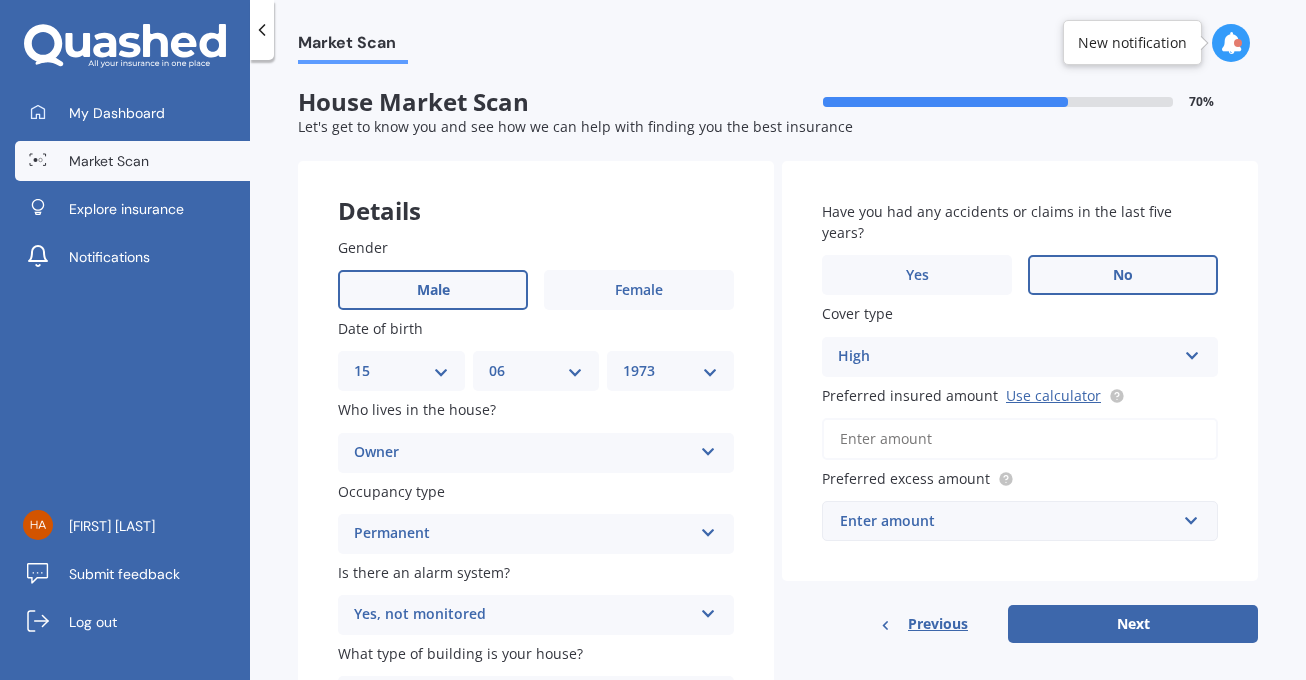 click on "Preferred insured amount Use calculator" at bounding box center (1020, 439) 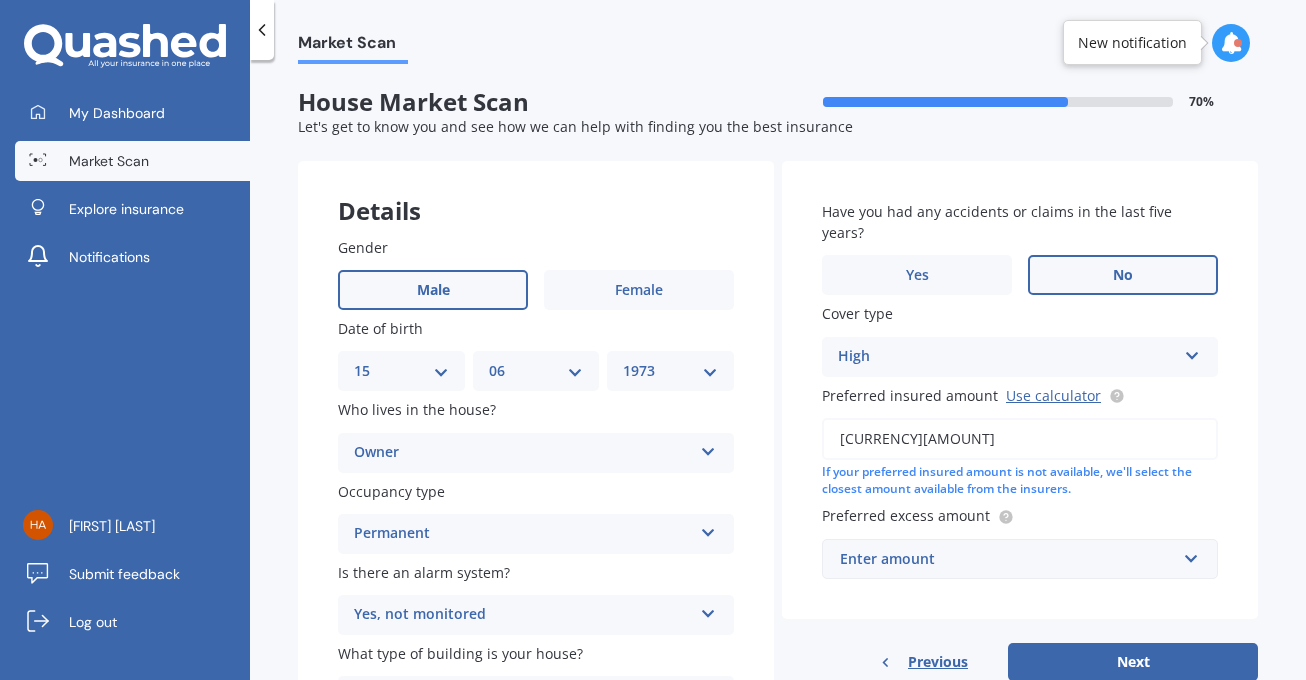 type on "[CURRENCY][AMOUNT]" 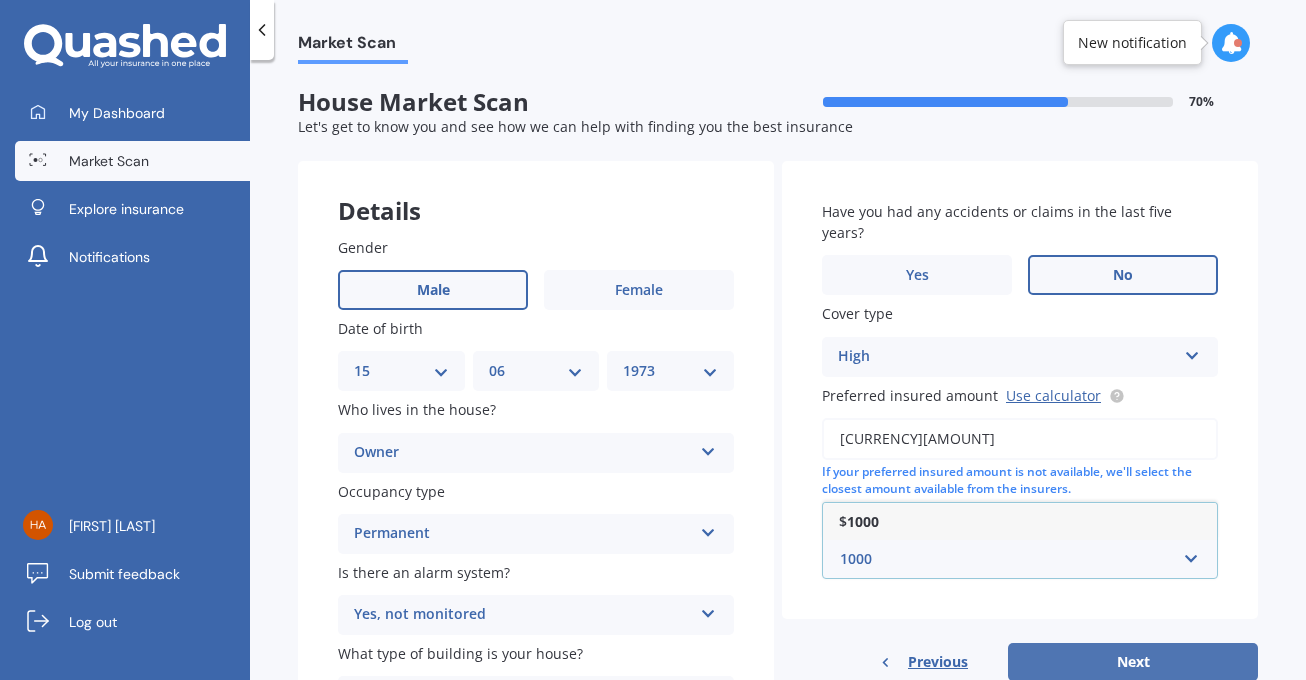 type on "1000" 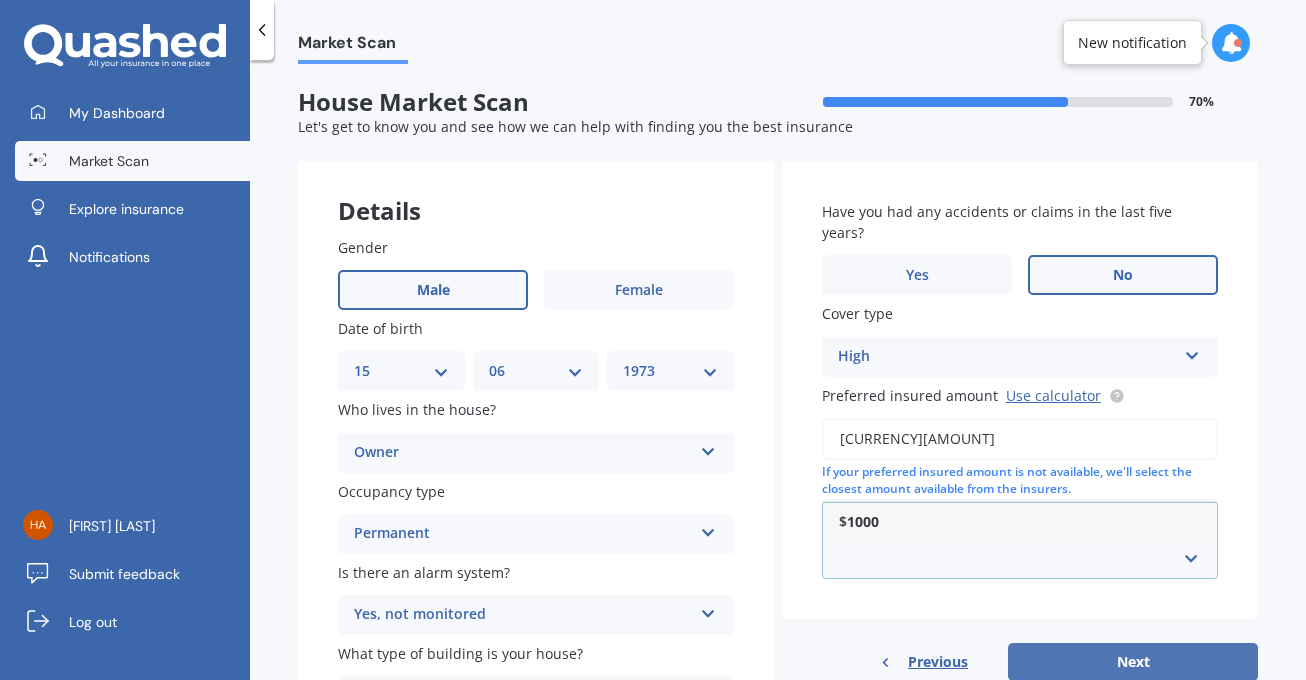 click on "Cover type High High Preferred insured amount Use calculator [CURRENCY][AMOUNT] If your preferred insured amount is not available, we'll select the closest amount available from the insurers. Preferred excess amount [AMOUNT] [AMOUNT] Previous Next" at bounding box center (1020, 421) 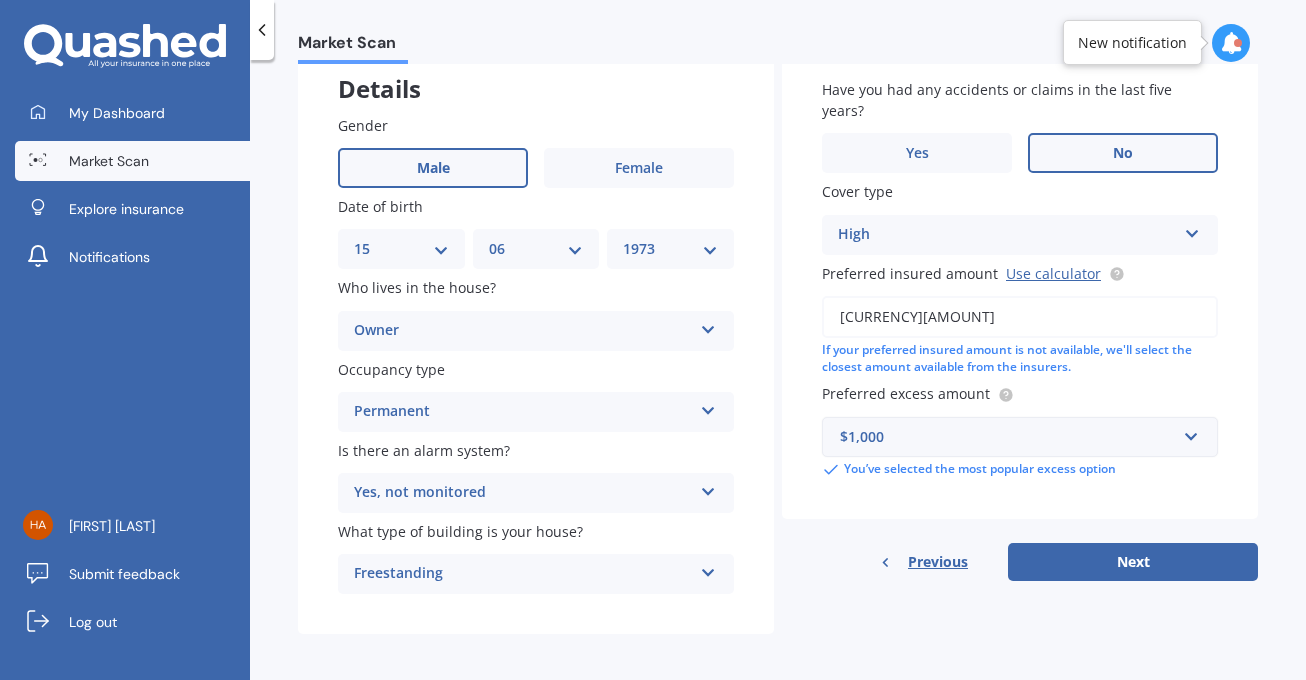 scroll, scrollTop: 128, scrollLeft: 0, axis: vertical 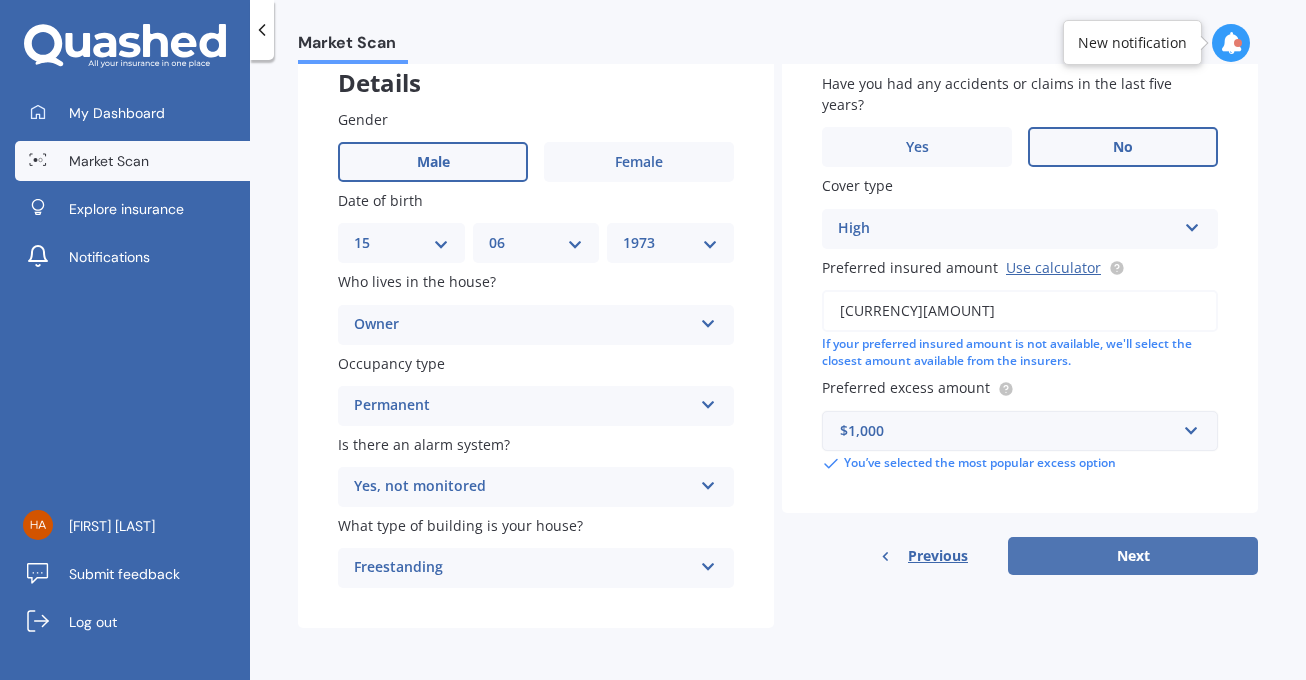 click on "Next" at bounding box center (1133, 556) 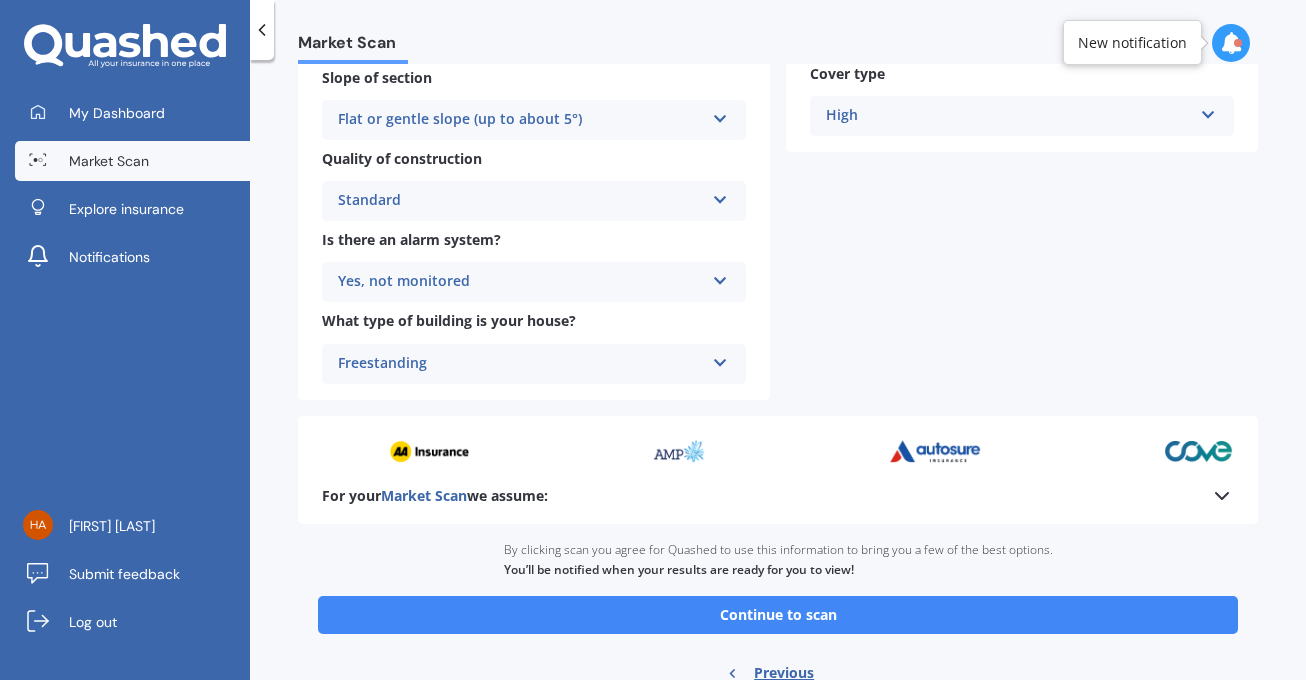 scroll, scrollTop: 700, scrollLeft: 0, axis: vertical 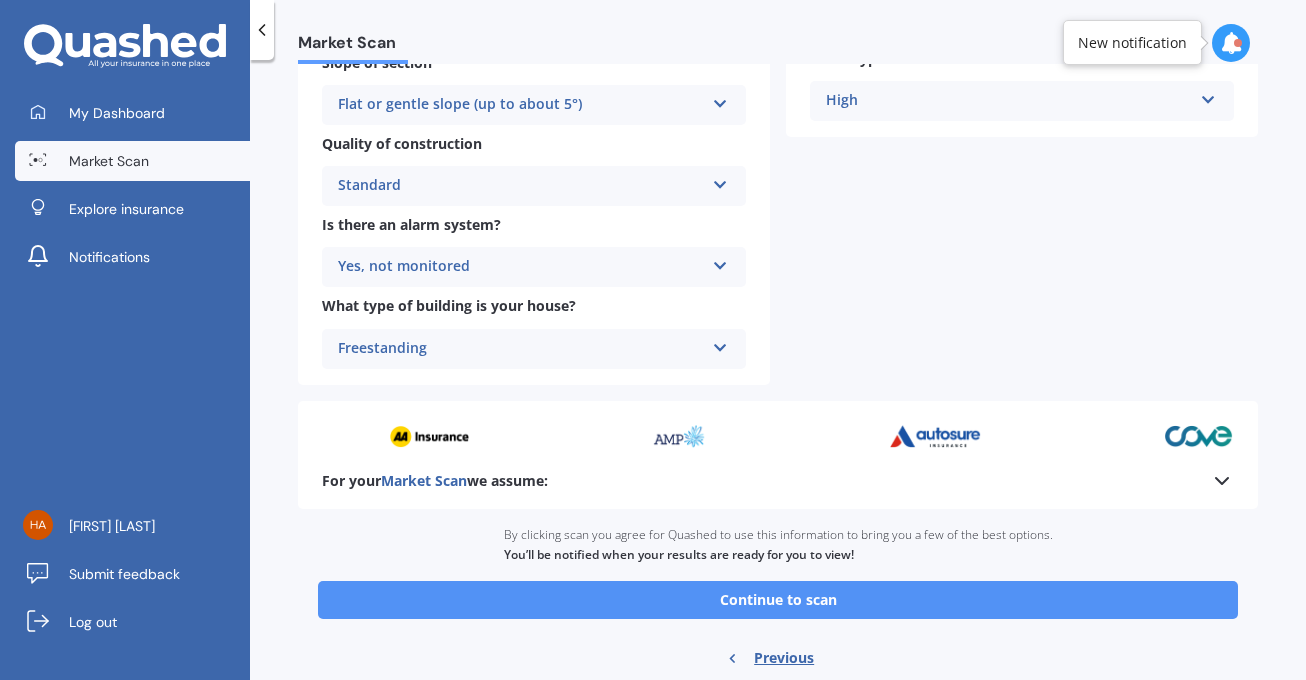 click on "Continue to scan" at bounding box center [778, 600] 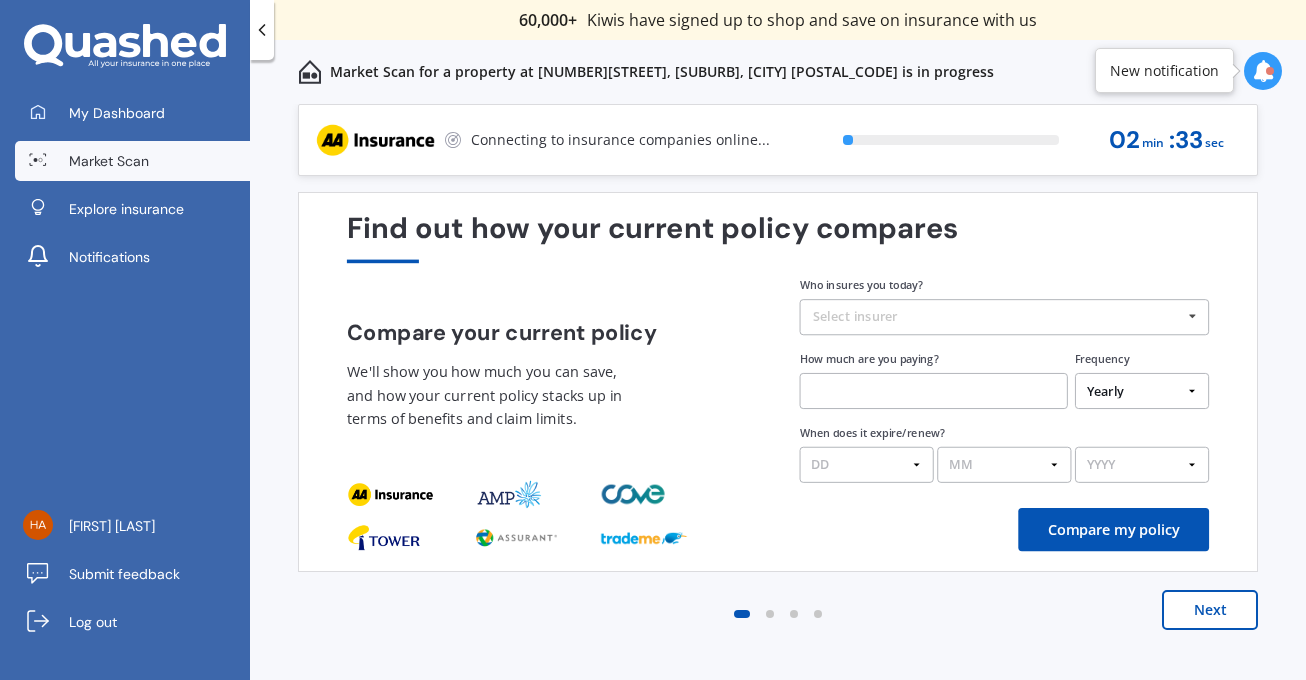 scroll, scrollTop: 0, scrollLeft: 0, axis: both 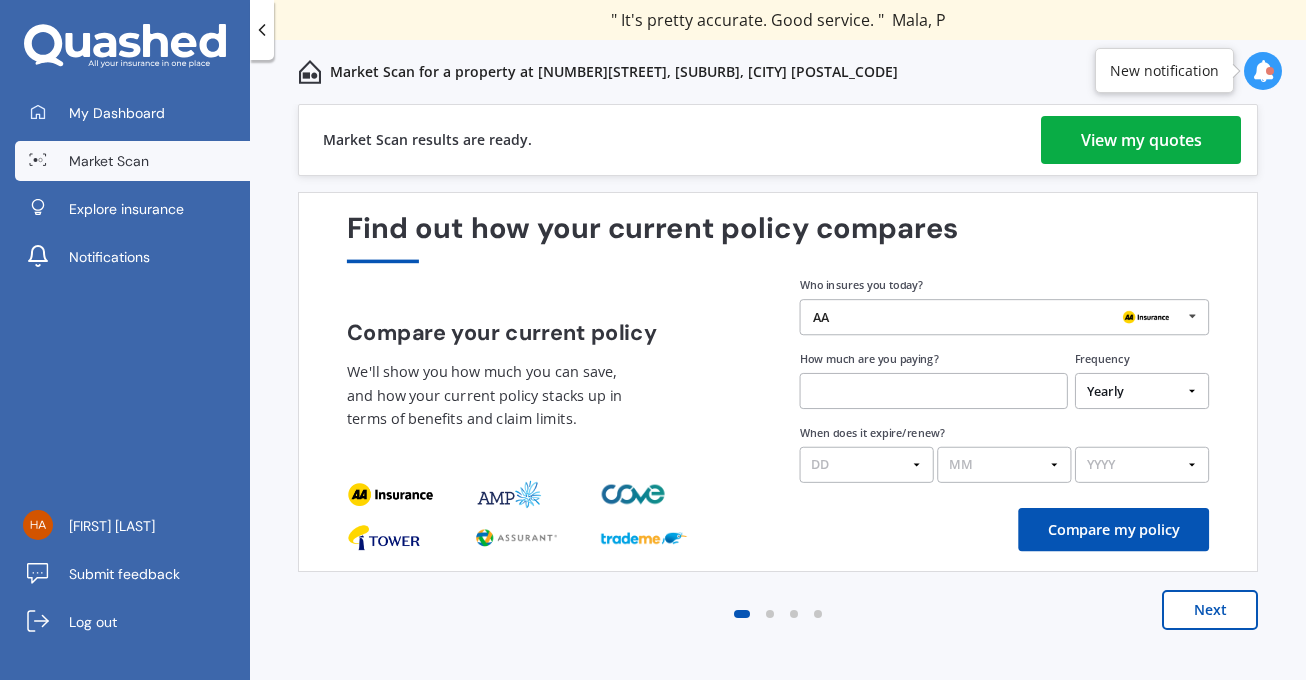 click on "View my quotes" at bounding box center [1141, 140] 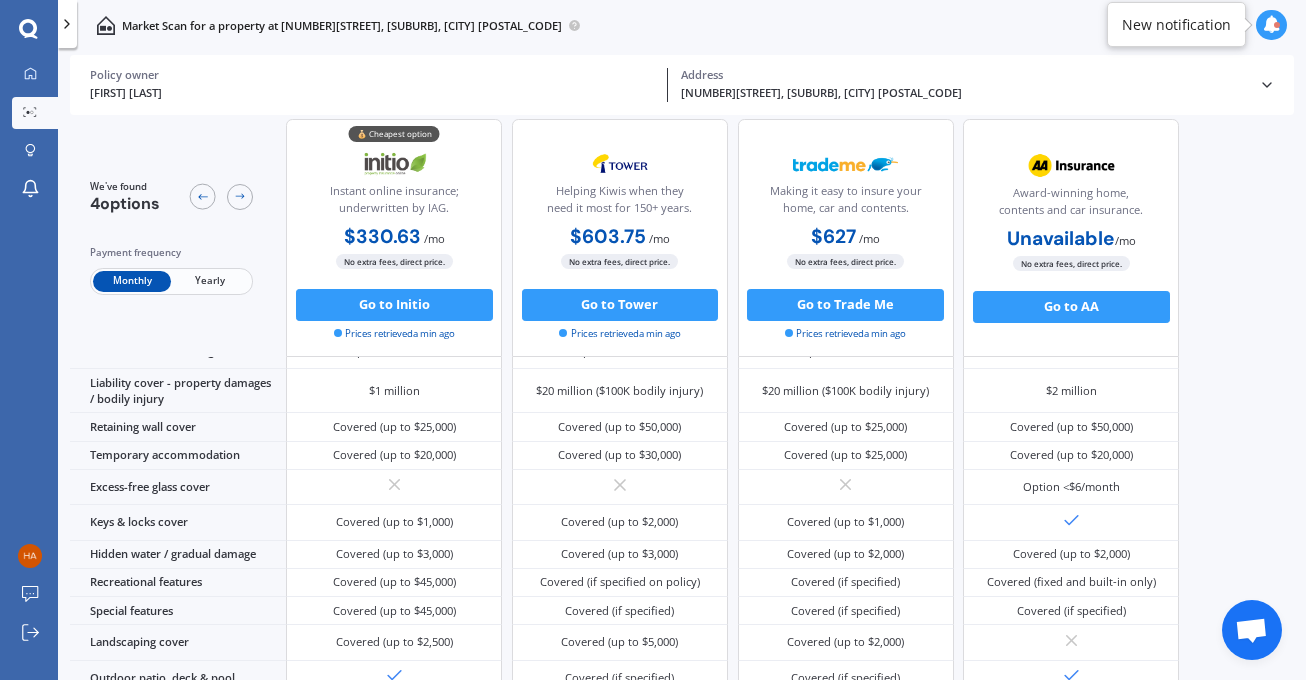 scroll, scrollTop: 0, scrollLeft: 0, axis: both 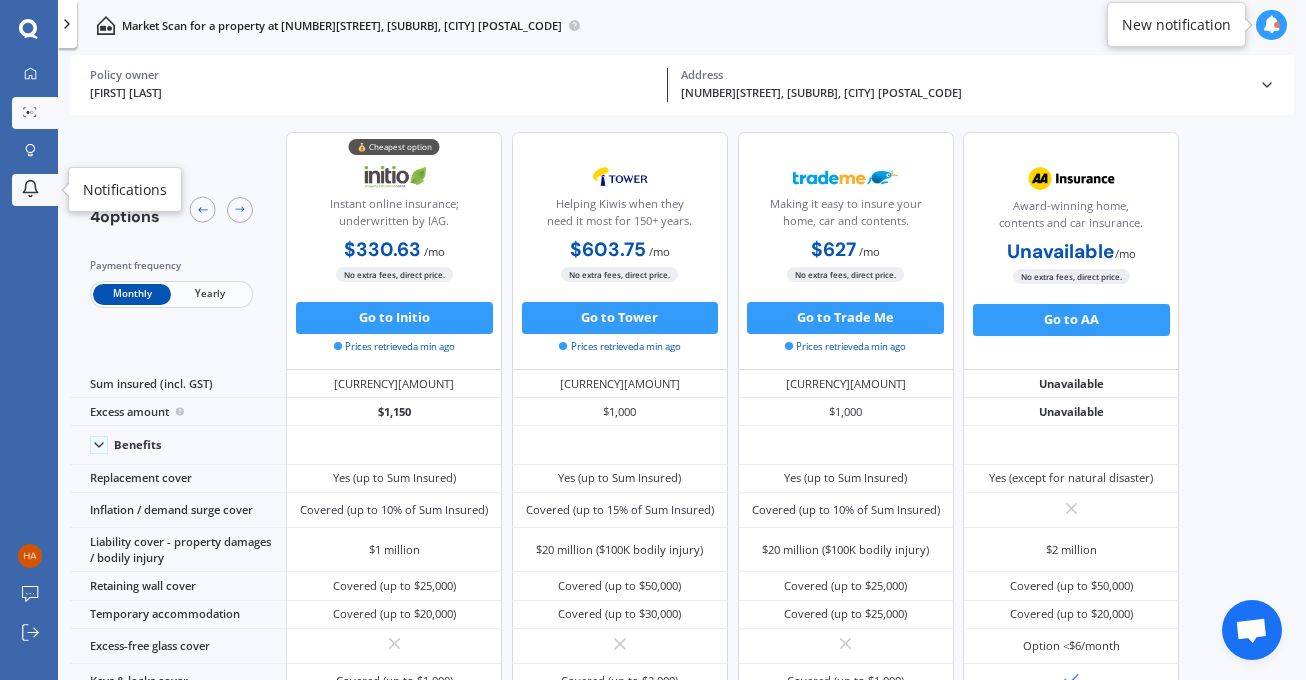 click at bounding box center (30, 188) 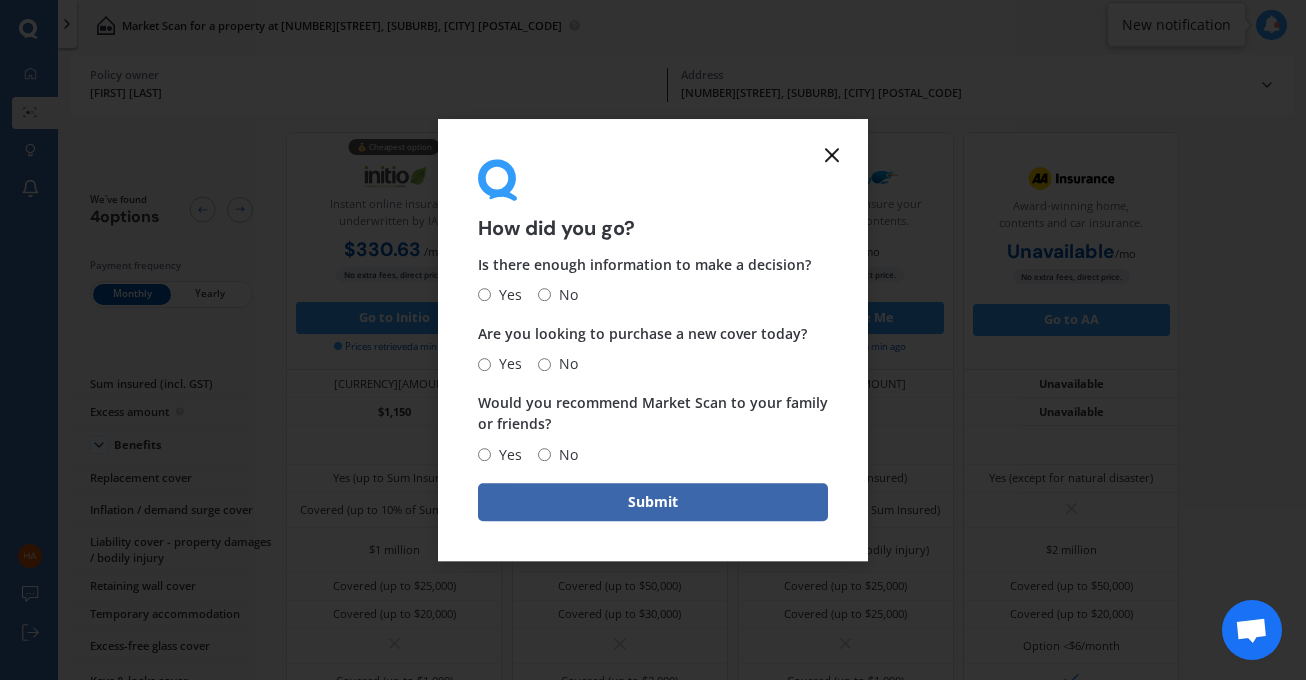 click at bounding box center (832, 155) 